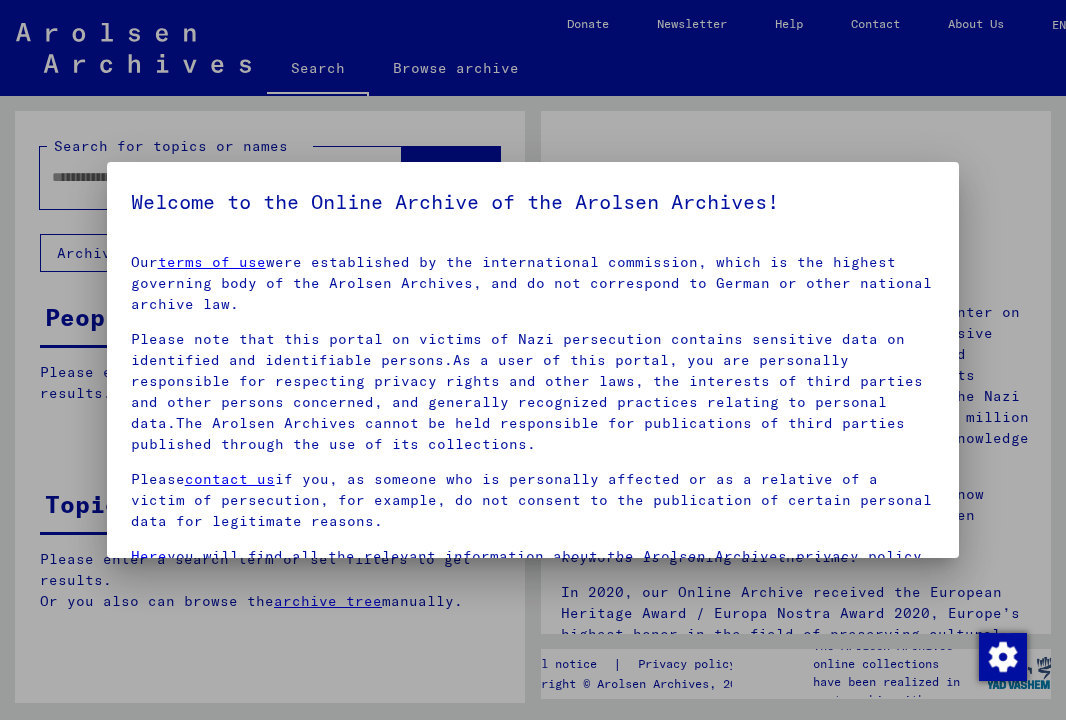 scroll, scrollTop: 0, scrollLeft: 0, axis: both 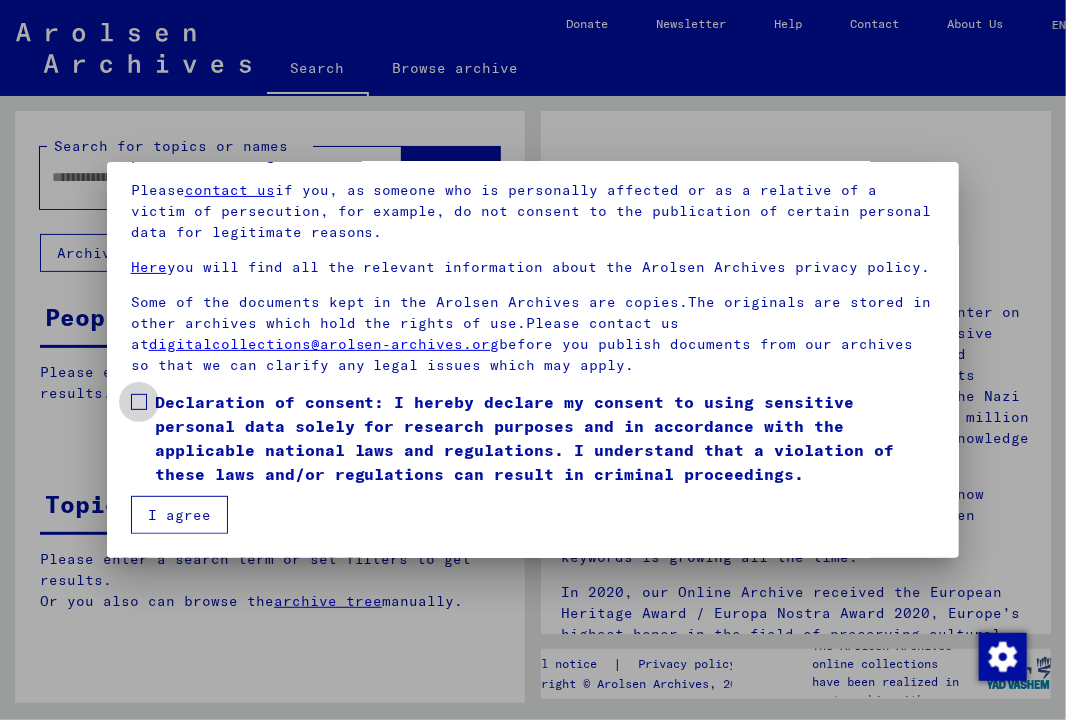 click at bounding box center (139, 402) 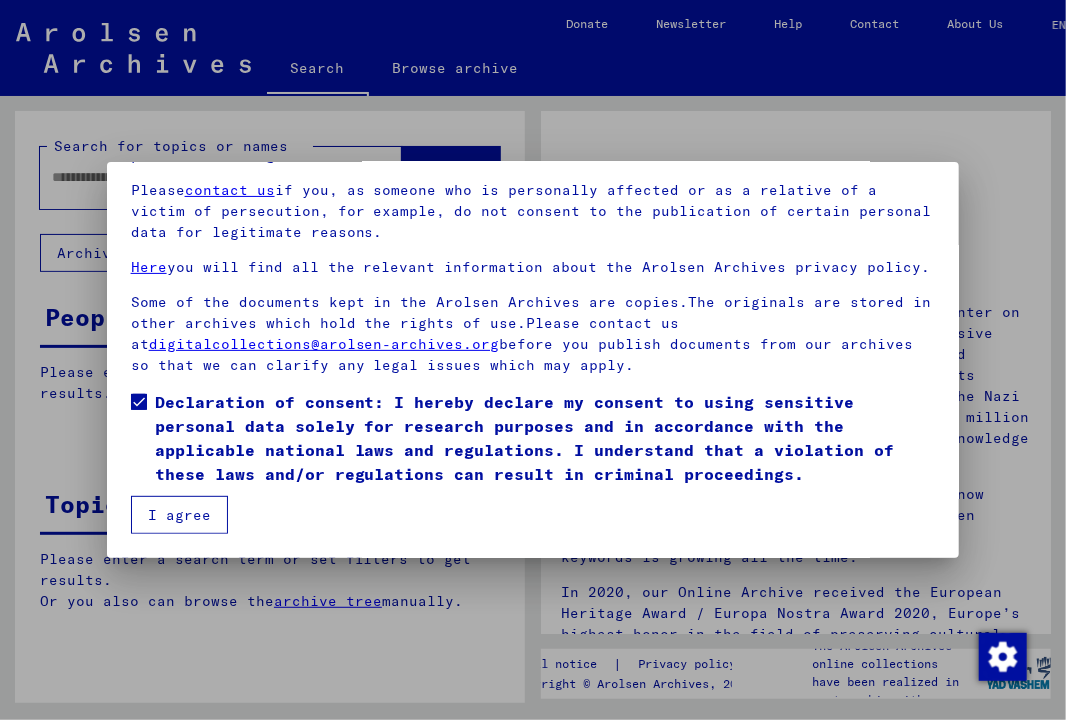 click on "I agree" at bounding box center (179, 515) 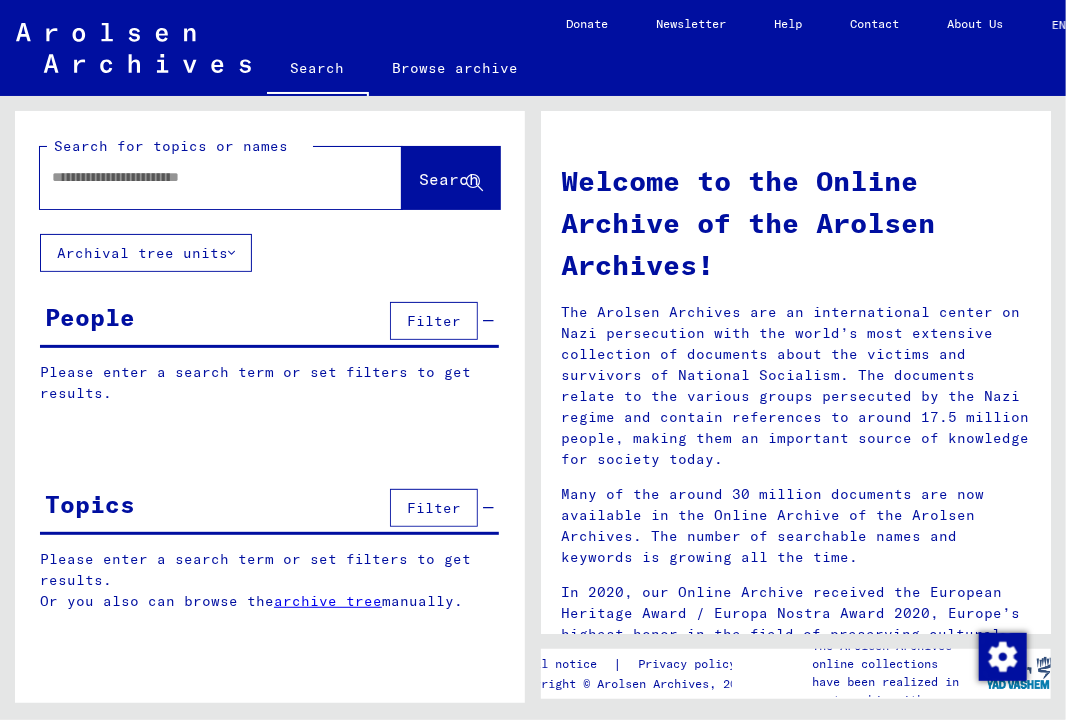 click 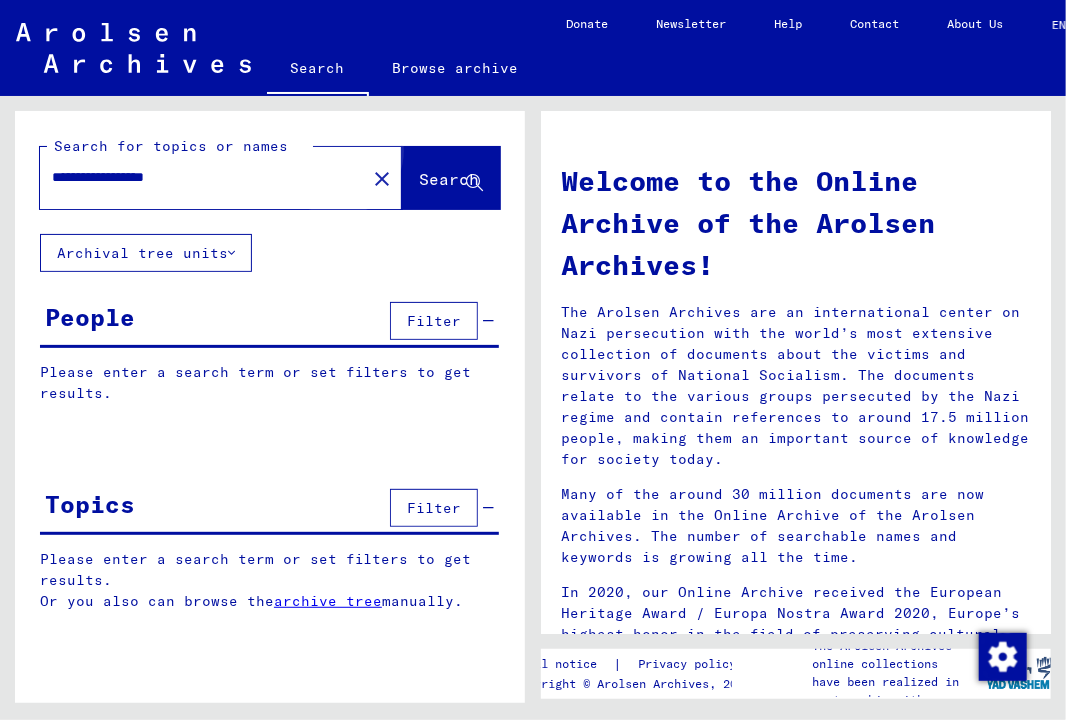 click on "Search" 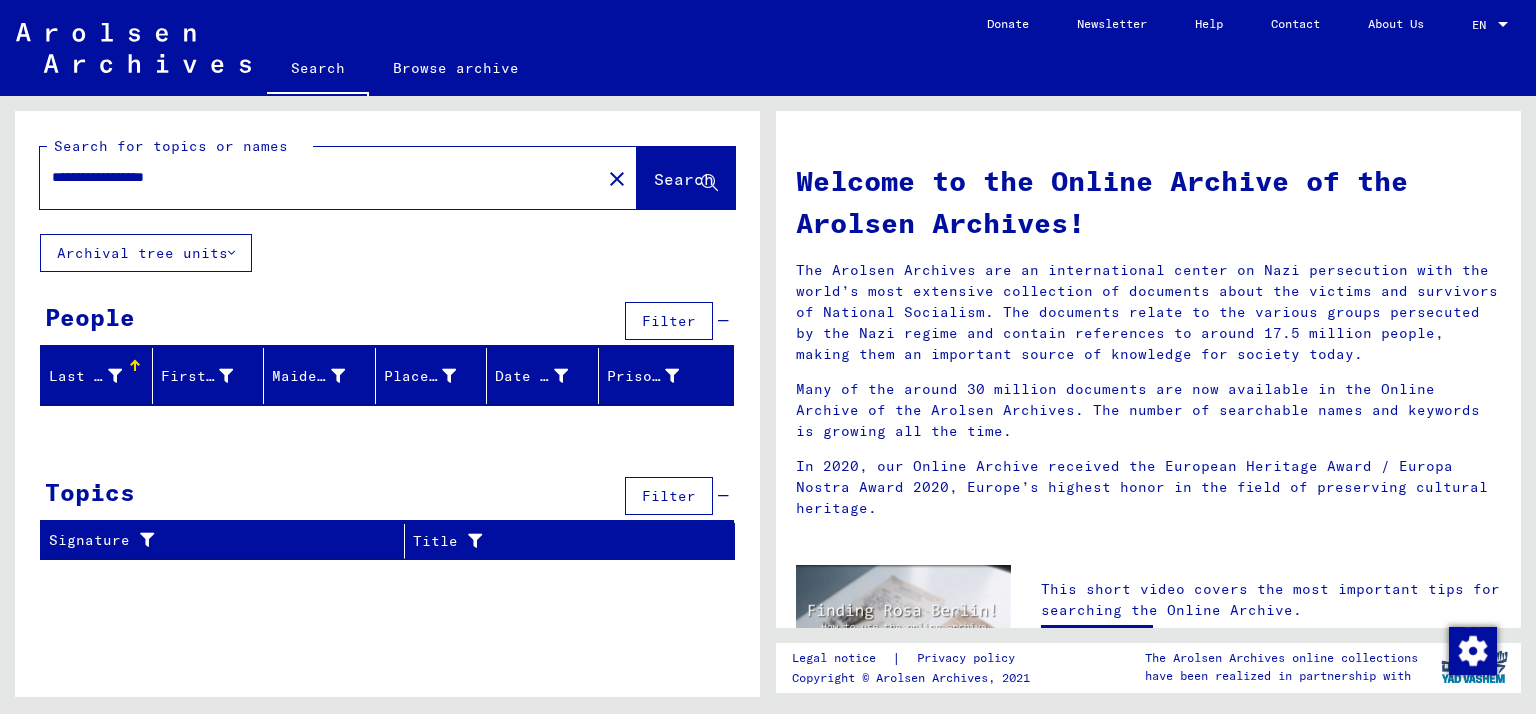 click on "**********" at bounding box center [314, 177] 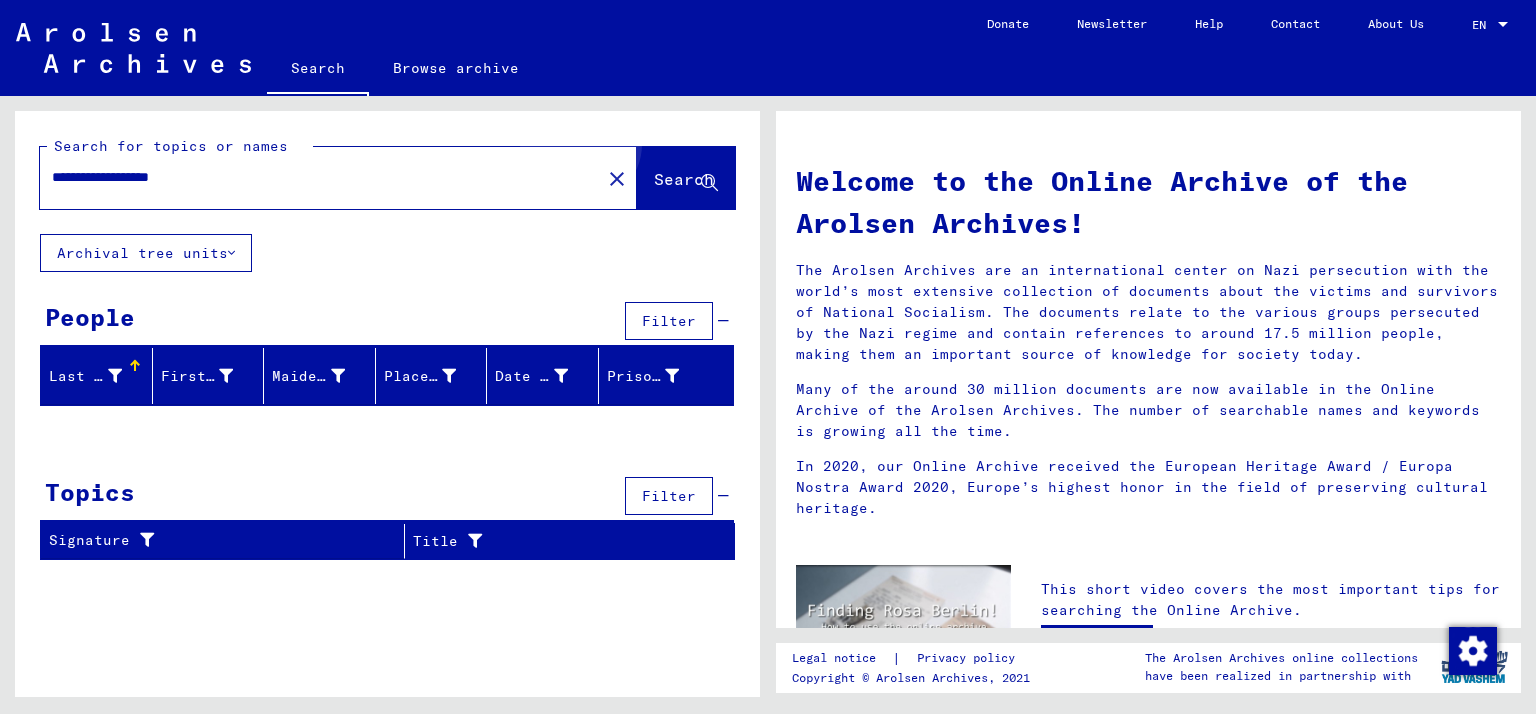 click on "Search" 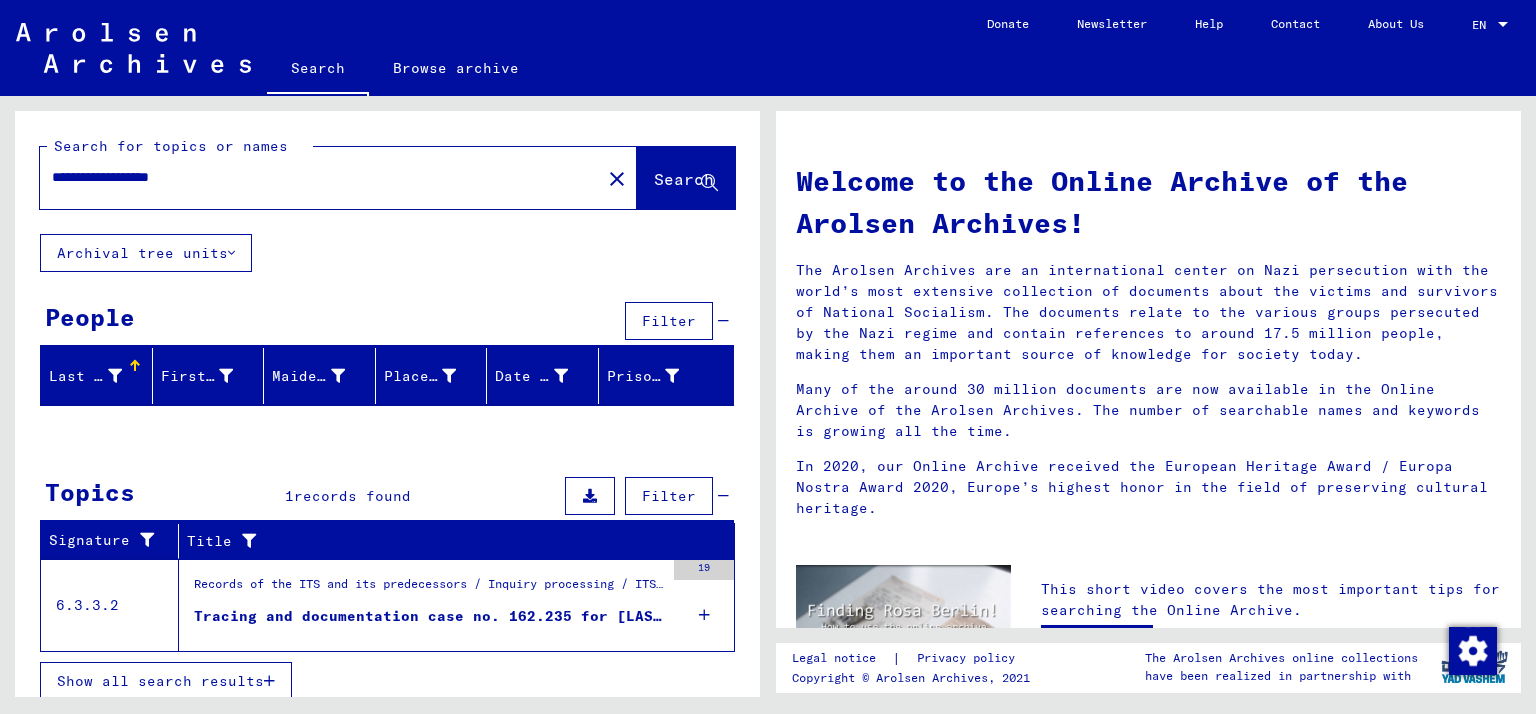scroll, scrollTop: 9, scrollLeft: 0, axis: vertical 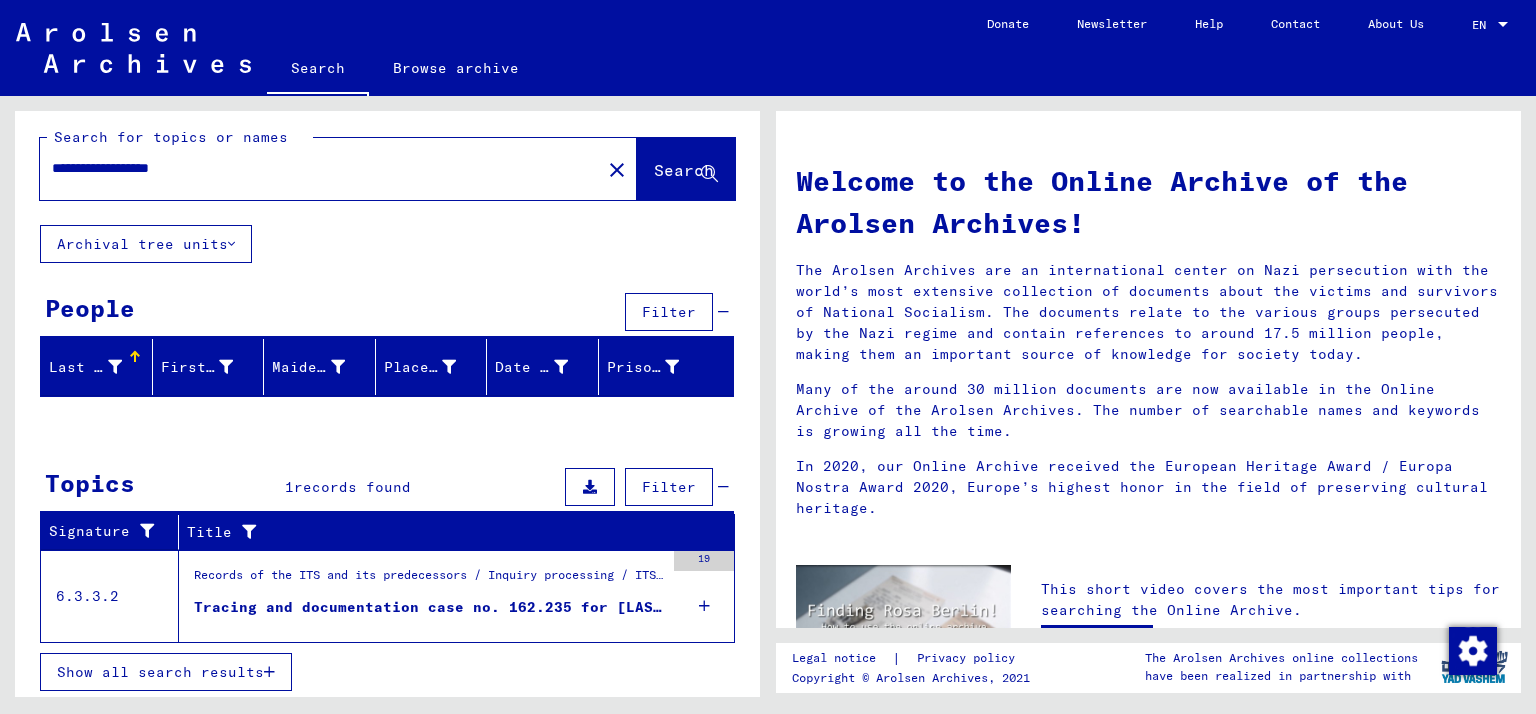 click on "Tracing and documentation case no. 162.235 for [LAST], [FIRST] born [DATE]" at bounding box center (429, 607) 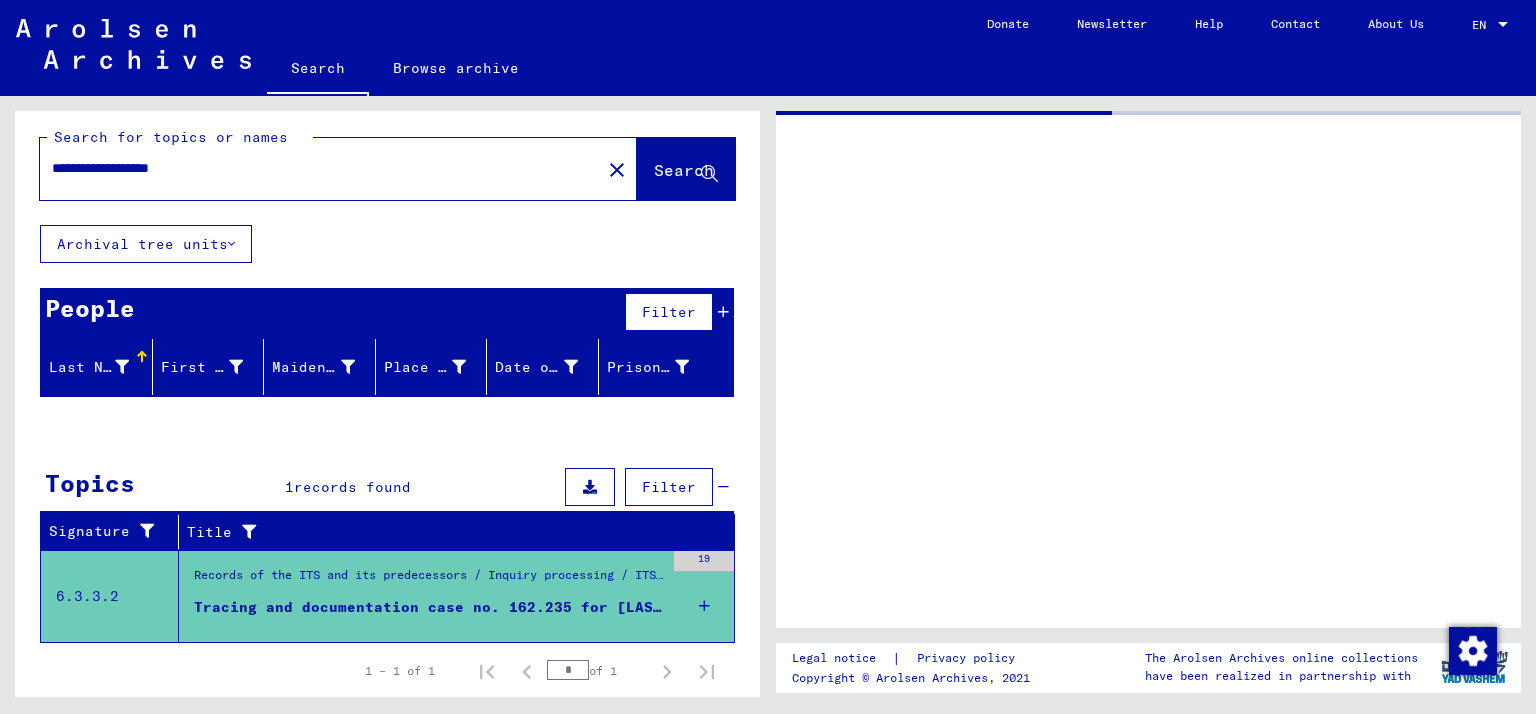 scroll, scrollTop: 8, scrollLeft: 0, axis: vertical 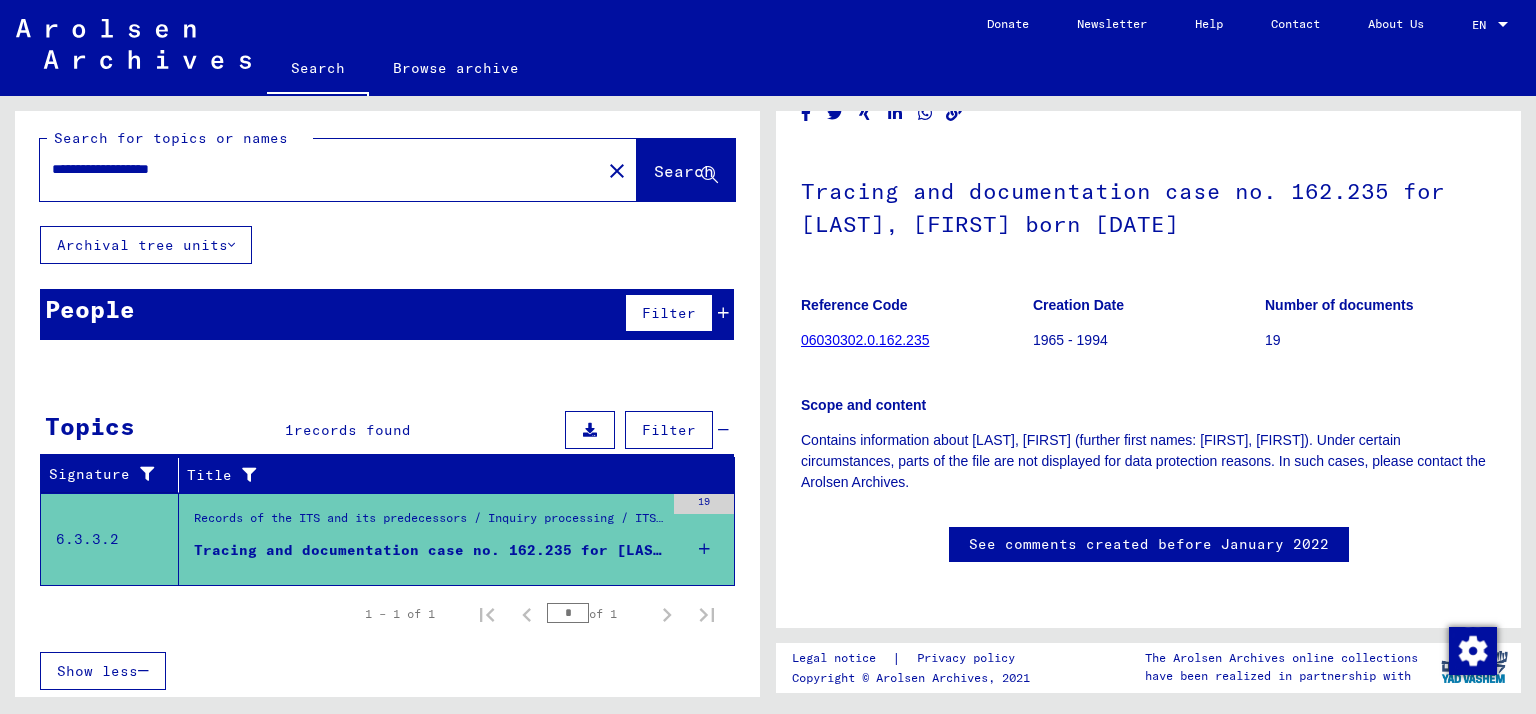click on "Contains information about [LAST], [FIRST] (further first names: [FIRST], [FIRST]). Under certain circumstances, parts of the file are not displayed for data protection reasons. In such cases, please contact the Arolsen Archives." 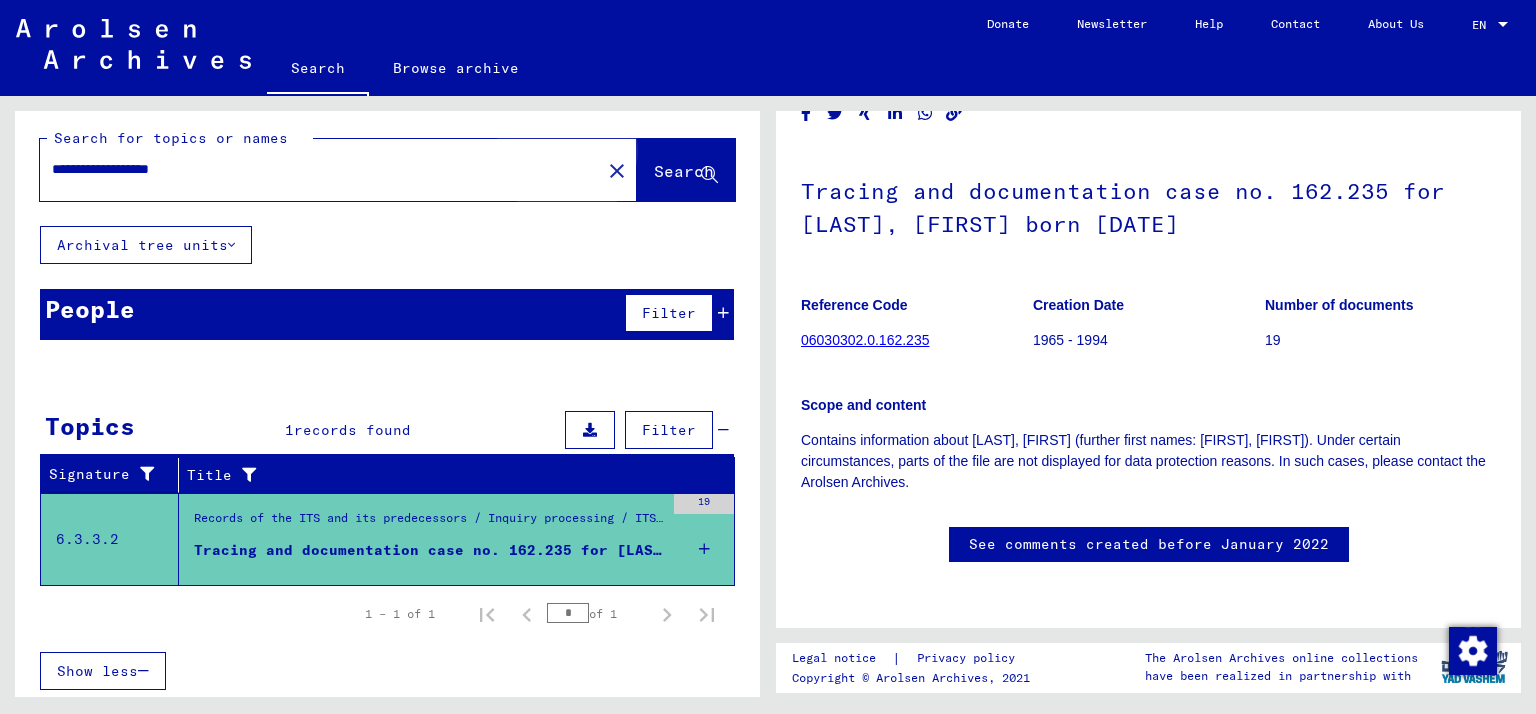 click on "Search" 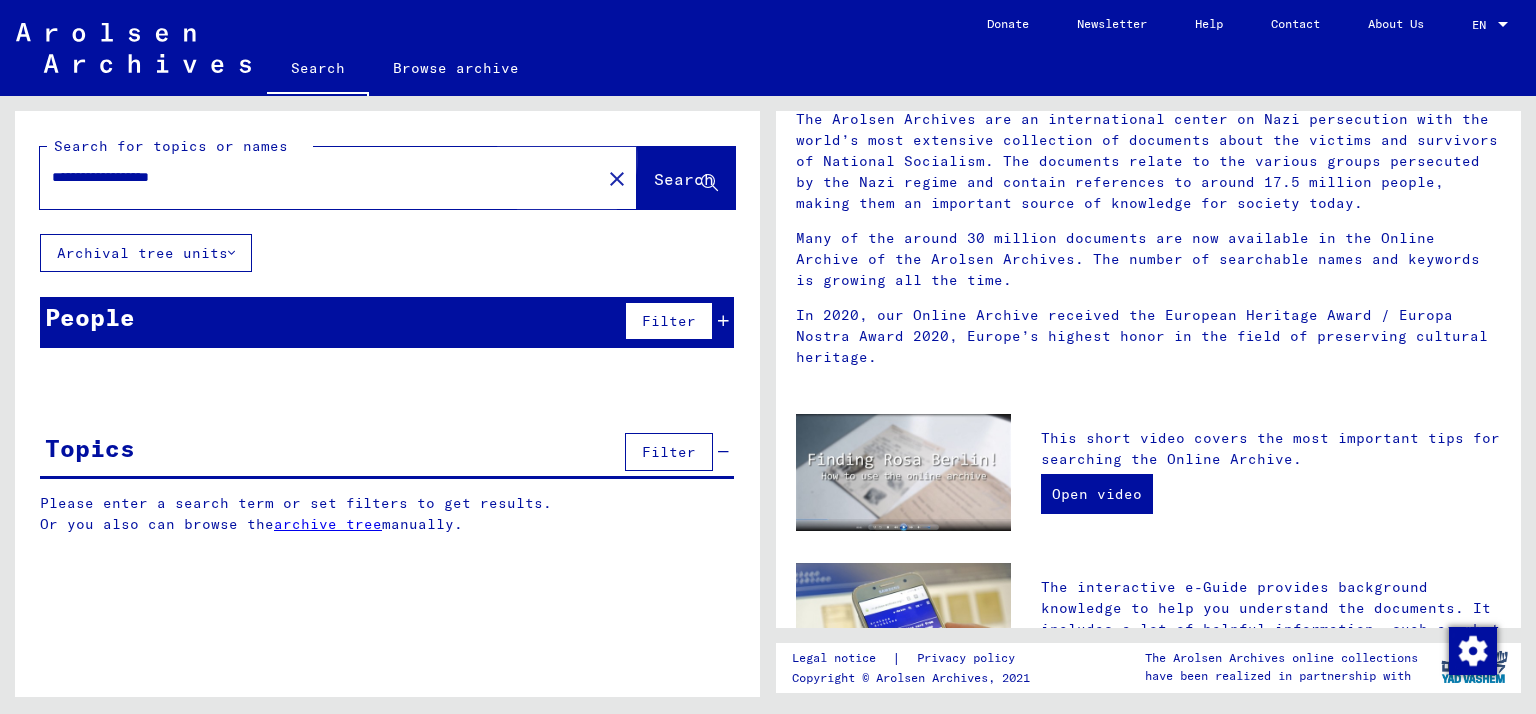 scroll, scrollTop: 0, scrollLeft: 0, axis: both 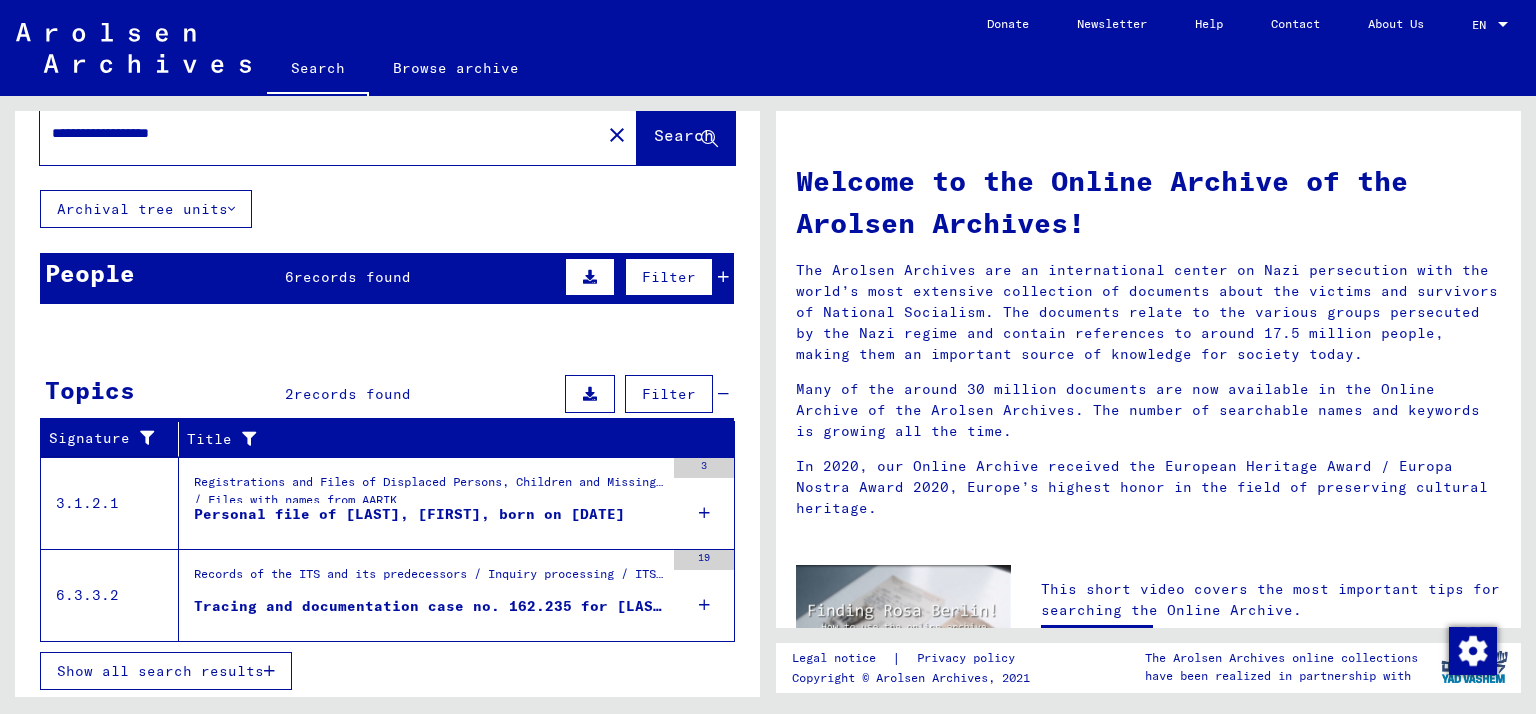 click on "Records of the ITS and its predecessors / Inquiry processing / ITS case files as of 1947 / Repository of T/D cases / Tracing and documentation cases with (T/D) numbers between 1 bis 249.999 / Tracing and documentation cases with (T/D) numbers between 162.000 and 162.499" at bounding box center [429, 579] 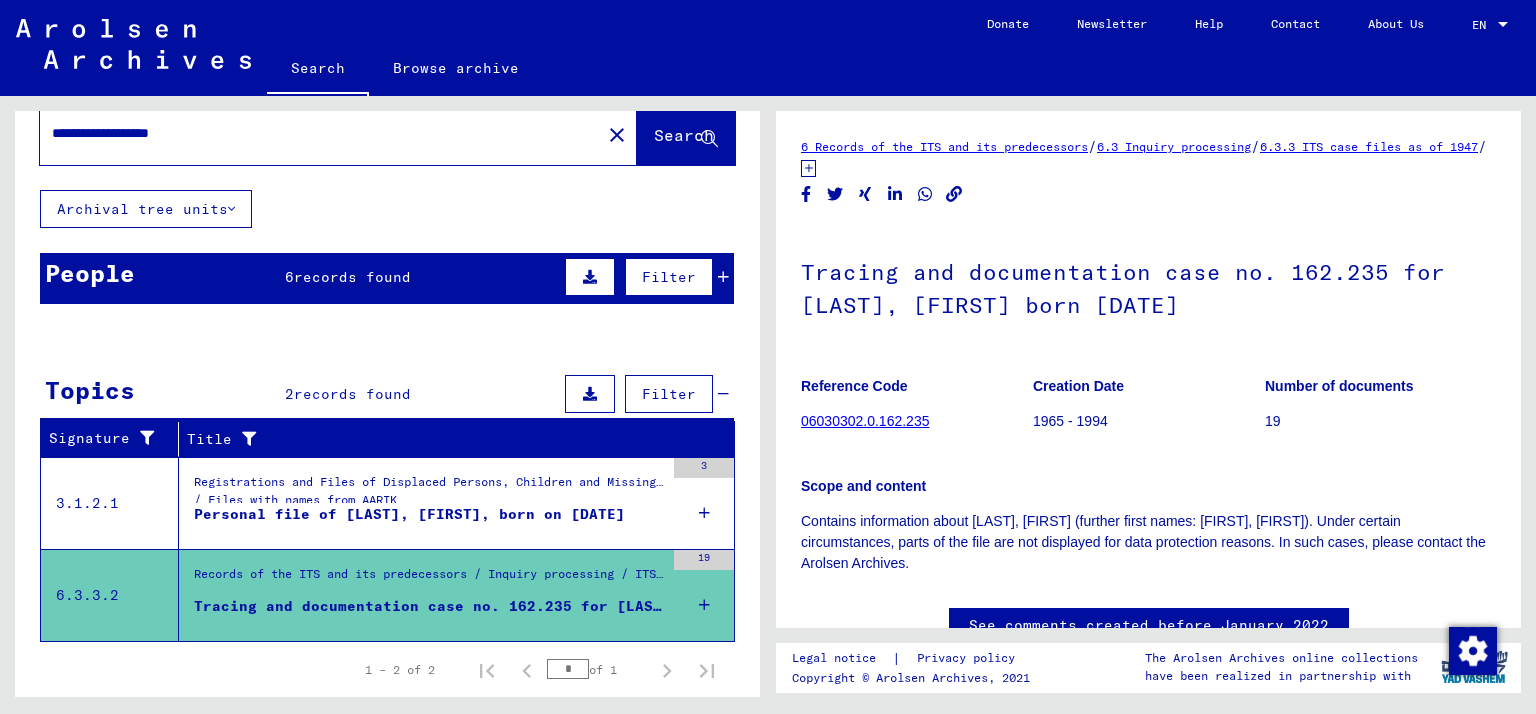 scroll, scrollTop: 0, scrollLeft: 0, axis: both 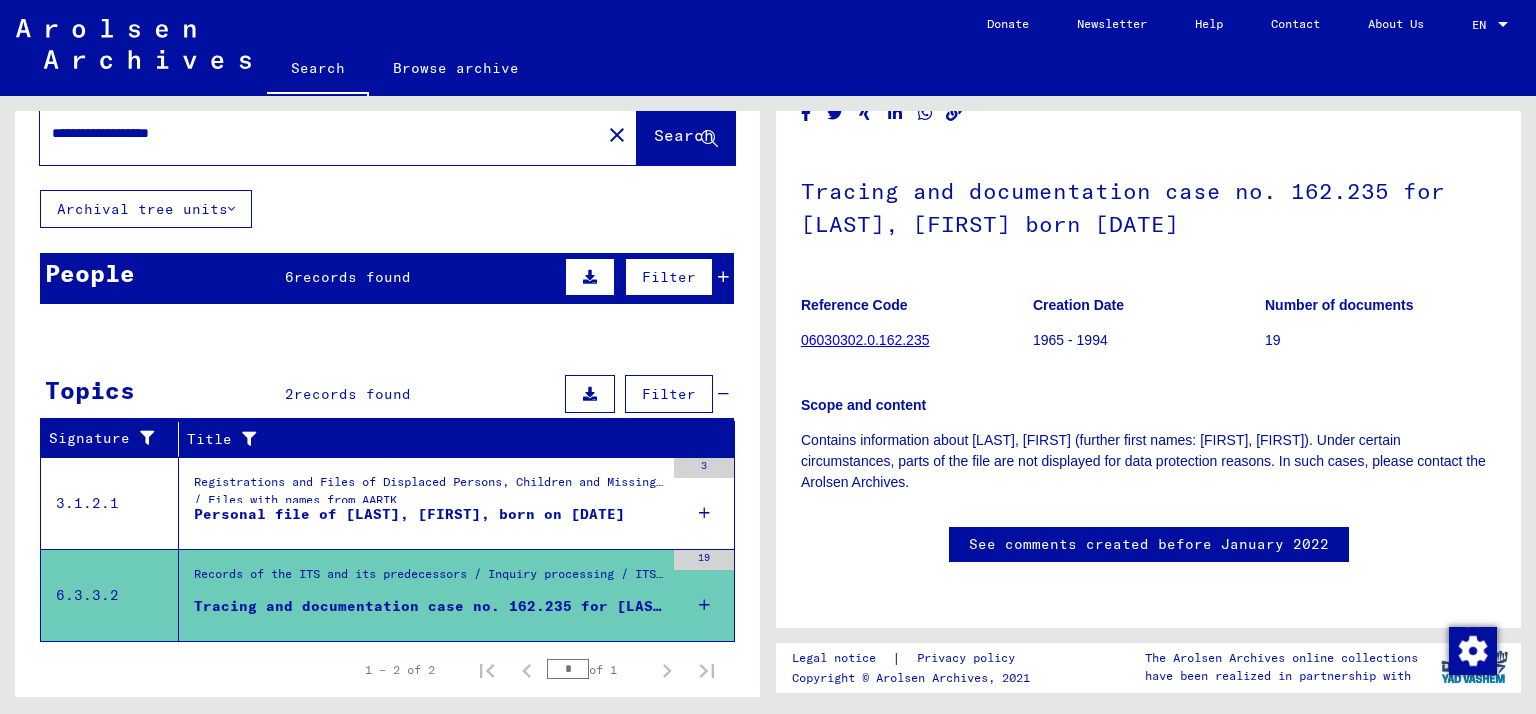 click on "**********" at bounding box center (320, 133) 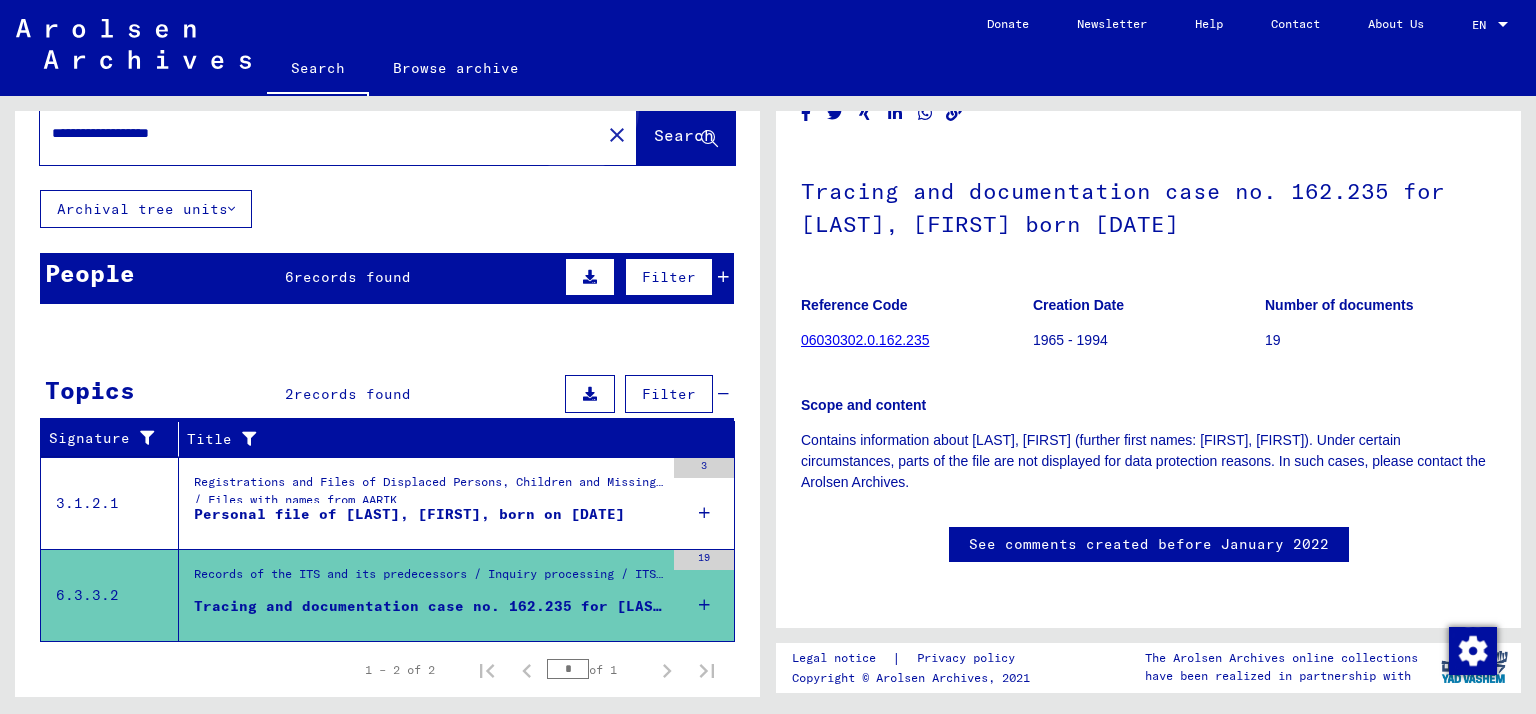 click on "Search" 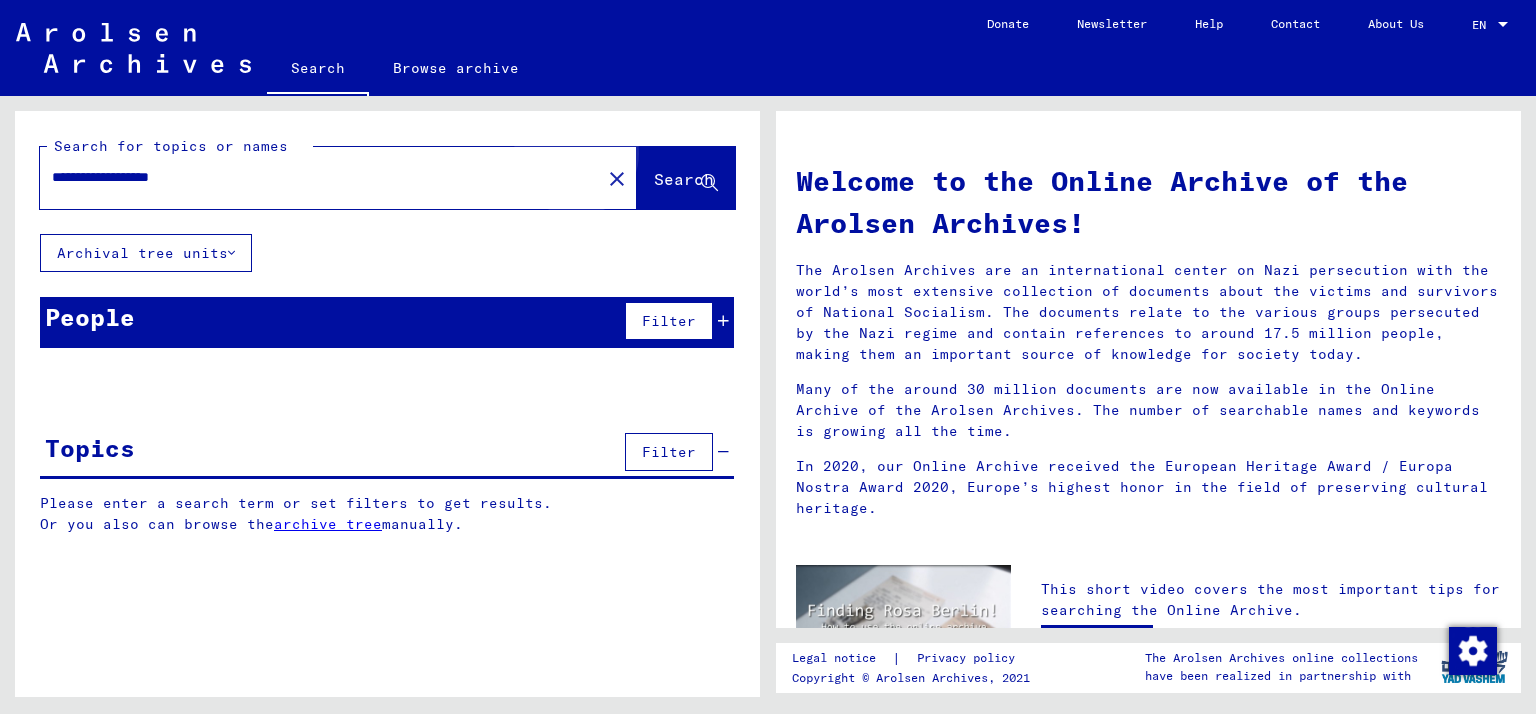 scroll, scrollTop: 0, scrollLeft: 0, axis: both 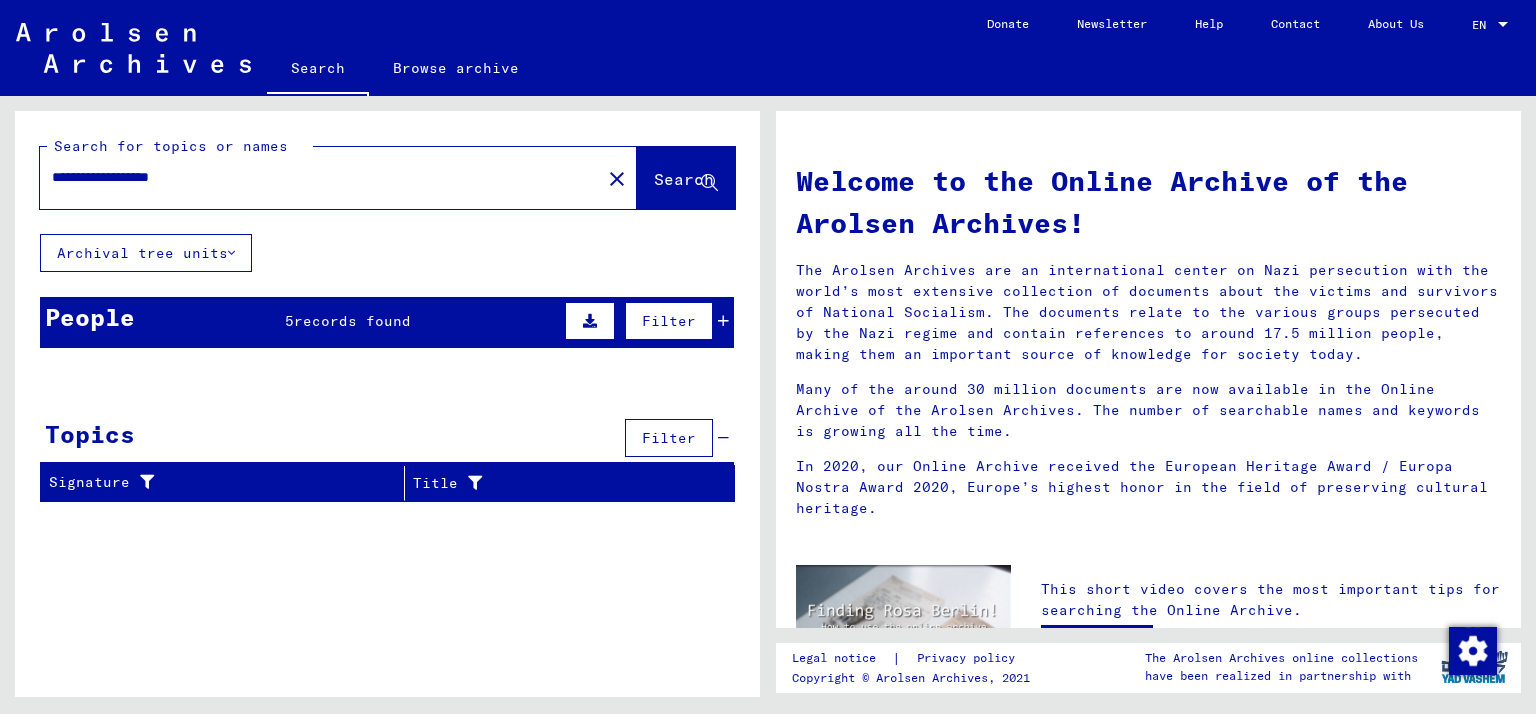 click on "**********" at bounding box center [314, 177] 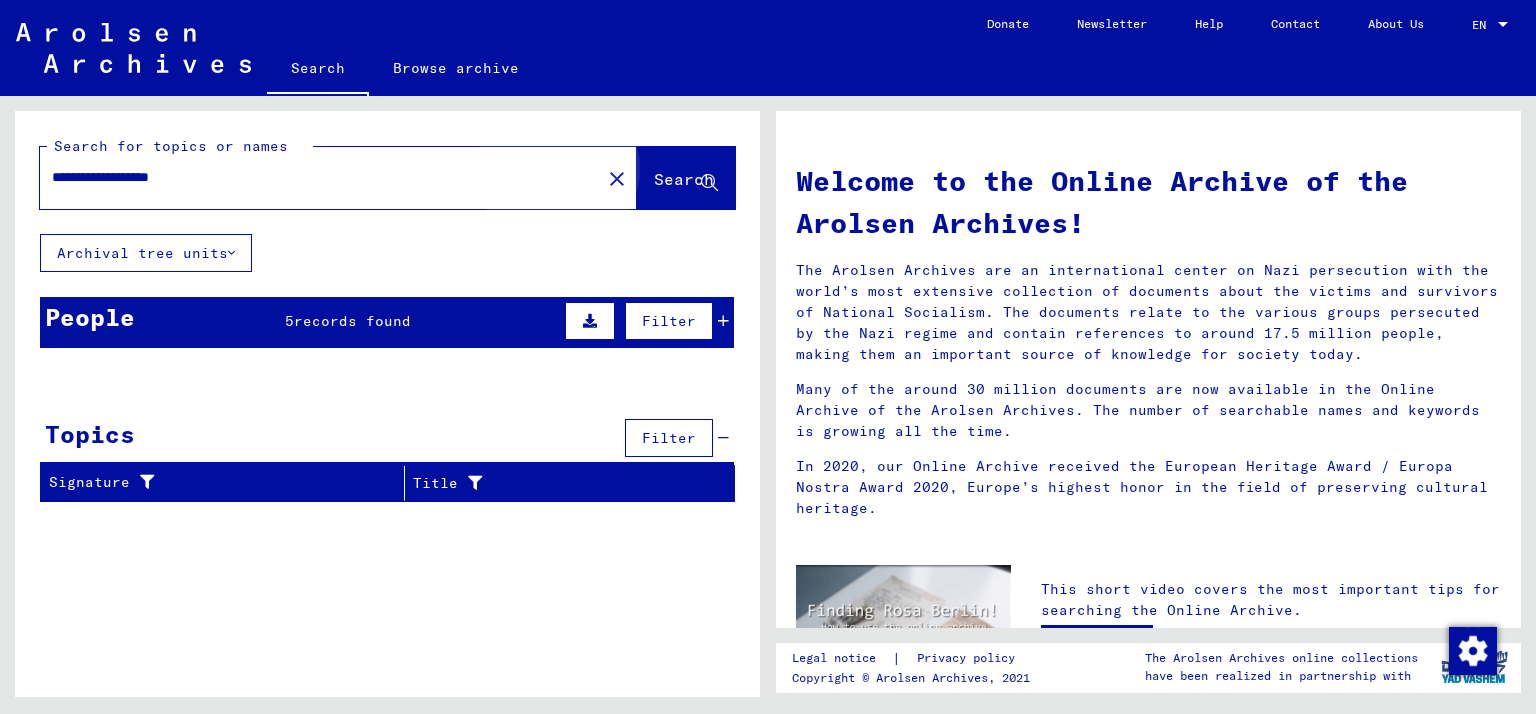 click on "Search" 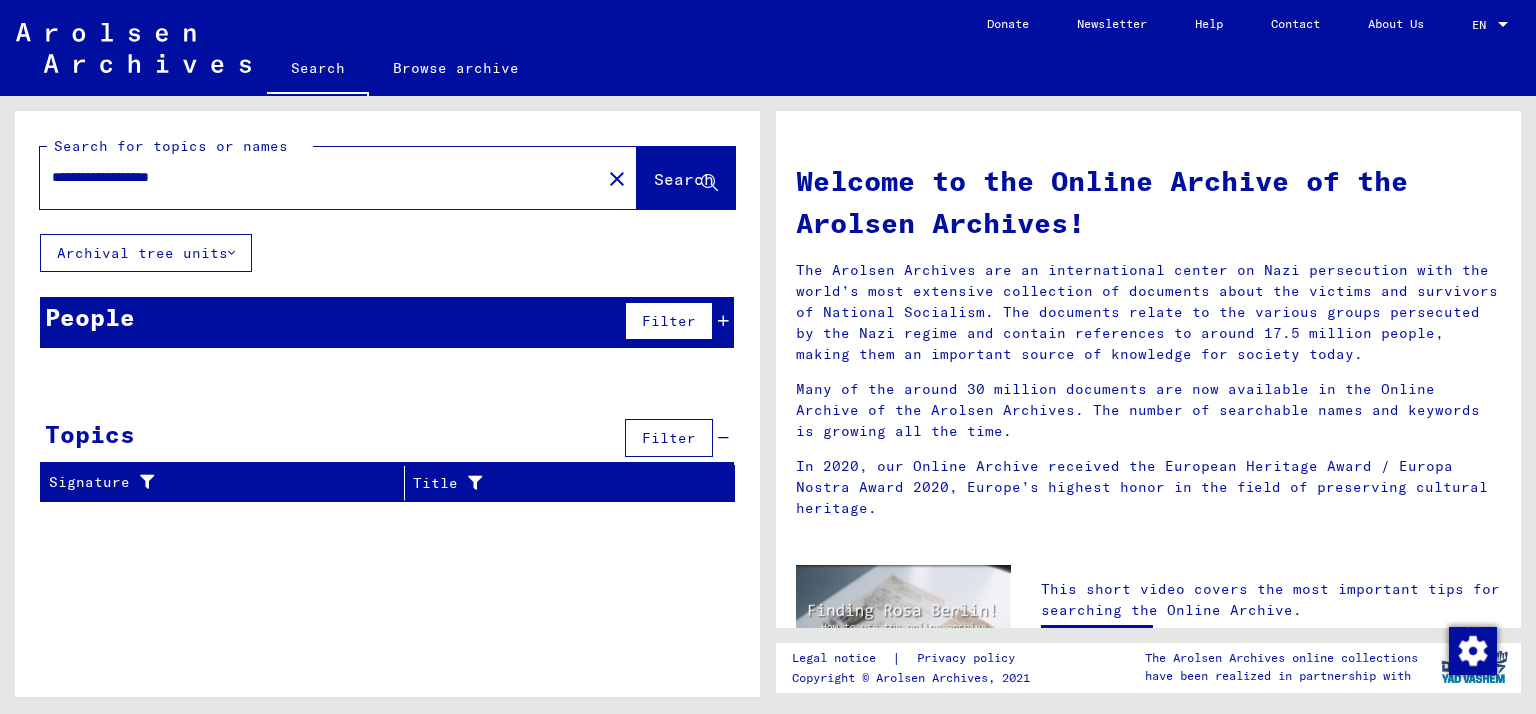 drag, startPoint x: 297, startPoint y: 180, endPoint x: 19, endPoint y: 159, distance: 278.79202 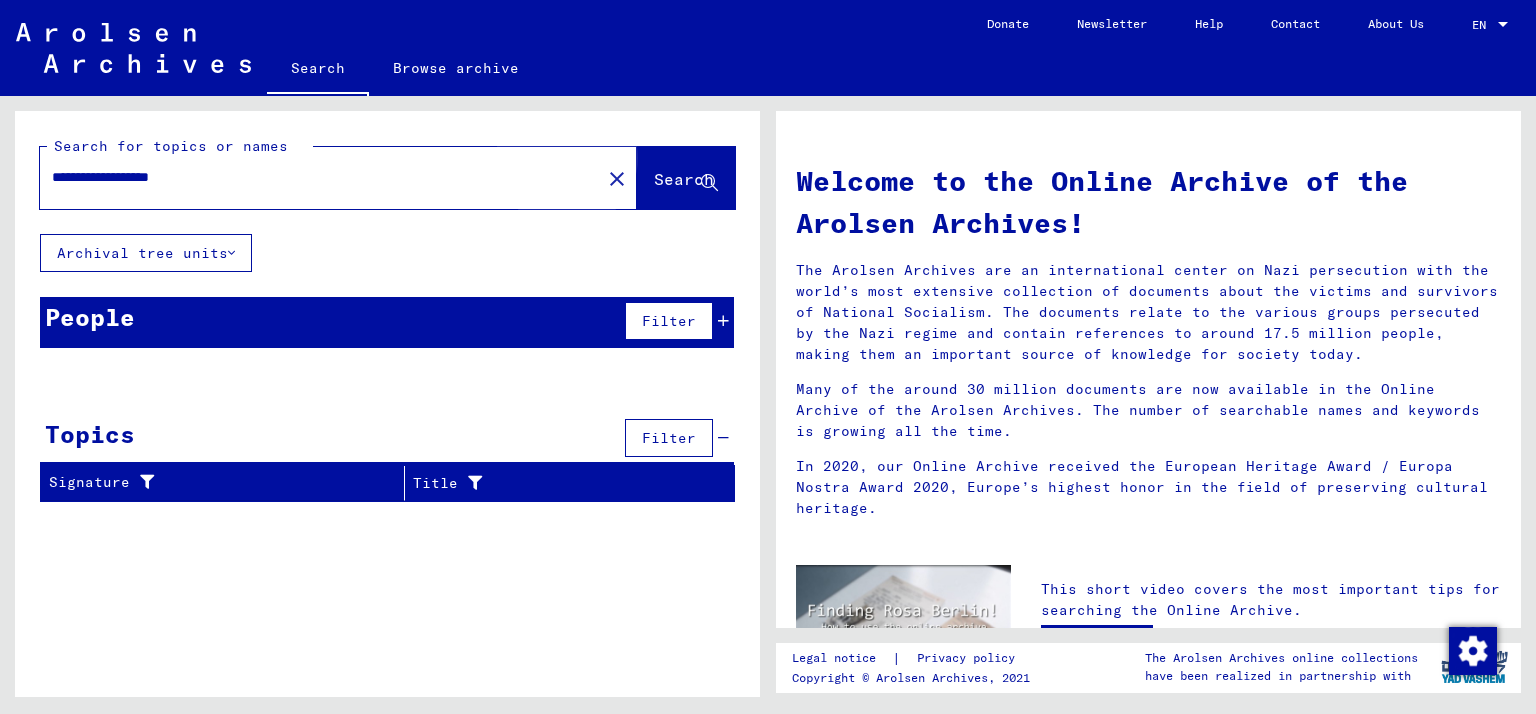 click on "Search" 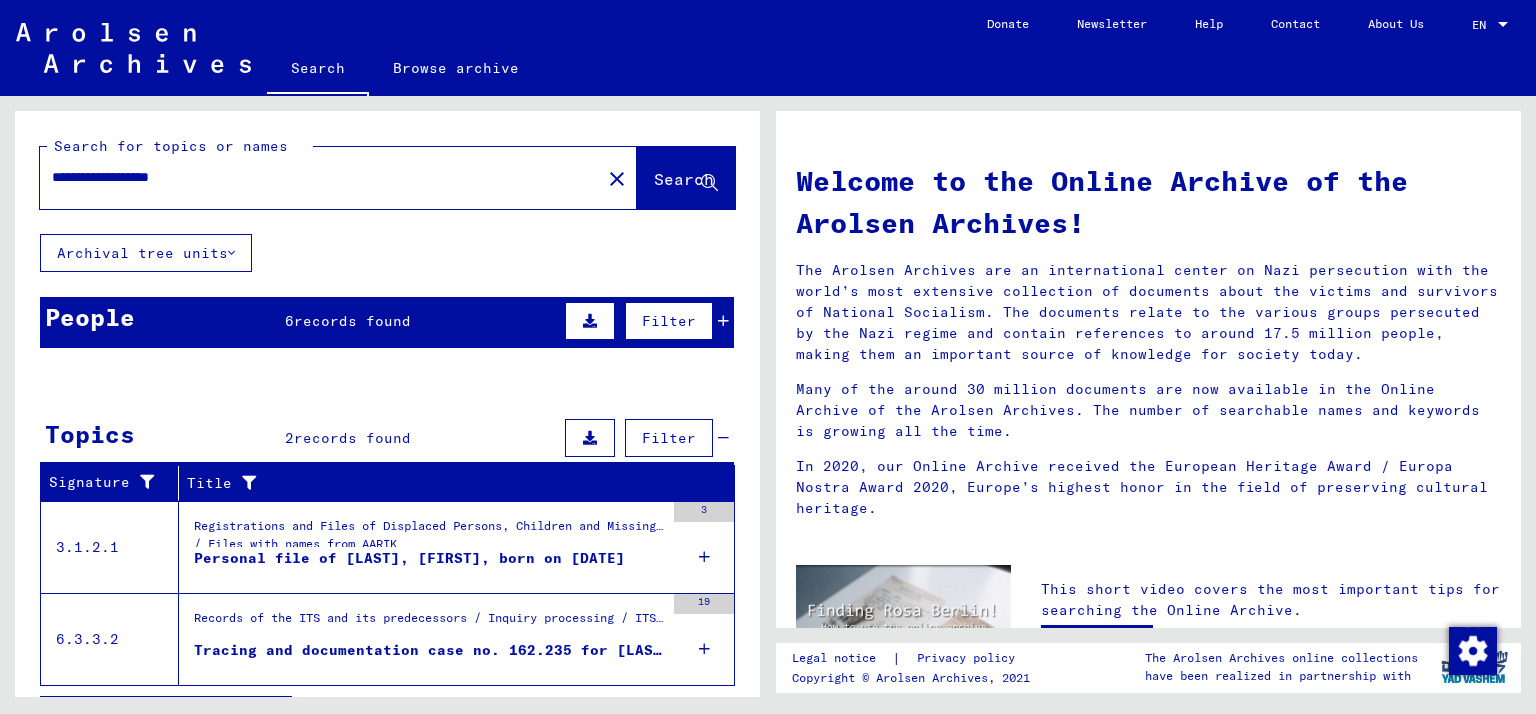 scroll, scrollTop: 44, scrollLeft: 0, axis: vertical 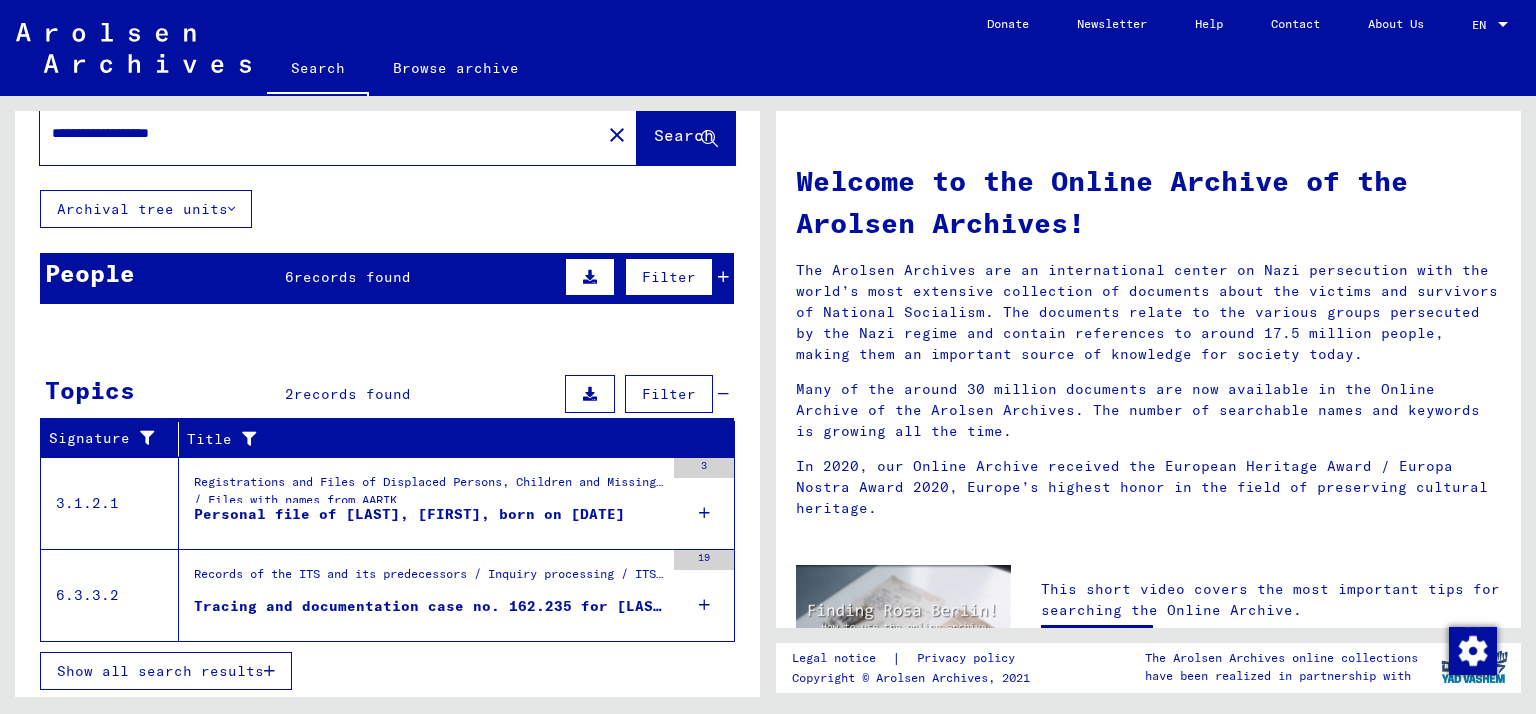 click on "**********" at bounding box center [314, 133] 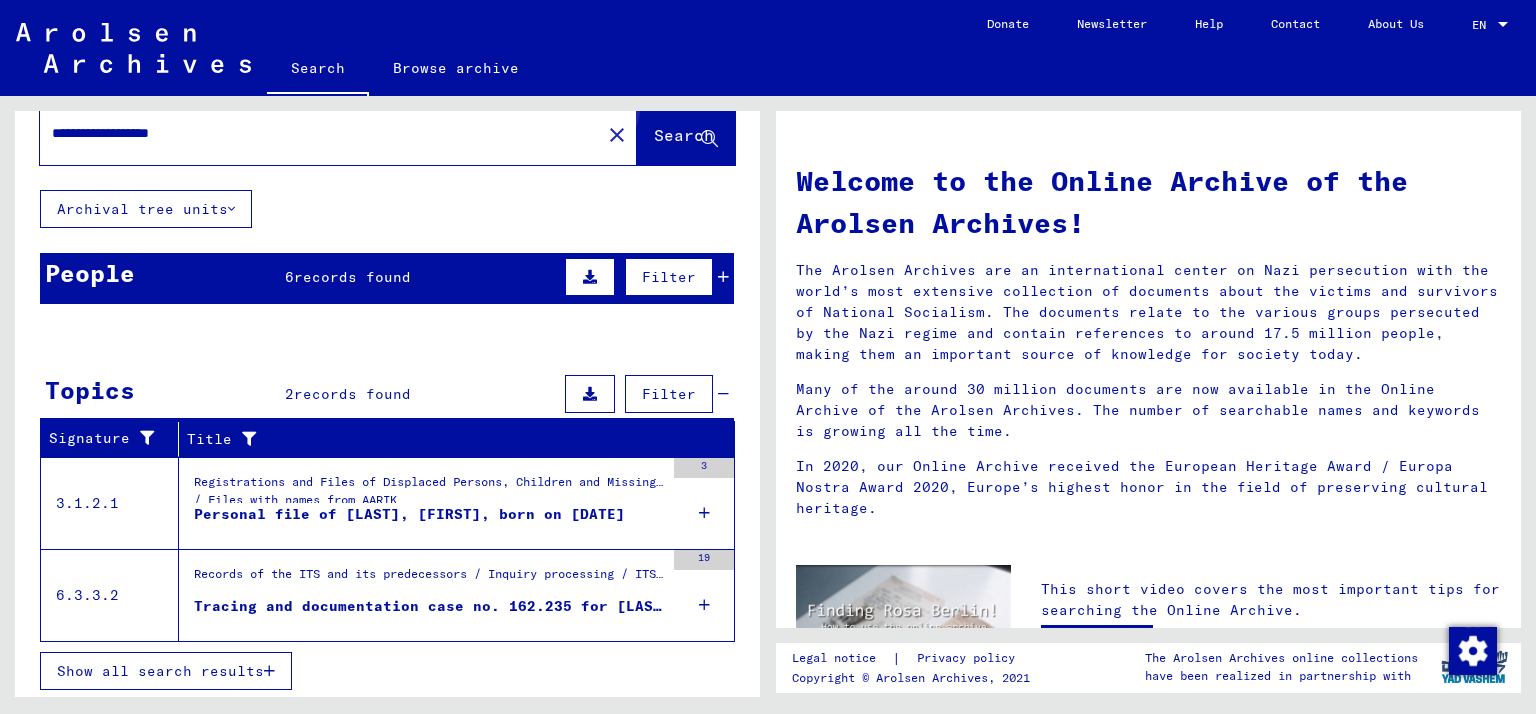 click on "Search" 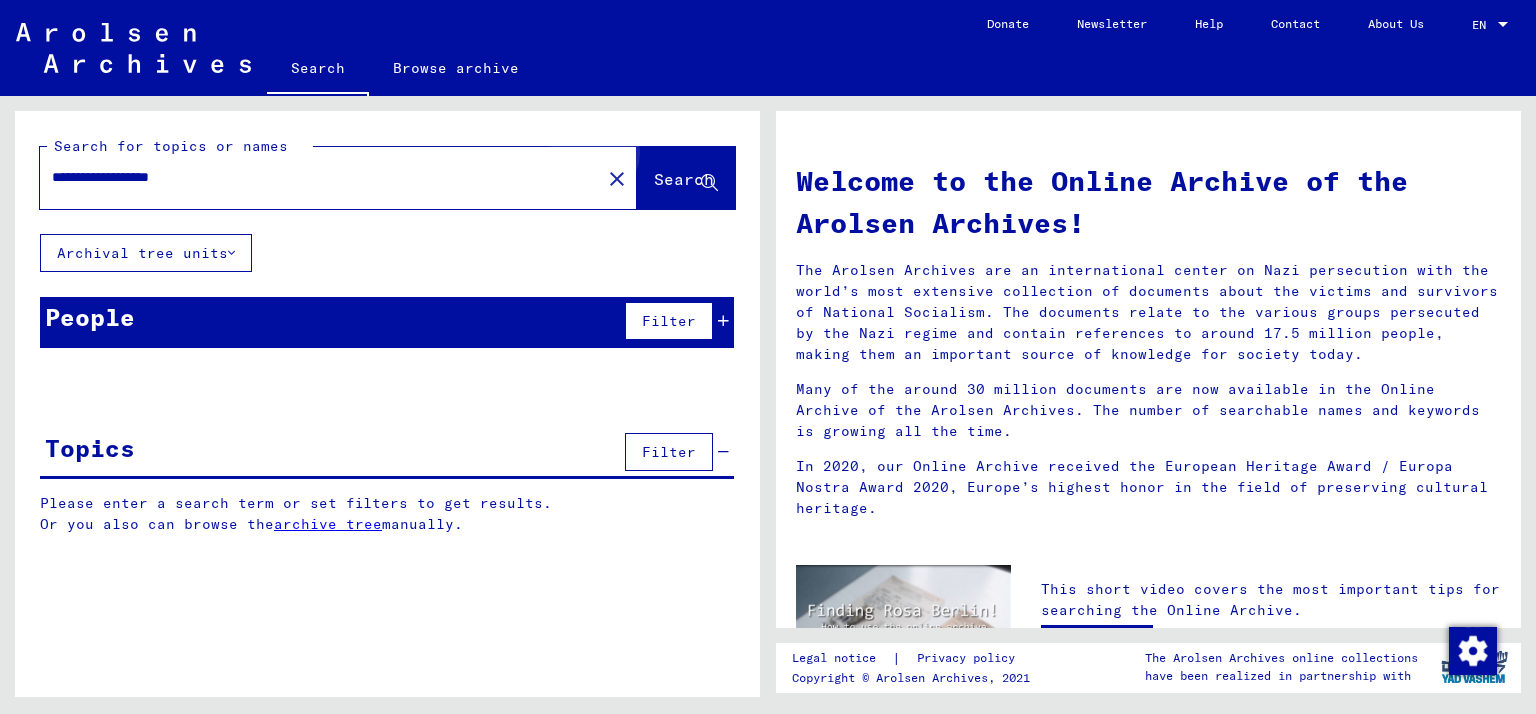 scroll, scrollTop: 0, scrollLeft: 0, axis: both 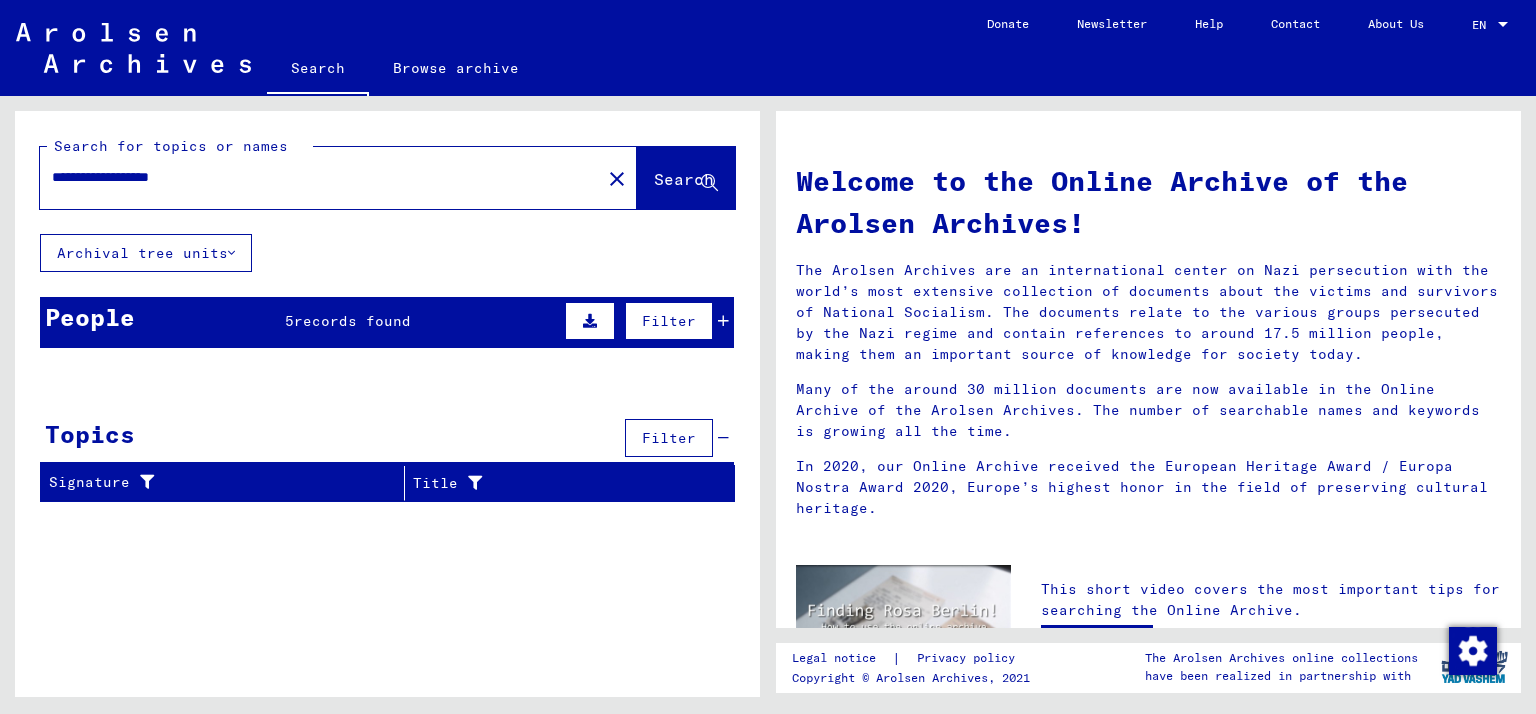 click on "**********" at bounding box center (314, 177) 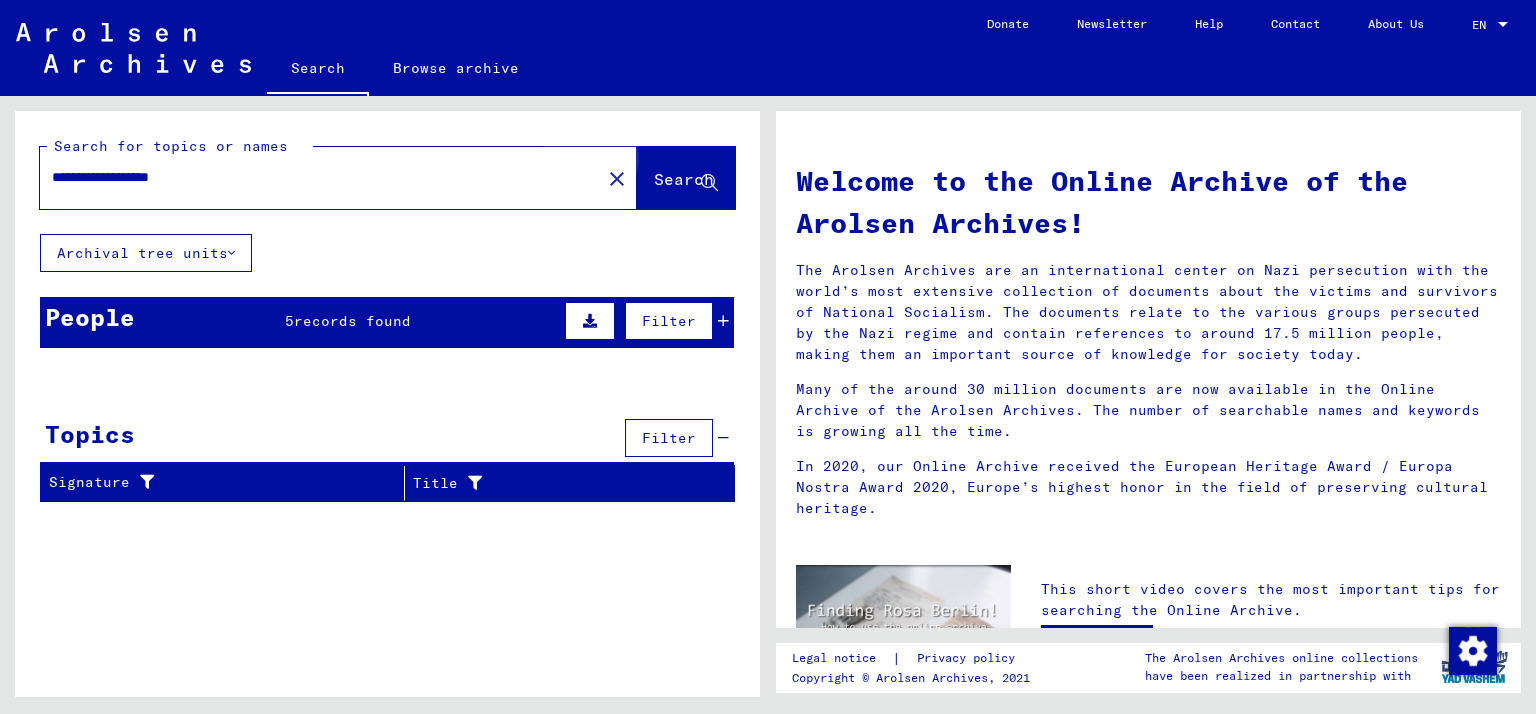 click on "Search" 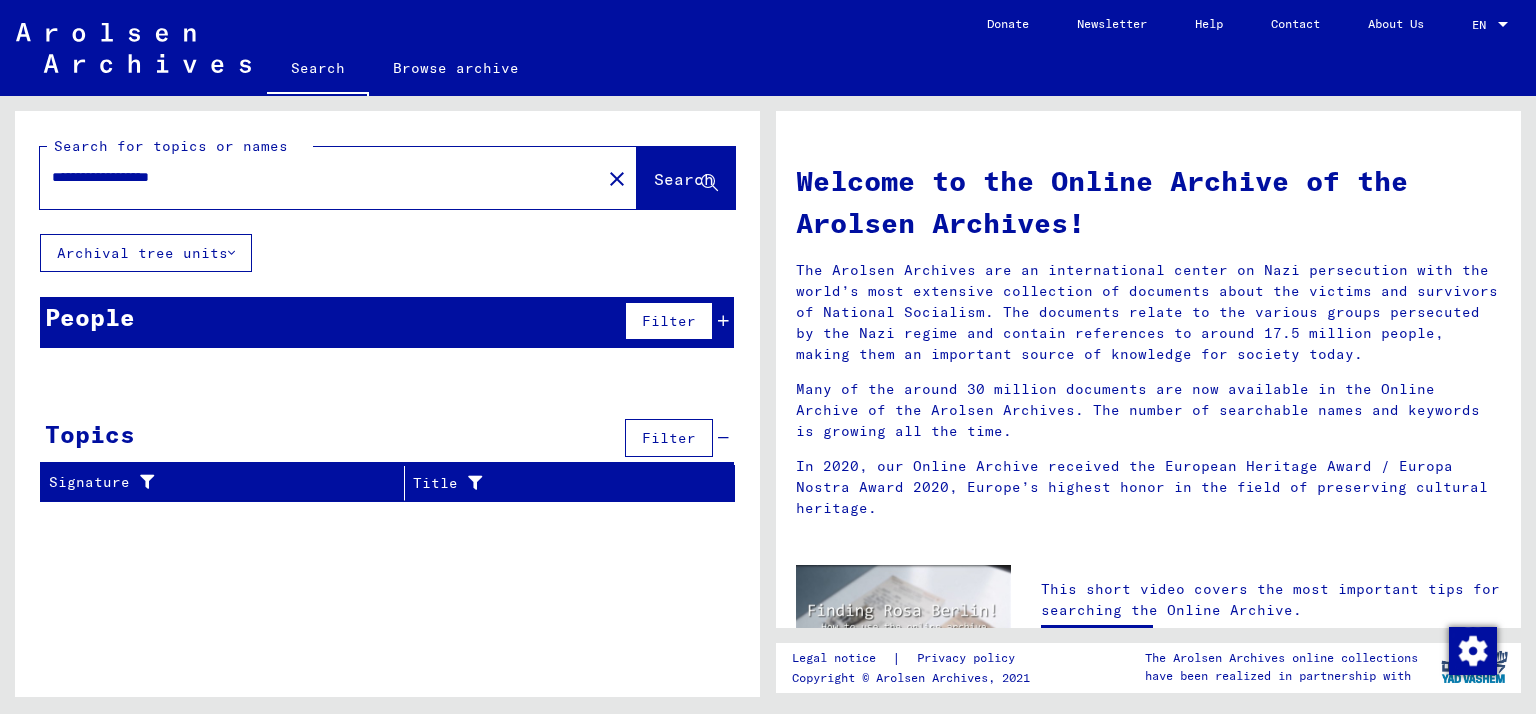 click on "**********" at bounding box center (314, 177) 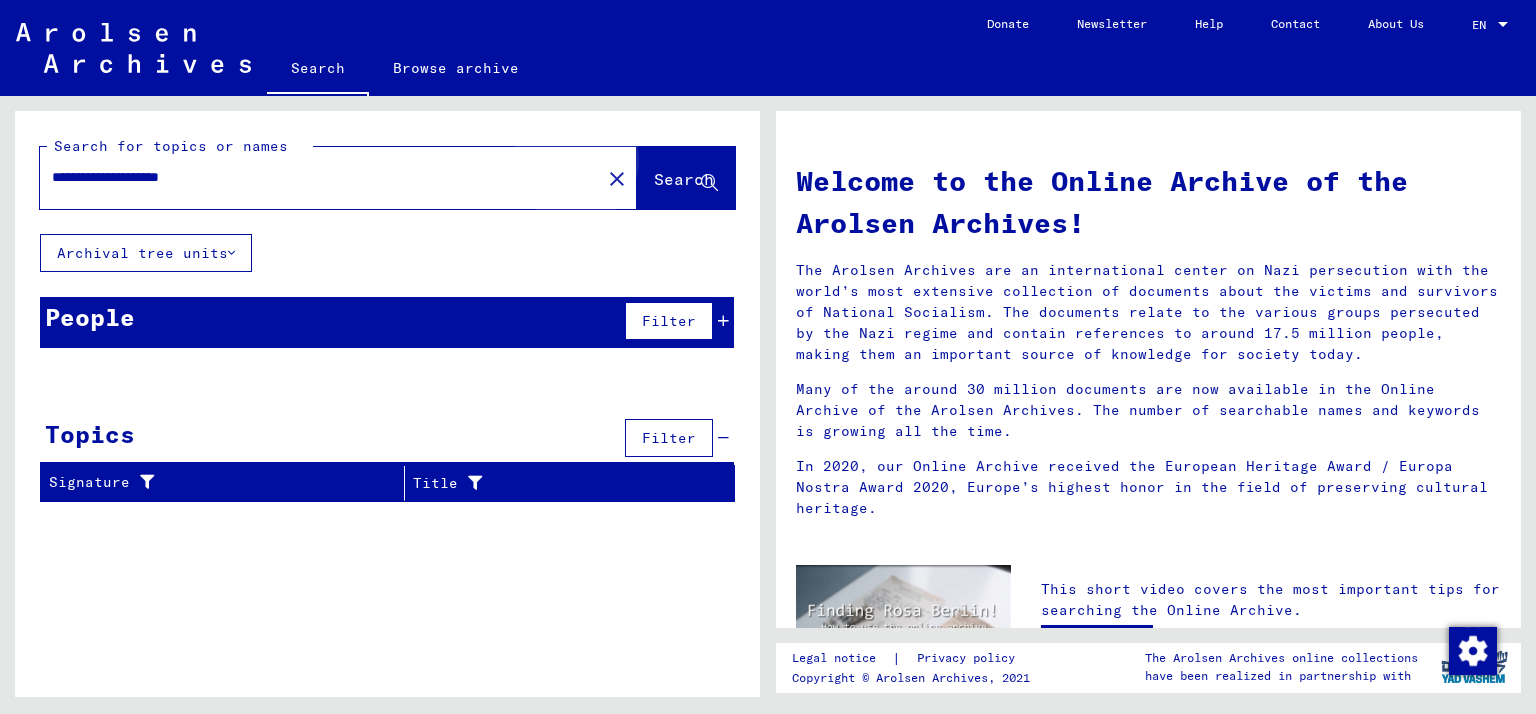click on "Search" 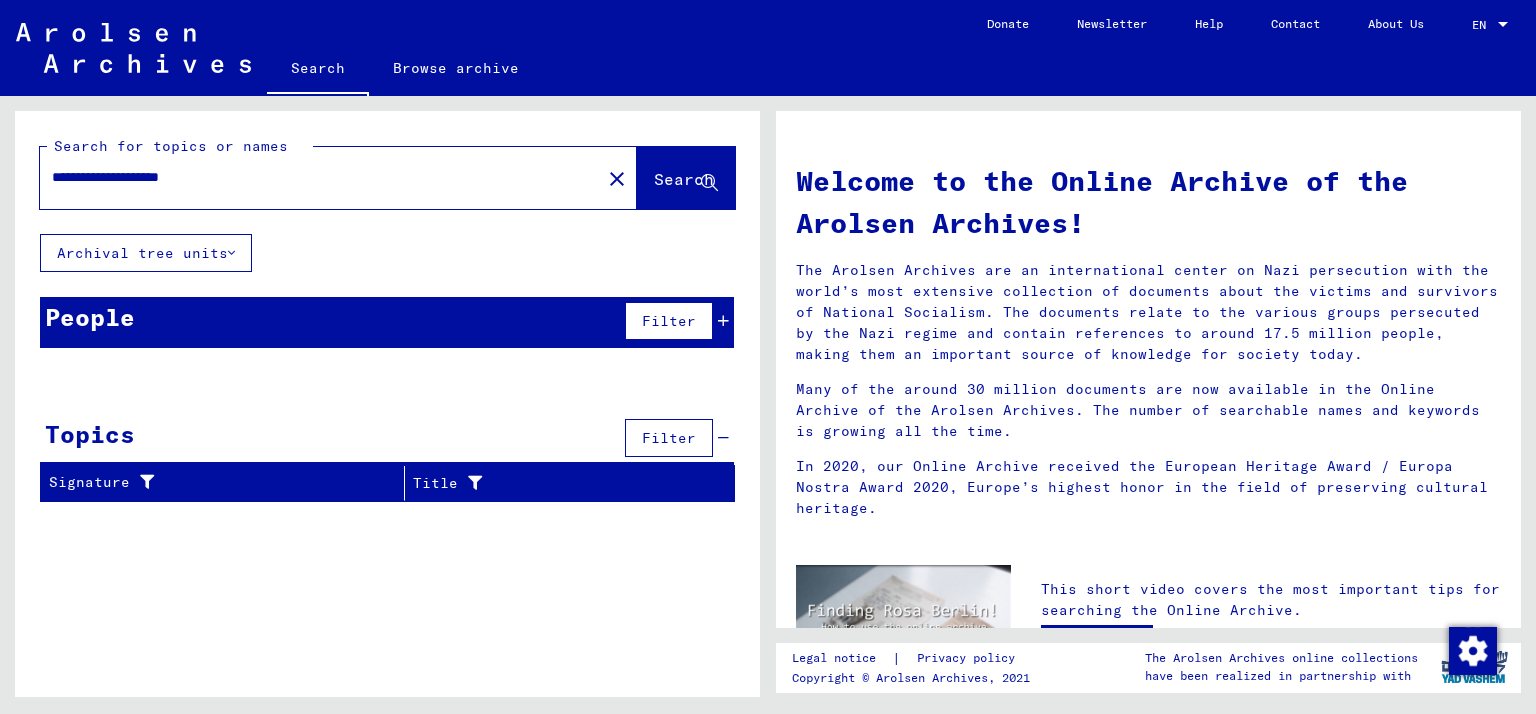click on "**********" at bounding box center [314, 177] 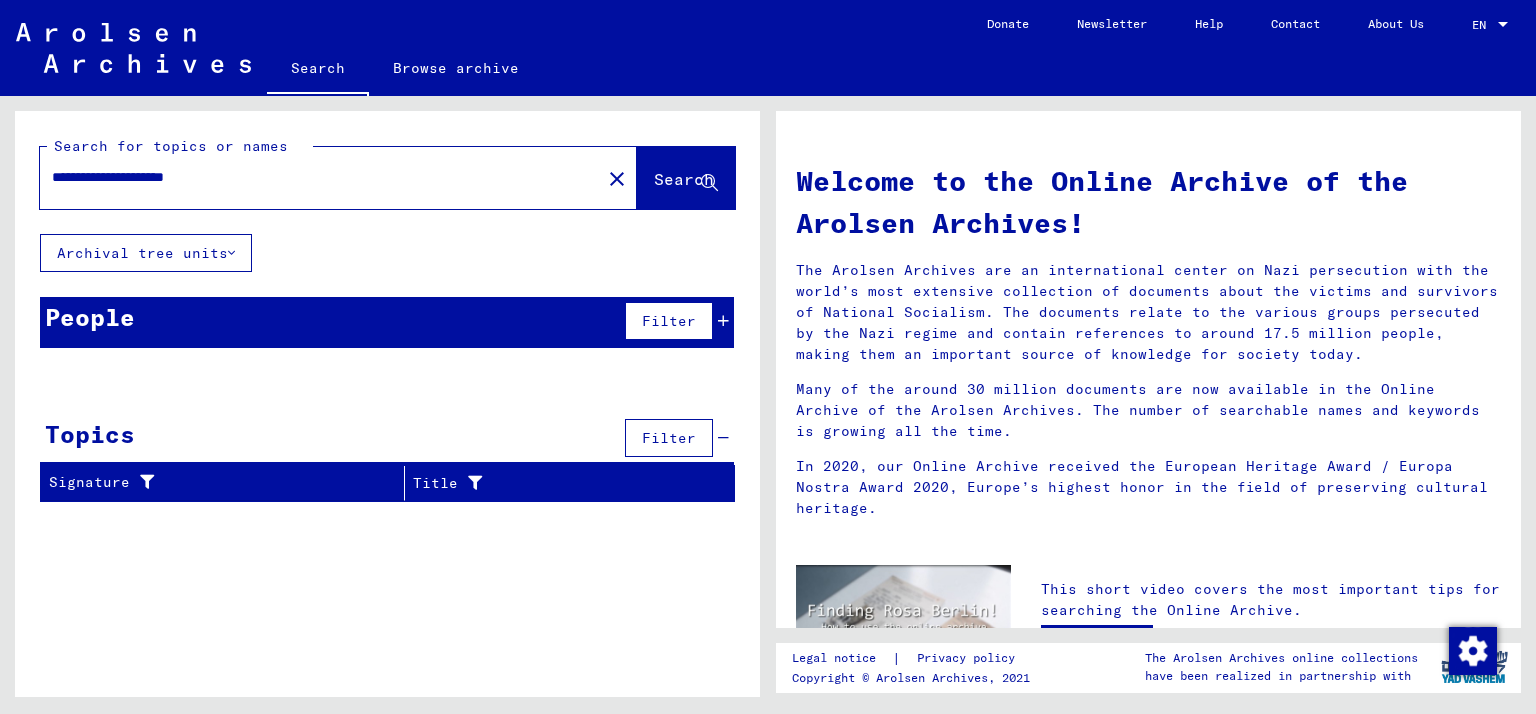 type on "**********" 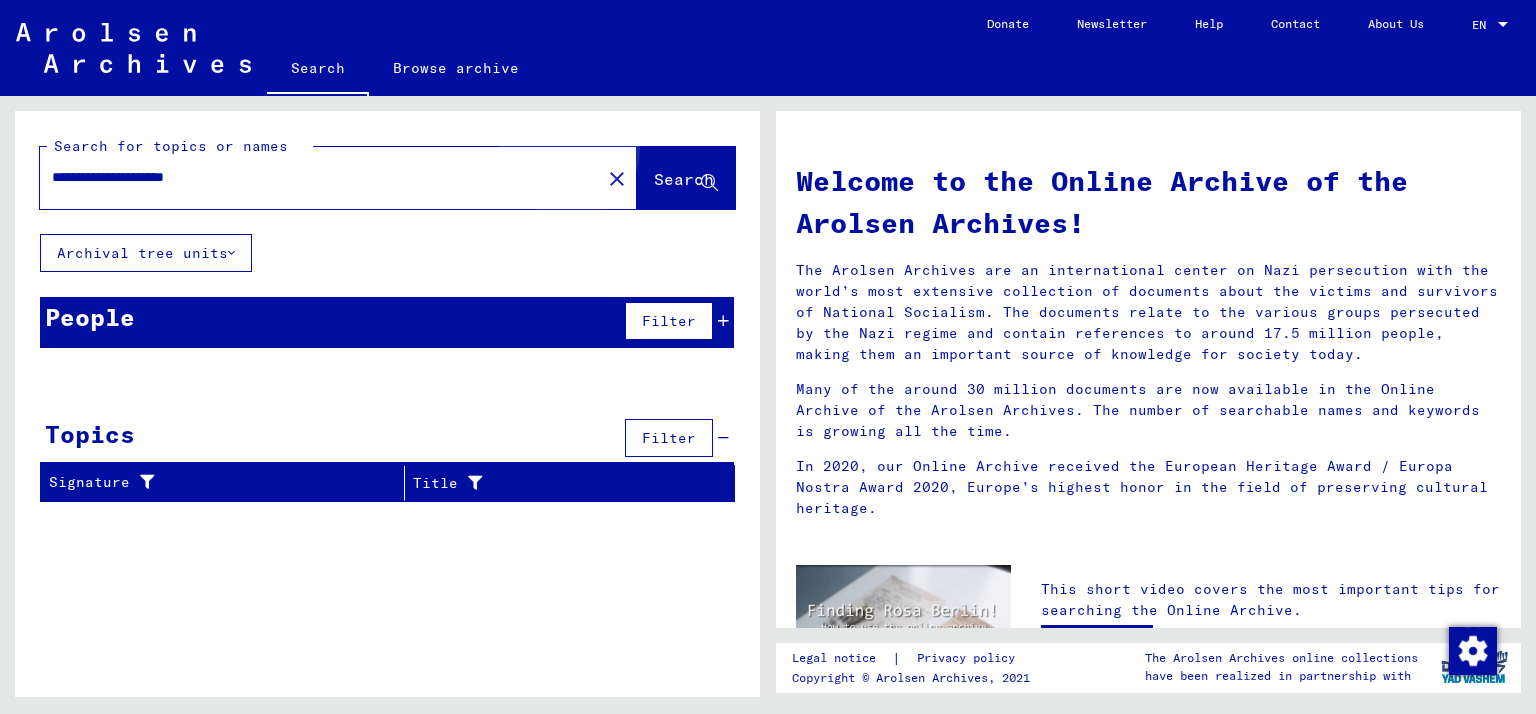 click on "Search" 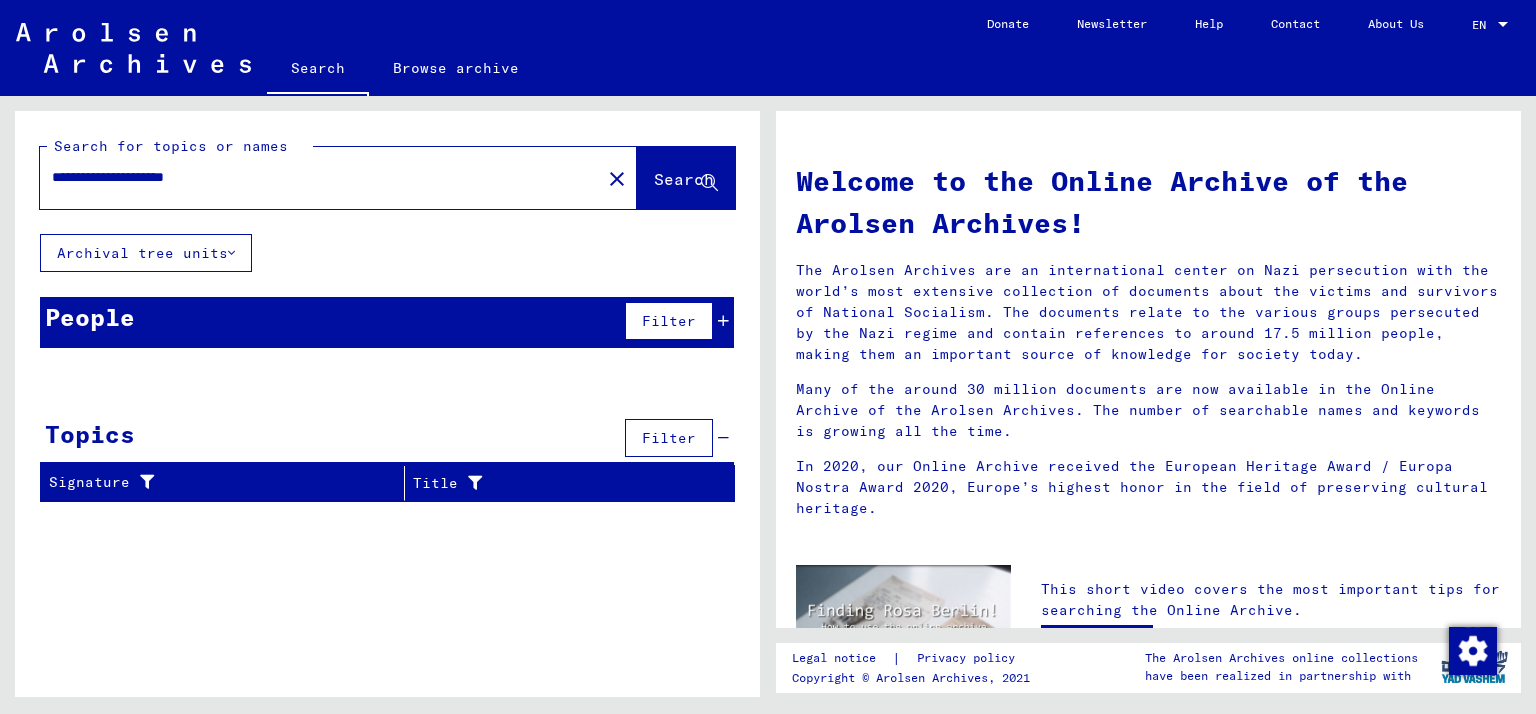 drag, startPoint x: 284, startPoint y: 175, endPoint x: 0, endPoint y: 199, distance: 285.01227 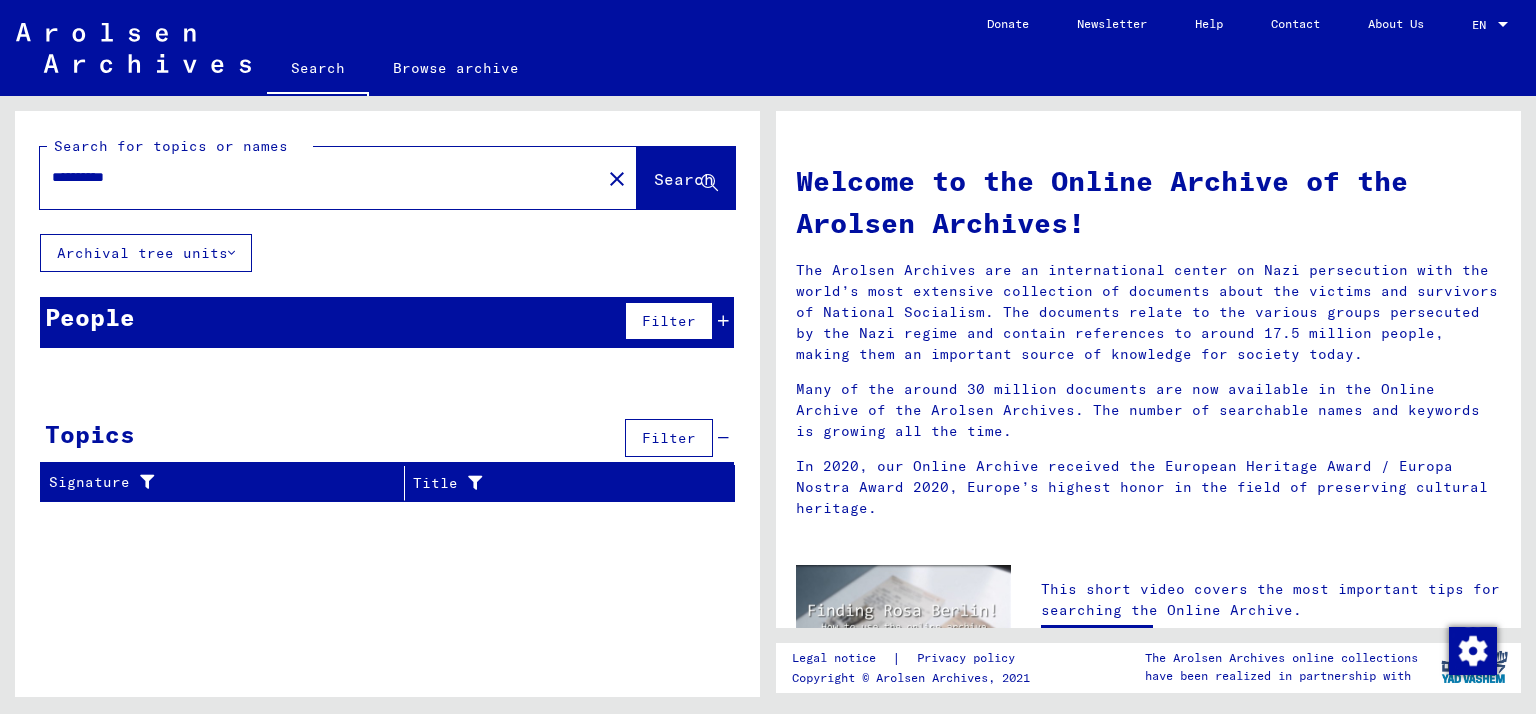 type on "**********" 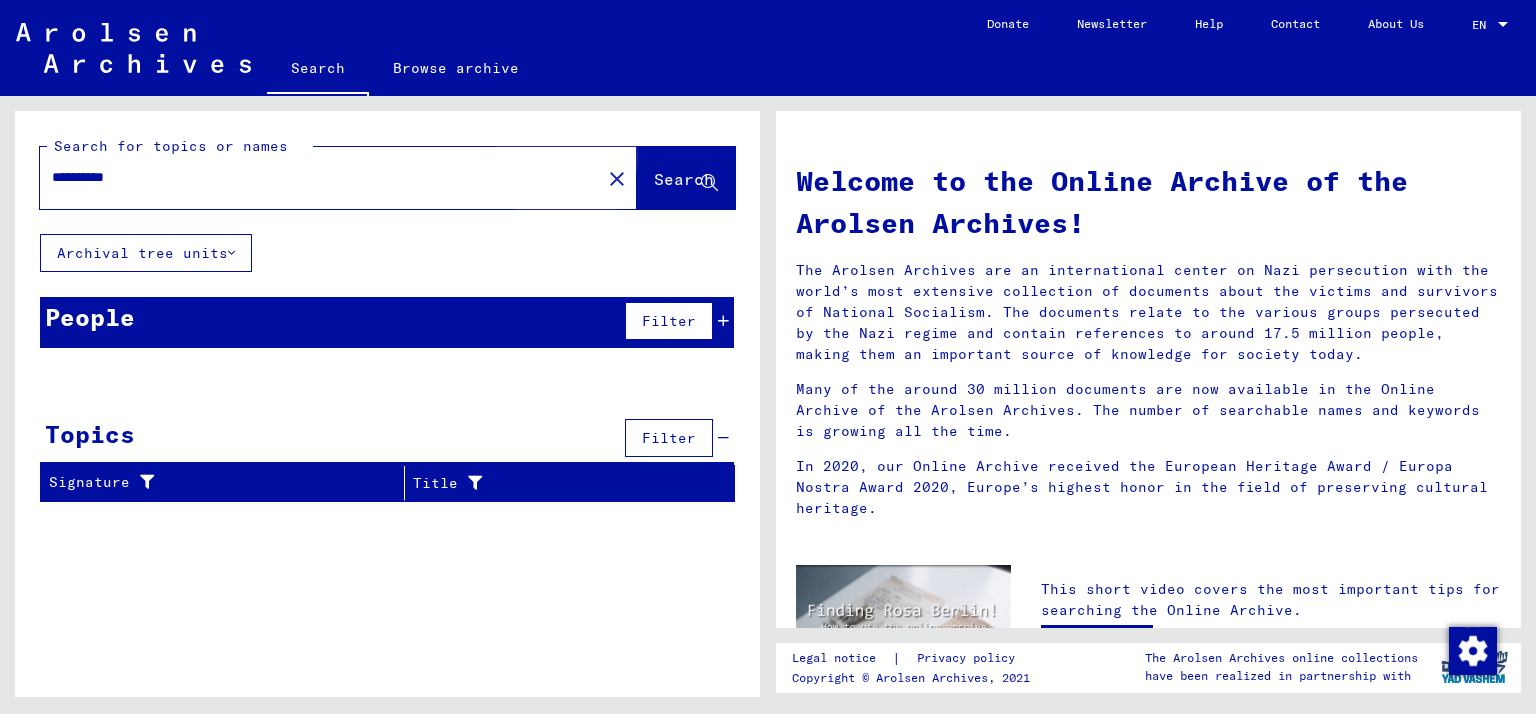 click on "Search" 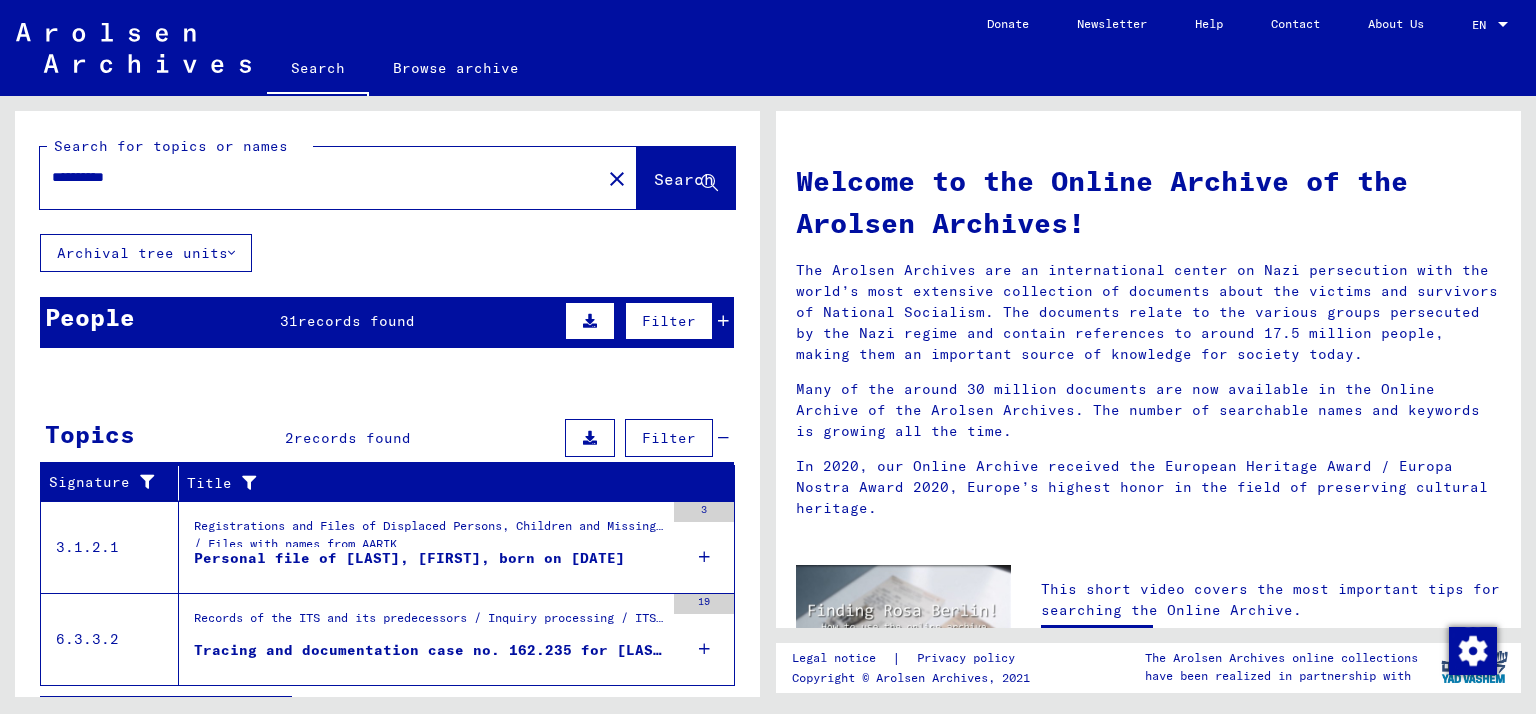 click at bounding box center (666, 625) 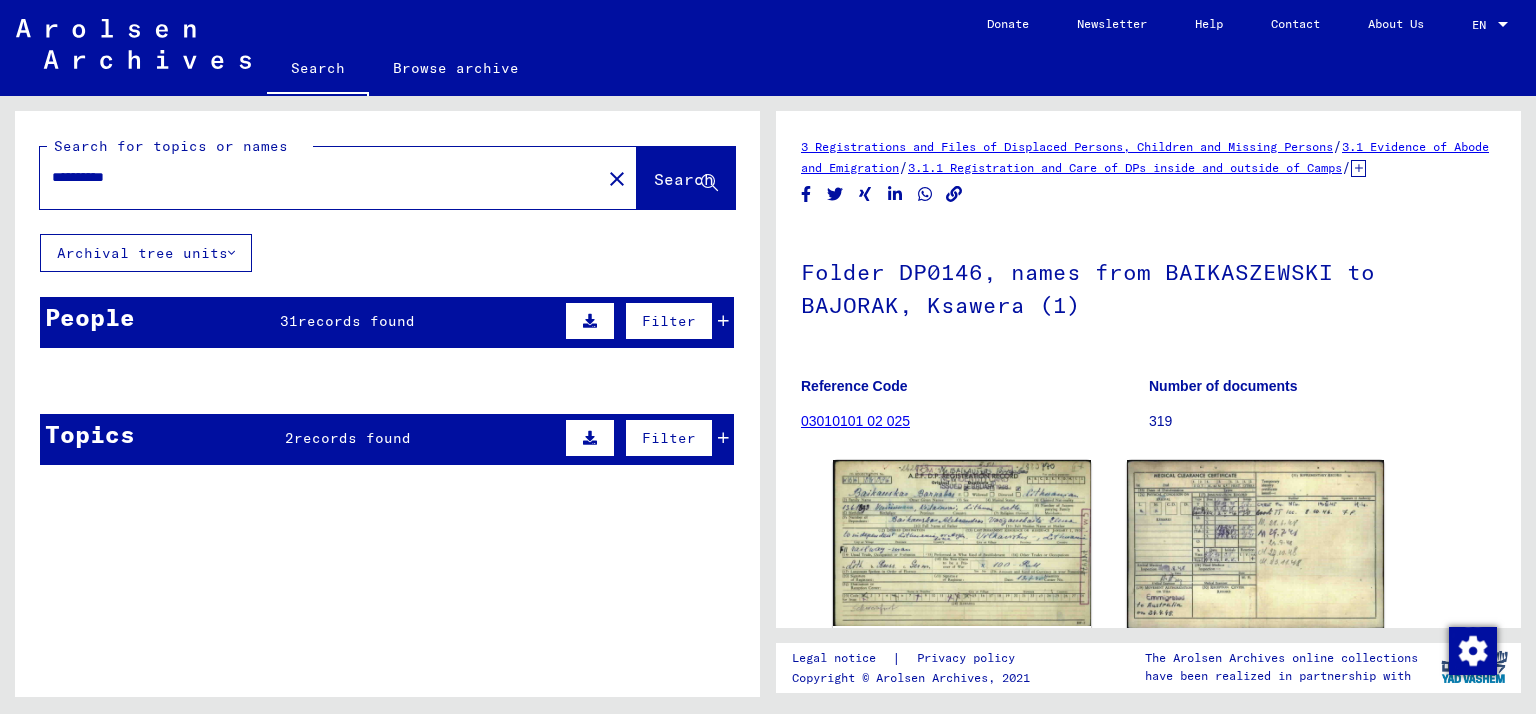 scroll, scrollTop: 0, scrollLeft: 0, axis: both 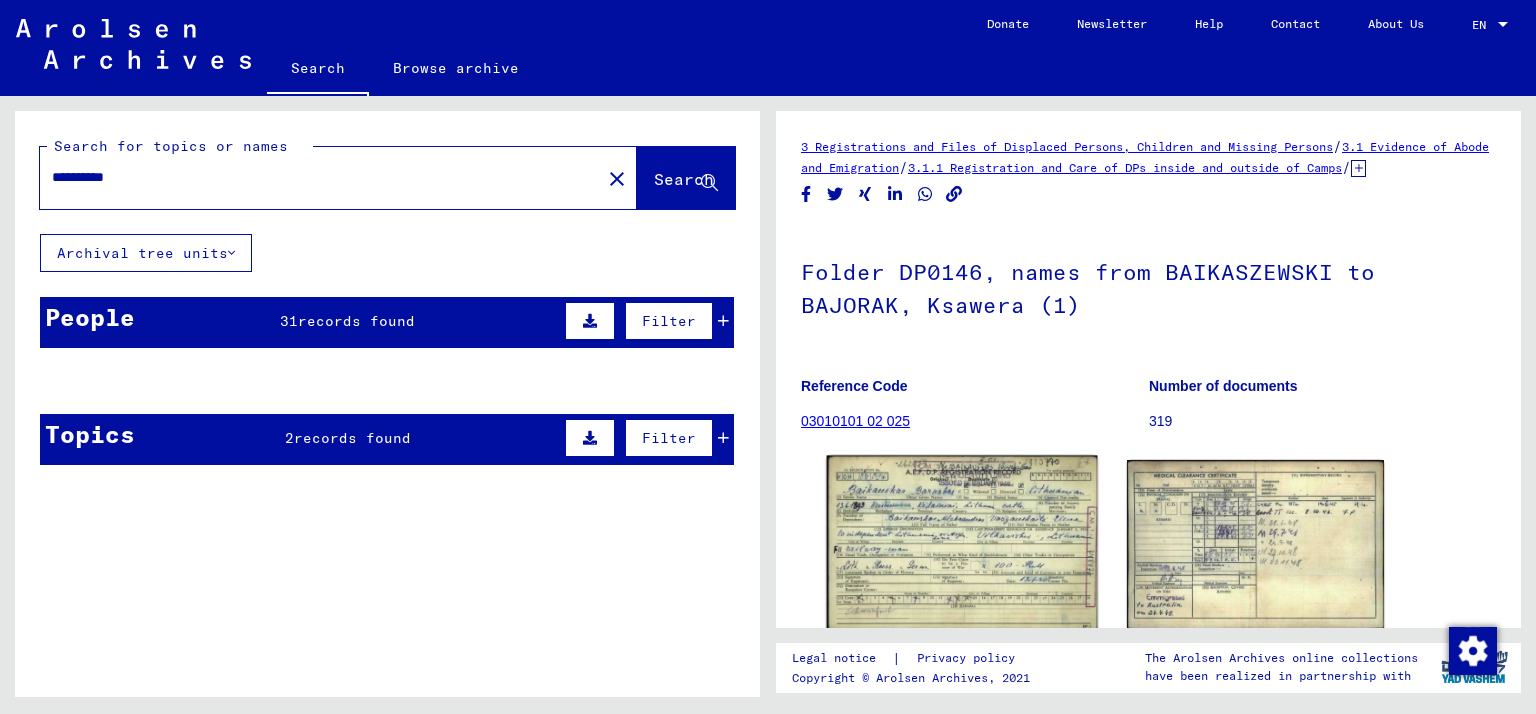 click 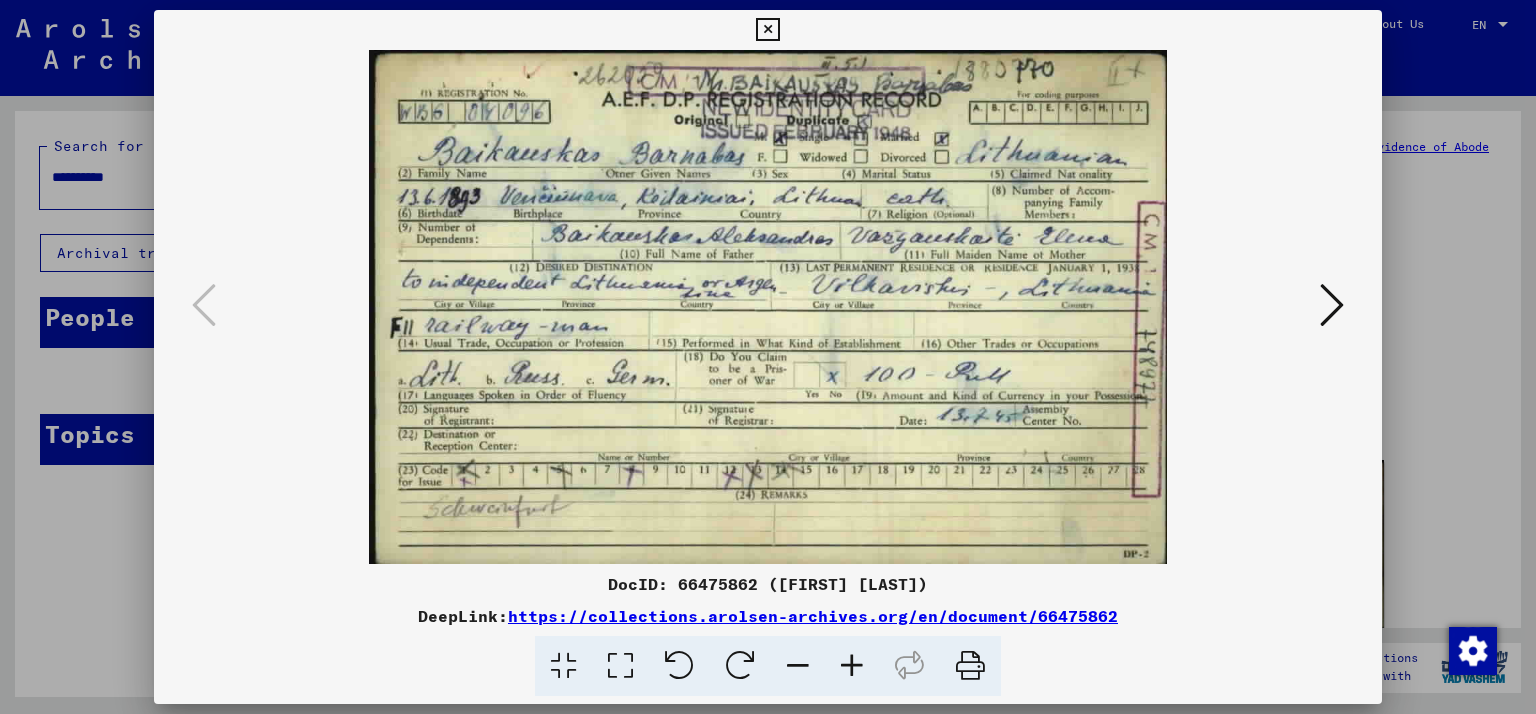 click at bounding box center [1332, 306] 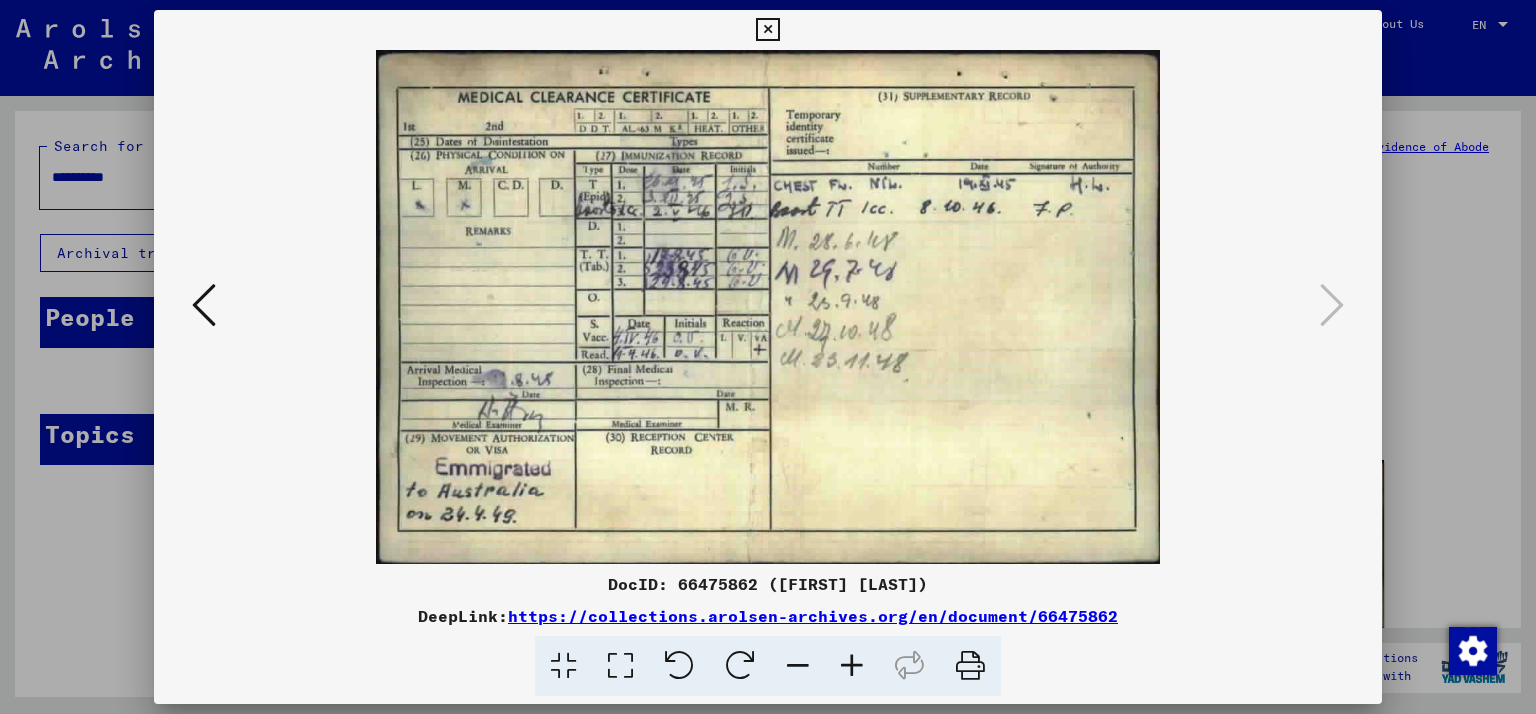 click at bounding box center (204, 305) 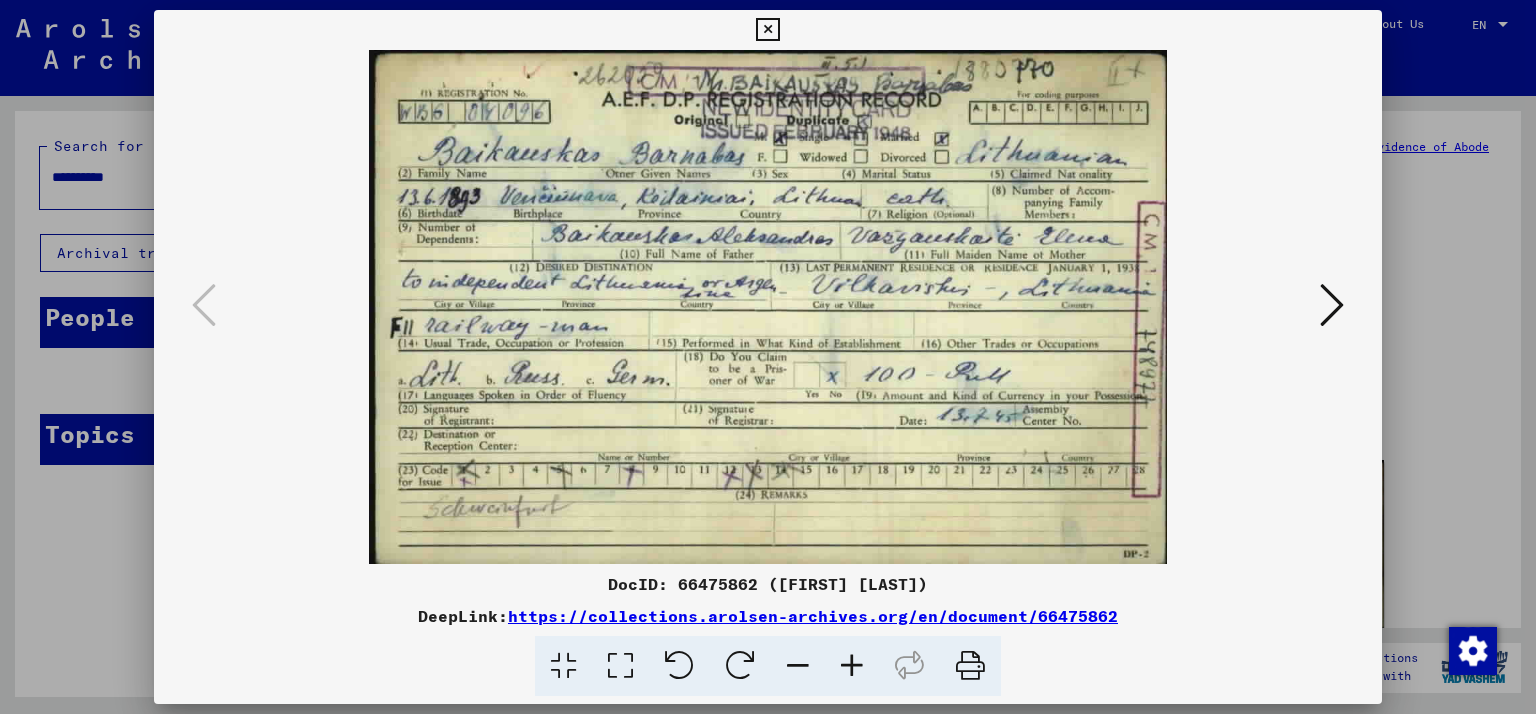 click at bounding box center [1332, 305] 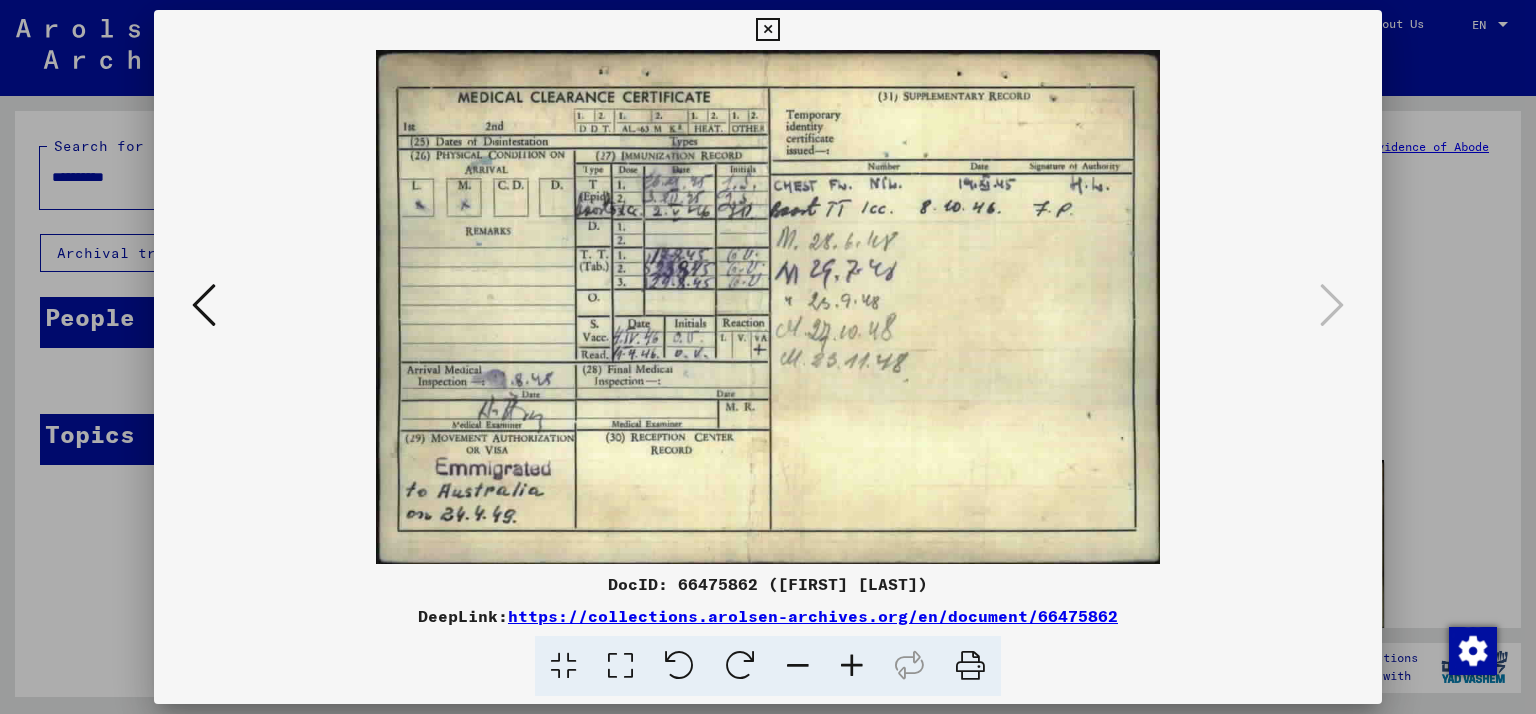 click at bounding box center (767, 30) 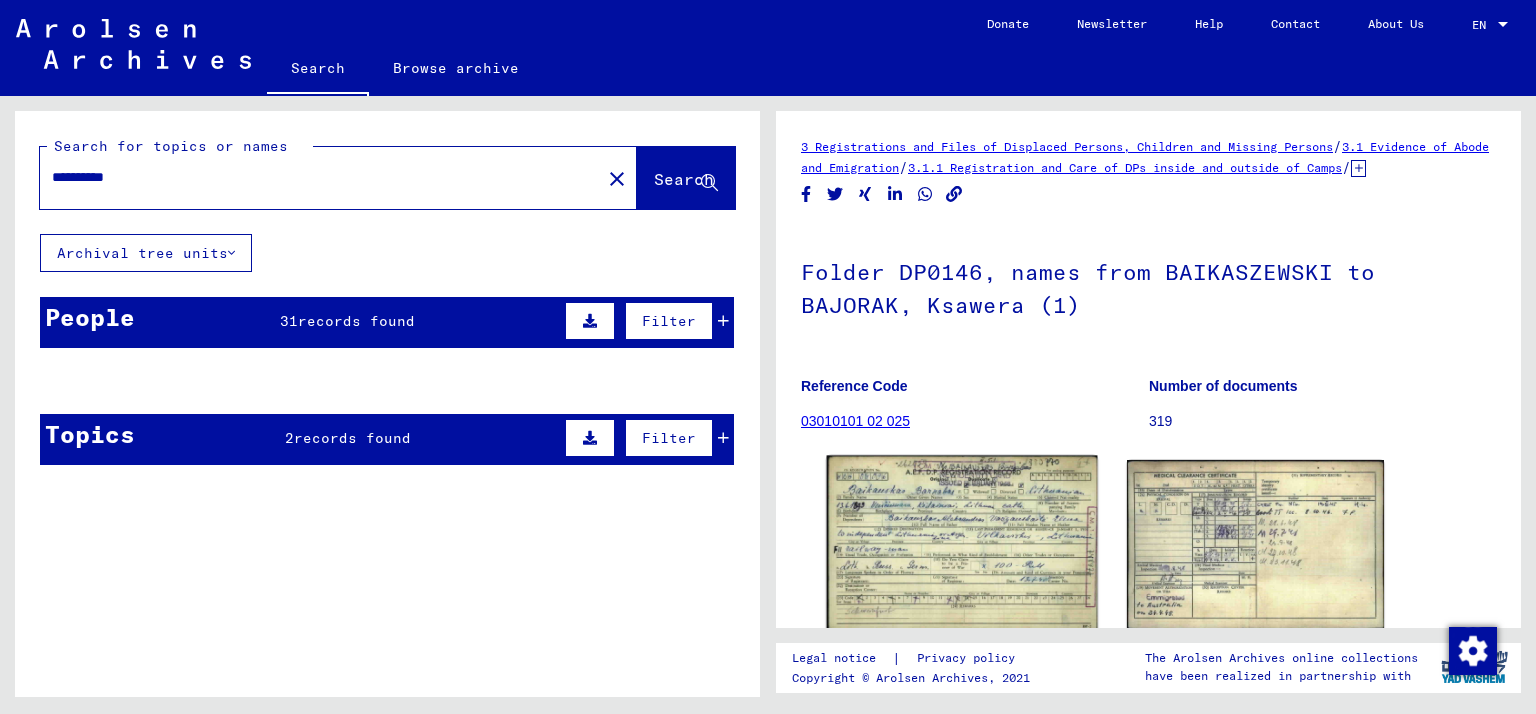 click 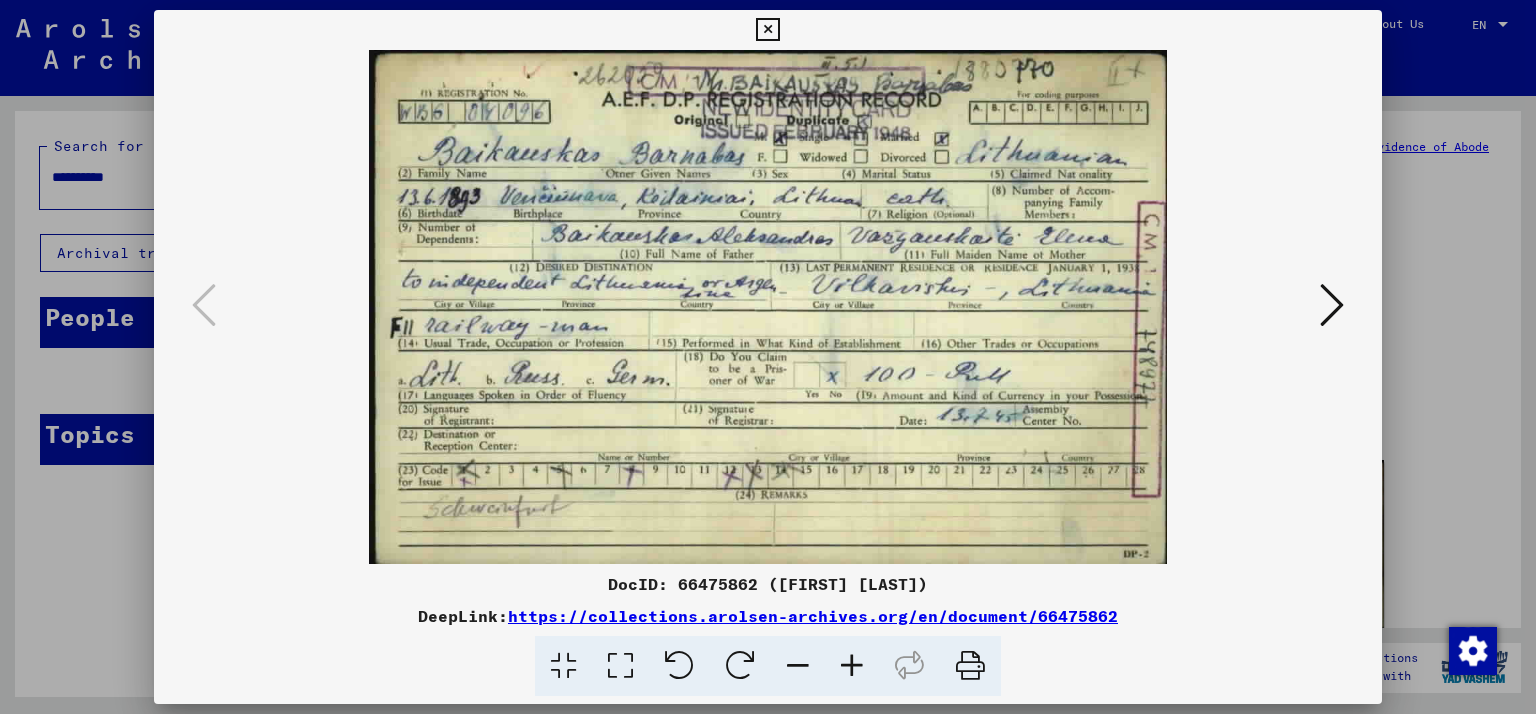 click at bounding box center [767, 30] 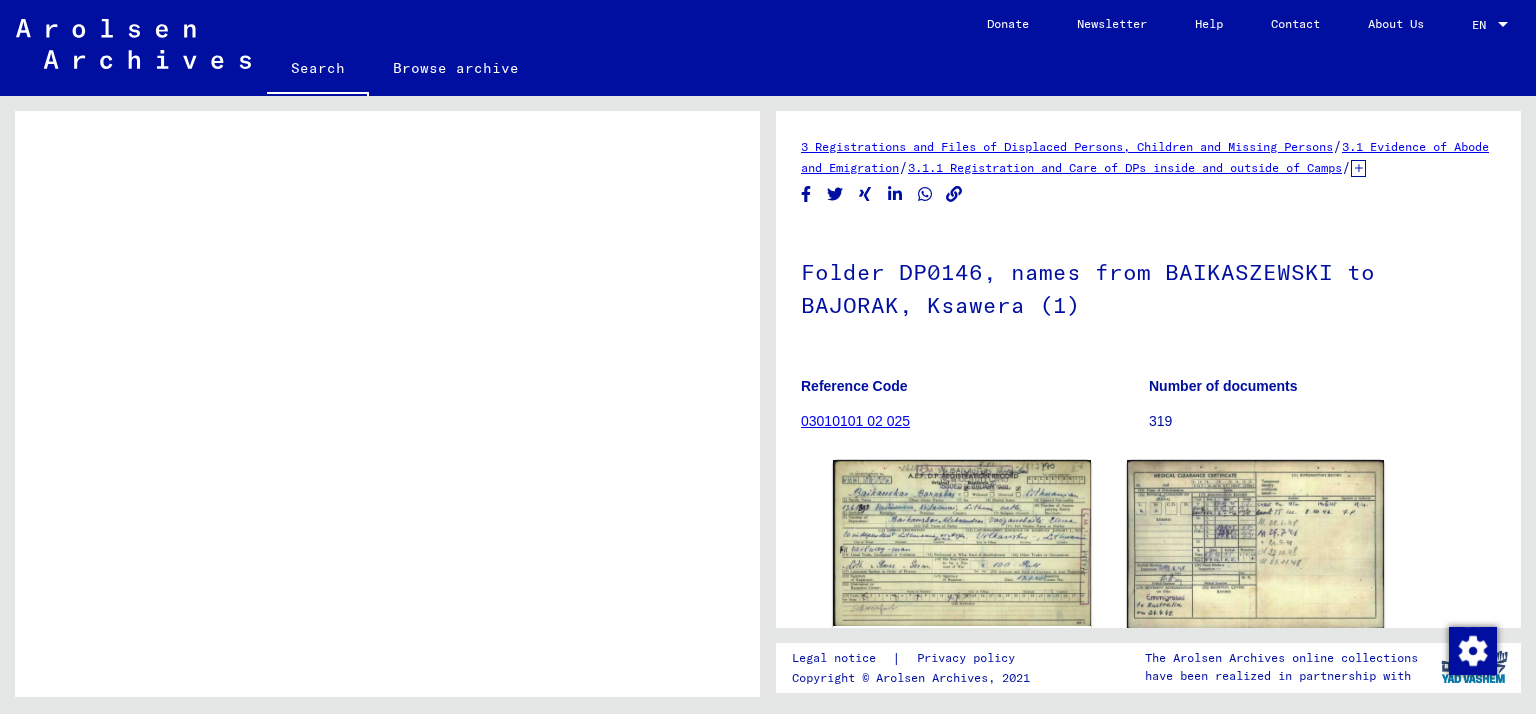 scroll, scrollTop: 0, scrollLeft: 0, axis: both 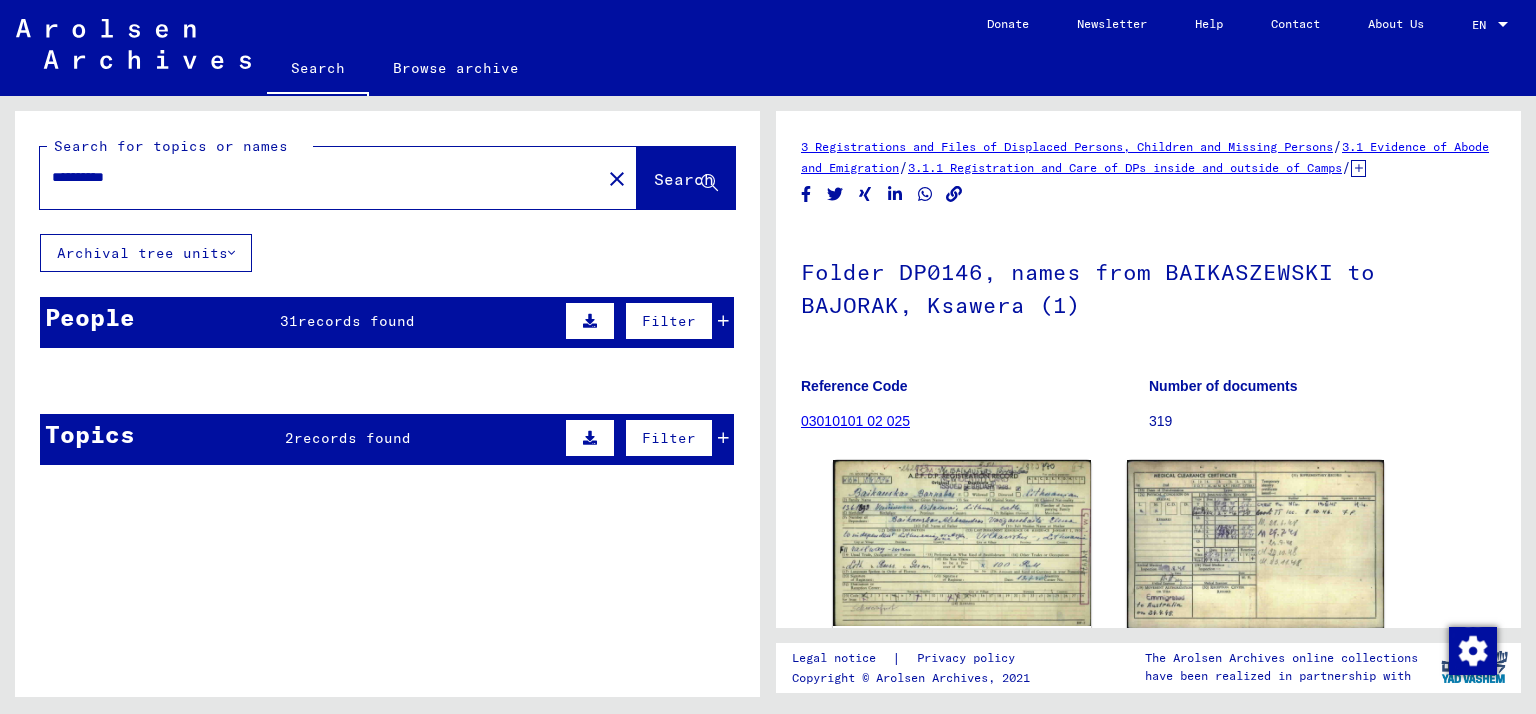 click on "People 31  records found  Filter" at bounding box center [387, 322] 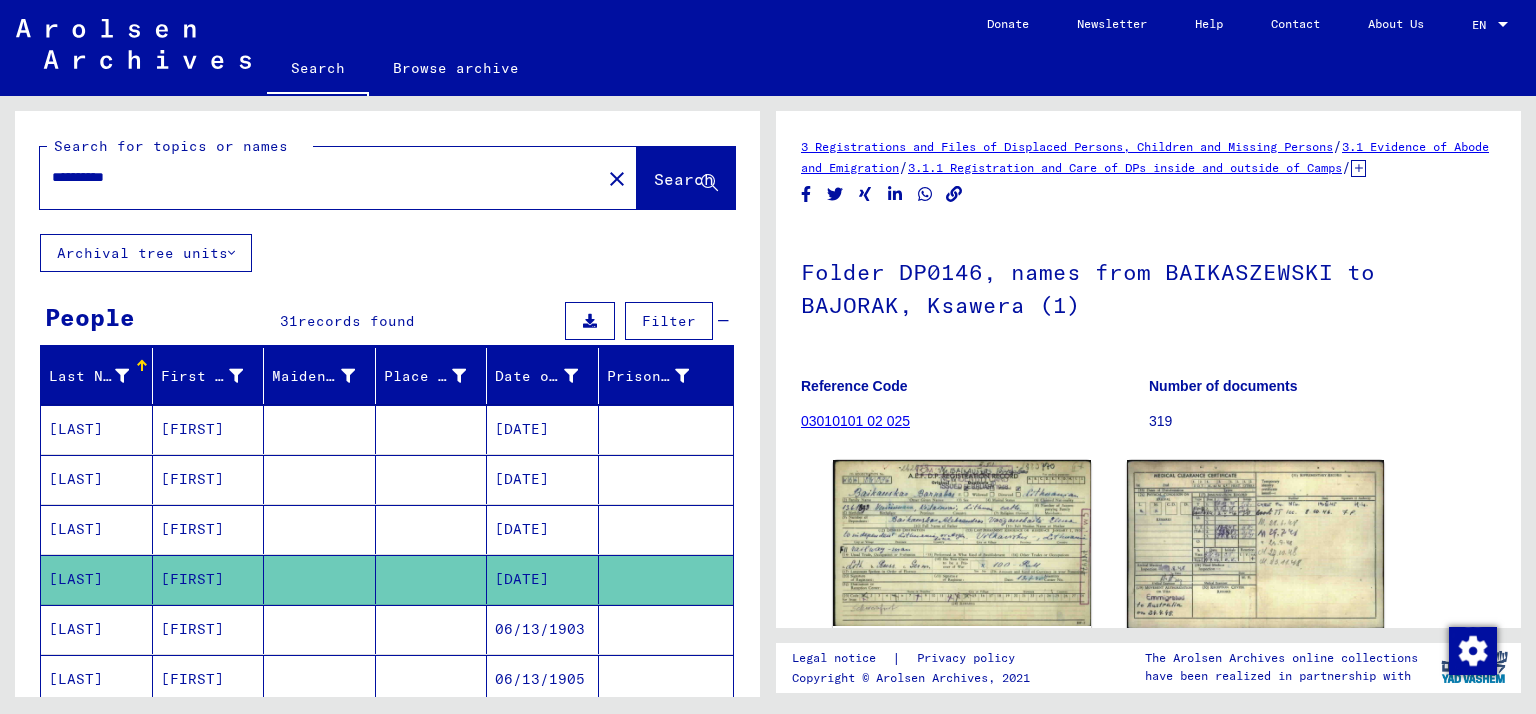 click at bounding box center (320, 479) 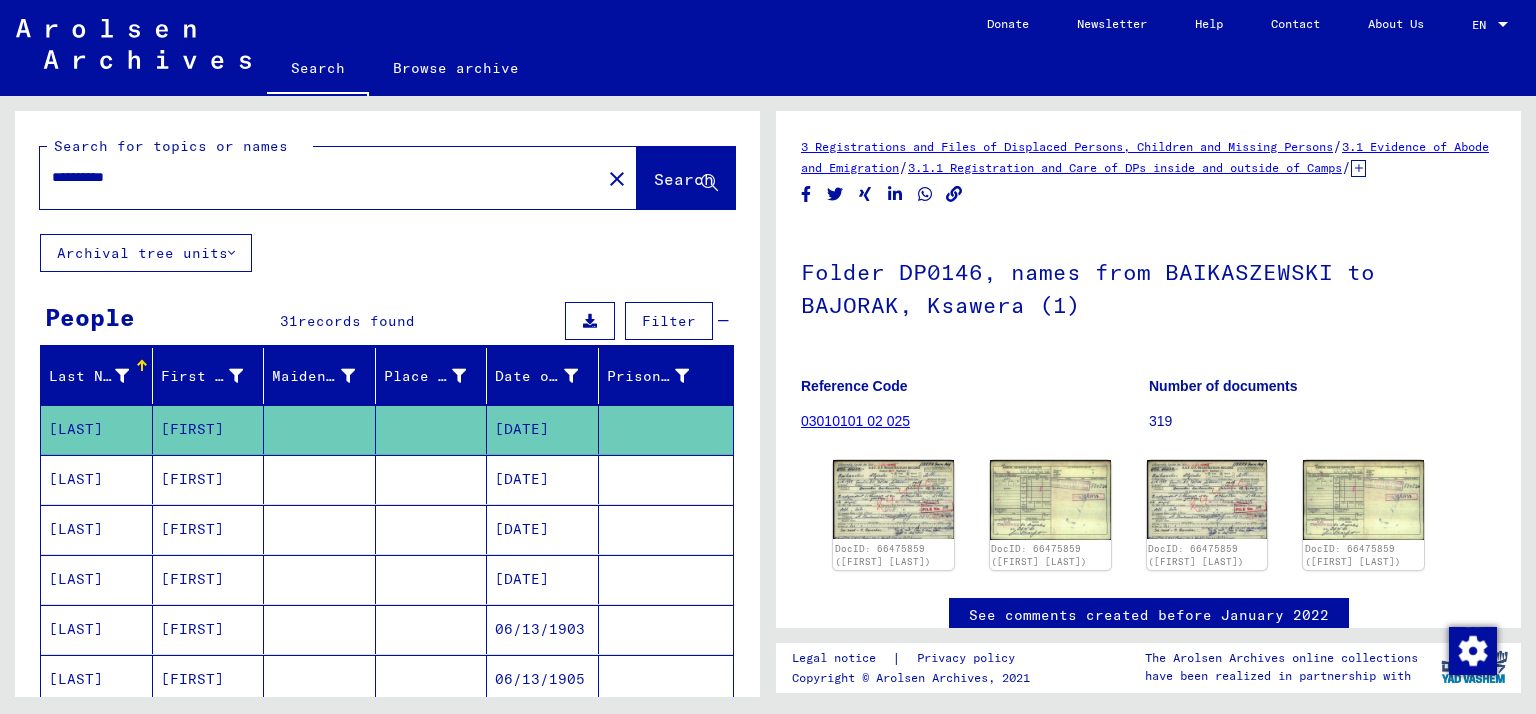 scroll, scrollTop: 0, scrollLeft: 0, axis: both 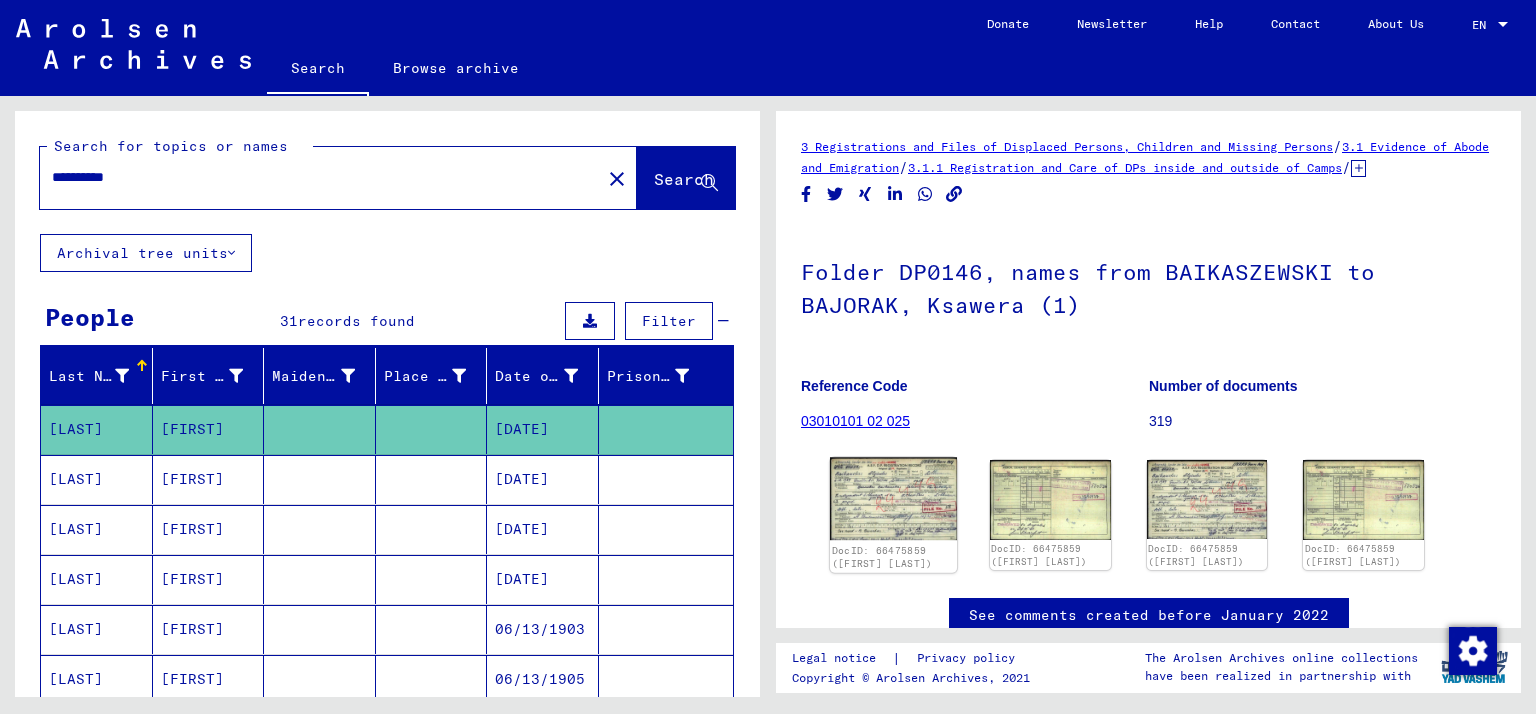 click 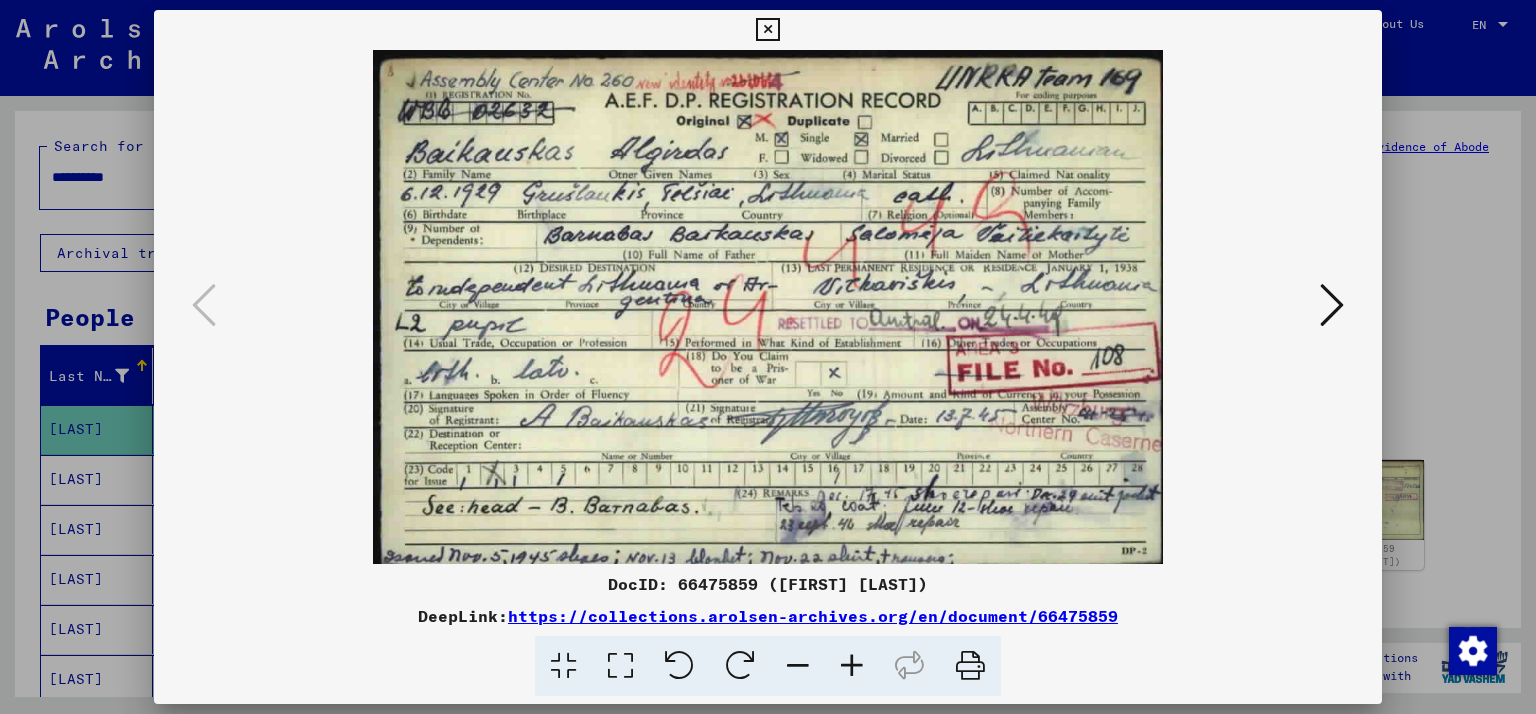 click on "DocID: 66475859 ([FIRST] [LAST])  DeepLink:  https://collections.arolsen-archives.org/en/document/66475859" at bounding box center [768, 353] 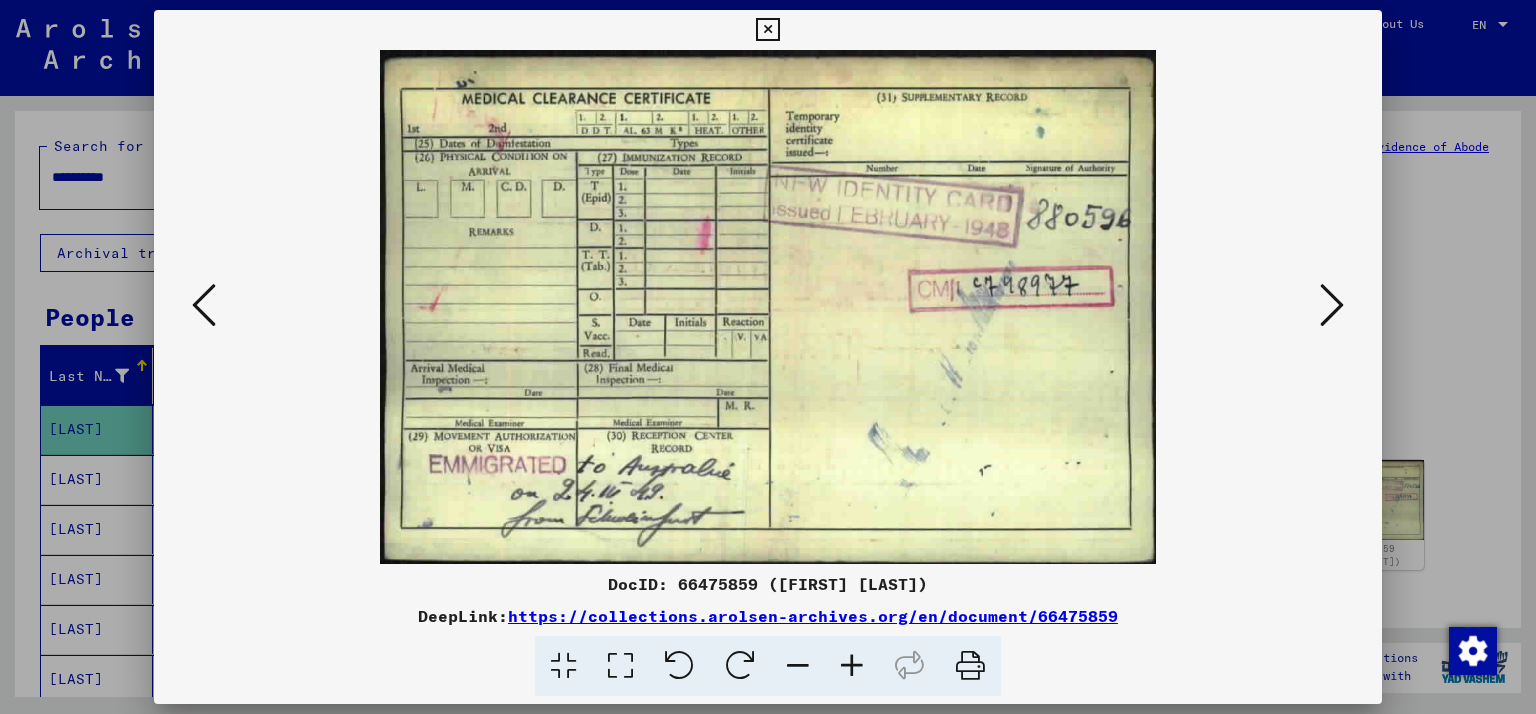click at bounding box center (767, 30) 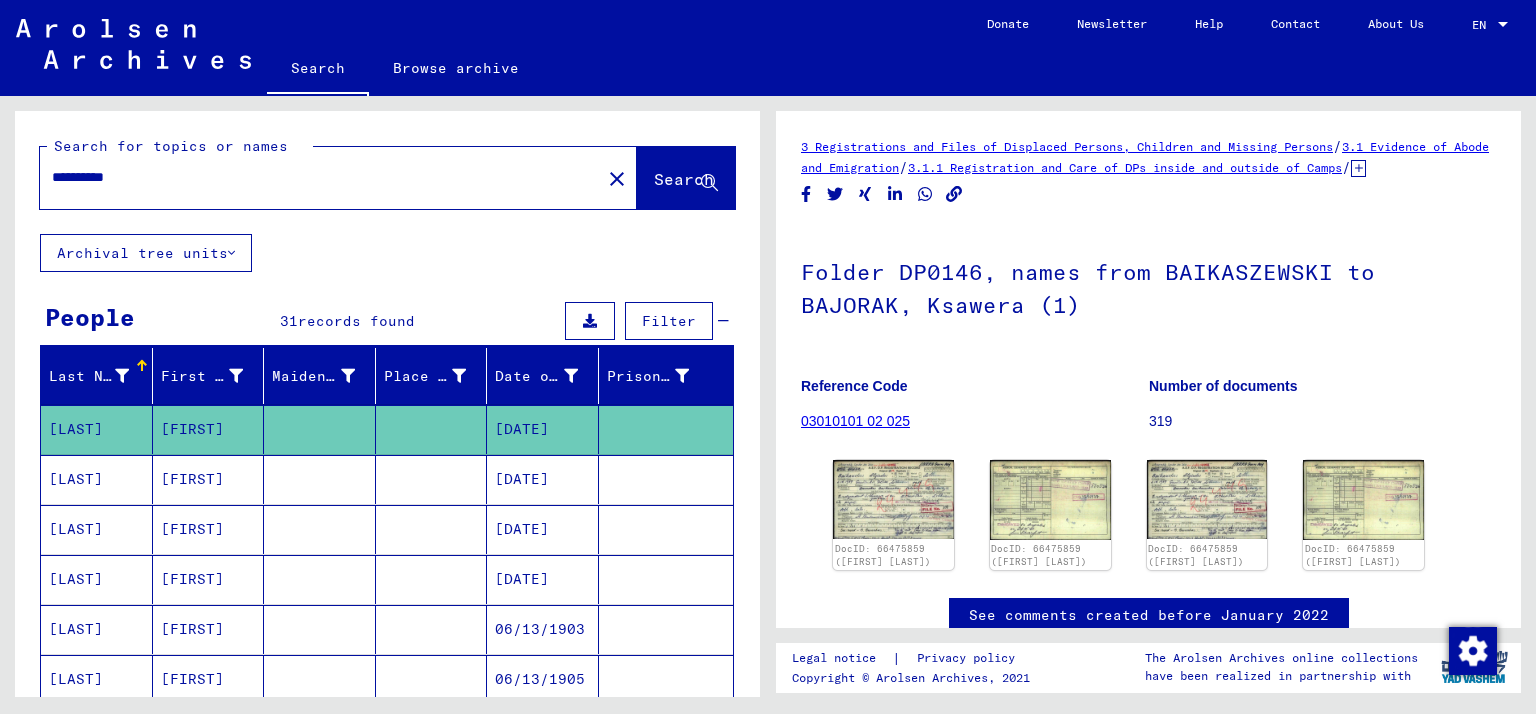 click at bounding box center (320, 529) 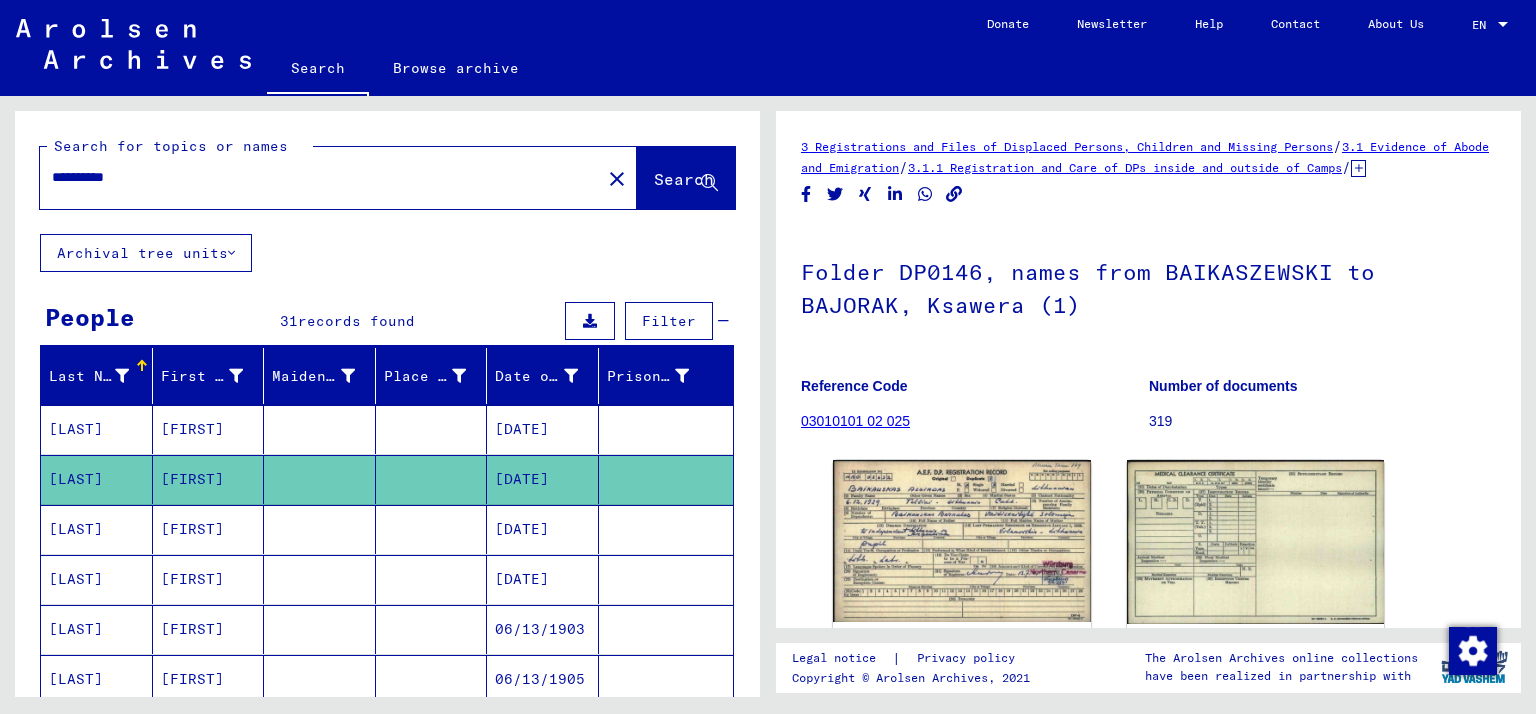 scroll, scrollTop: 0, scrollLeft: 0, axis: both 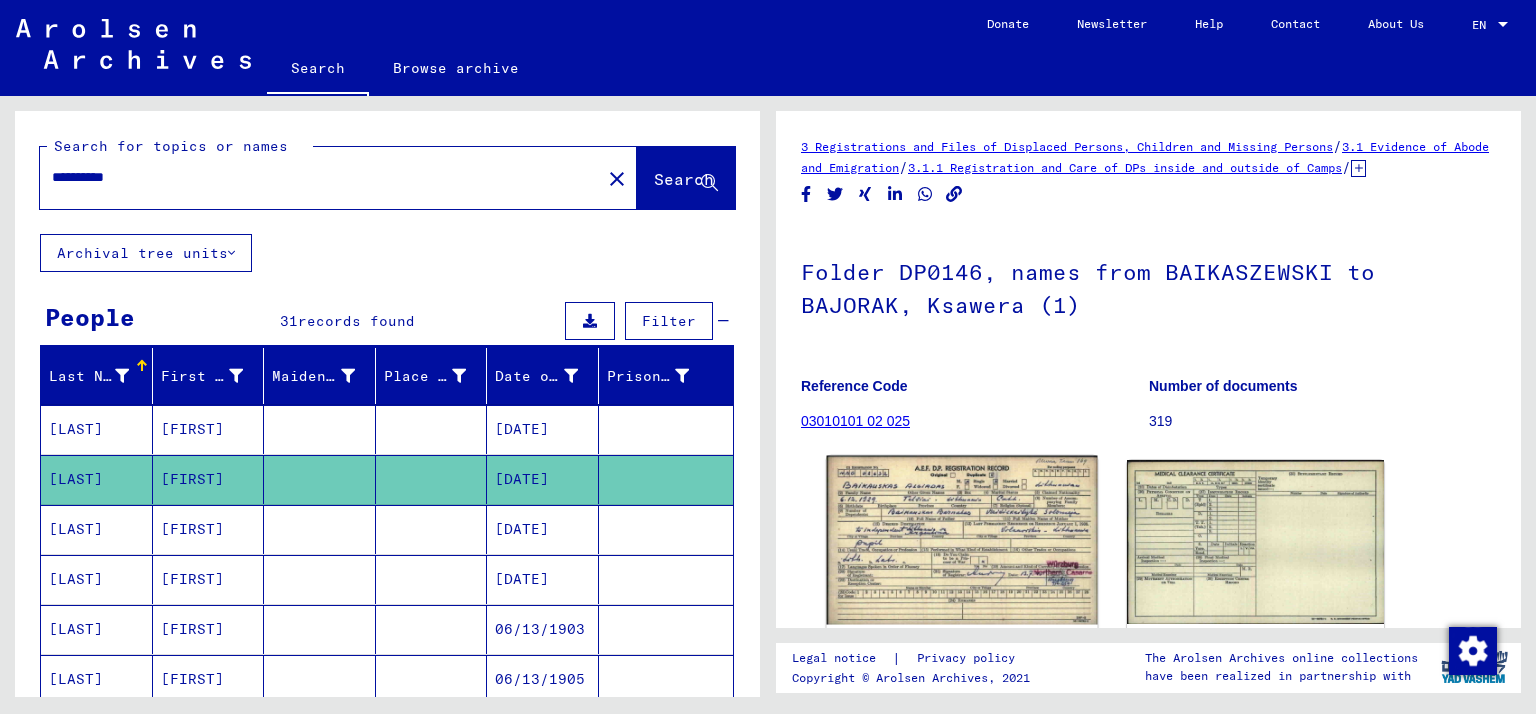 click 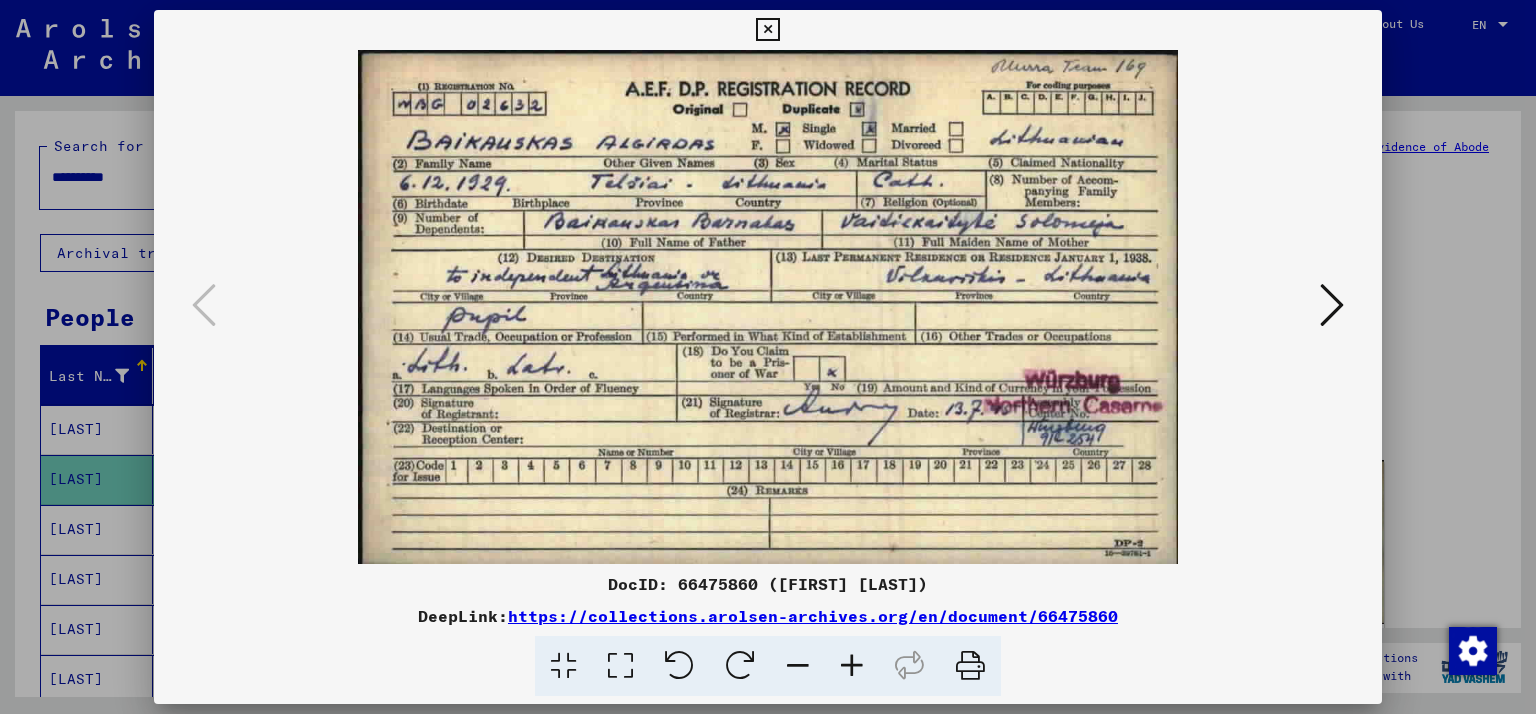 click at bounding box center (768, 307) 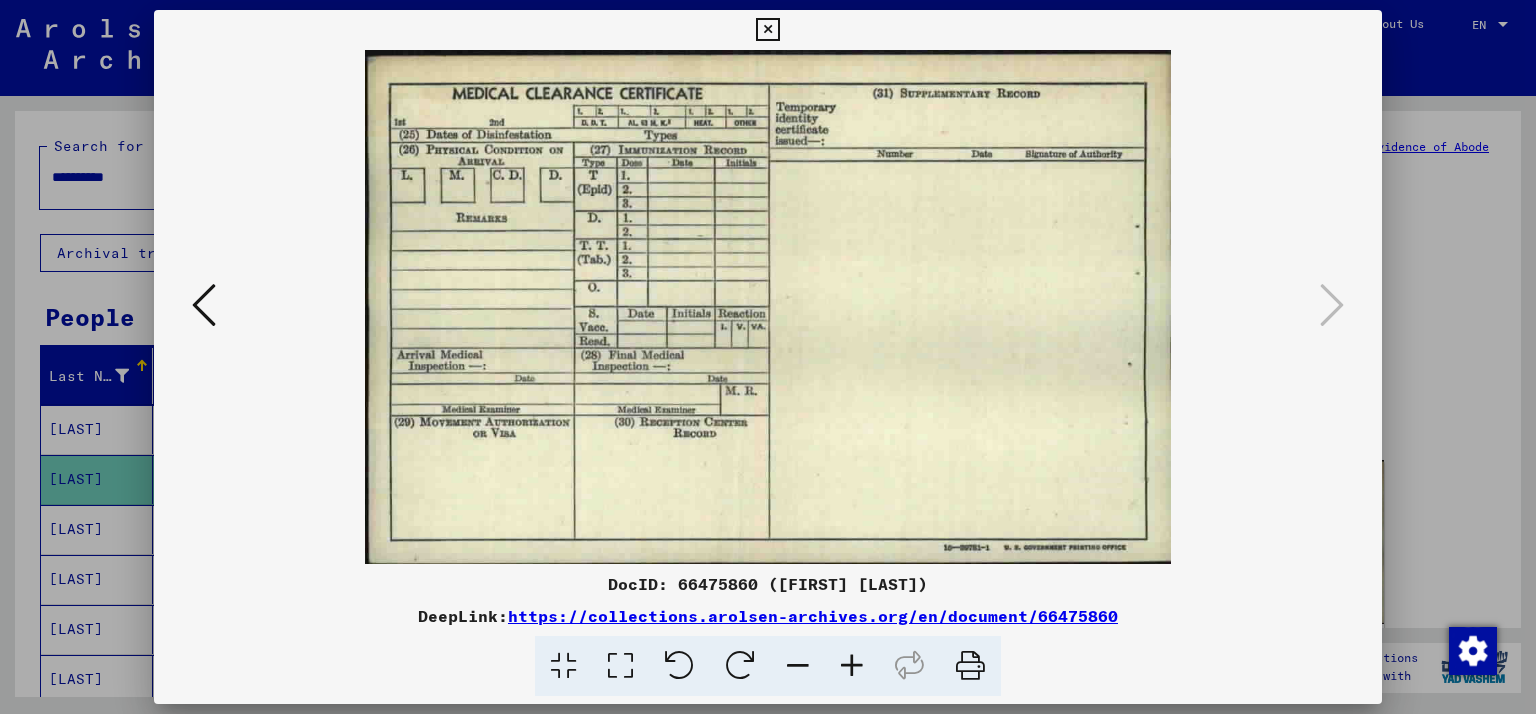 click at bounding box center (767, 30) 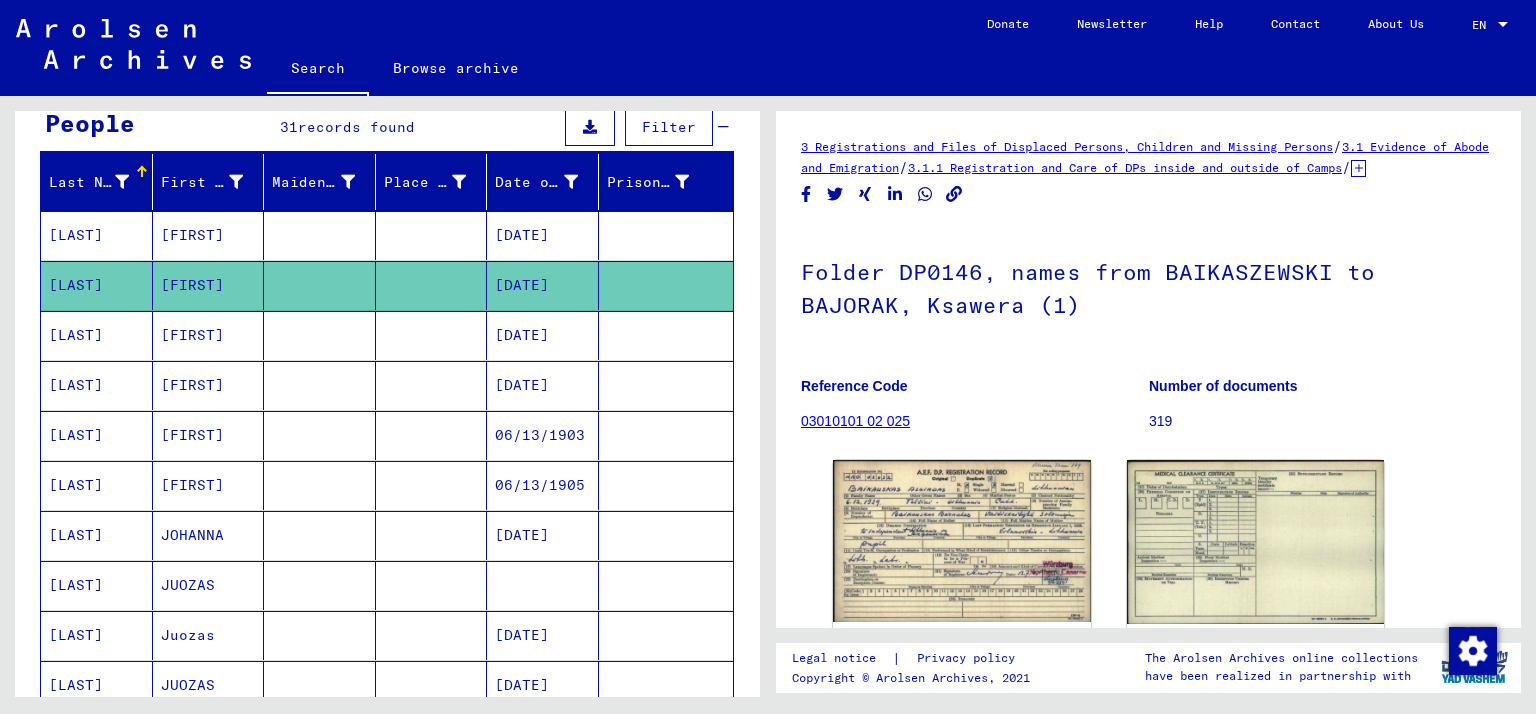 scroll, scrollTop: 197, scrollLeft: 0, axis: vertical 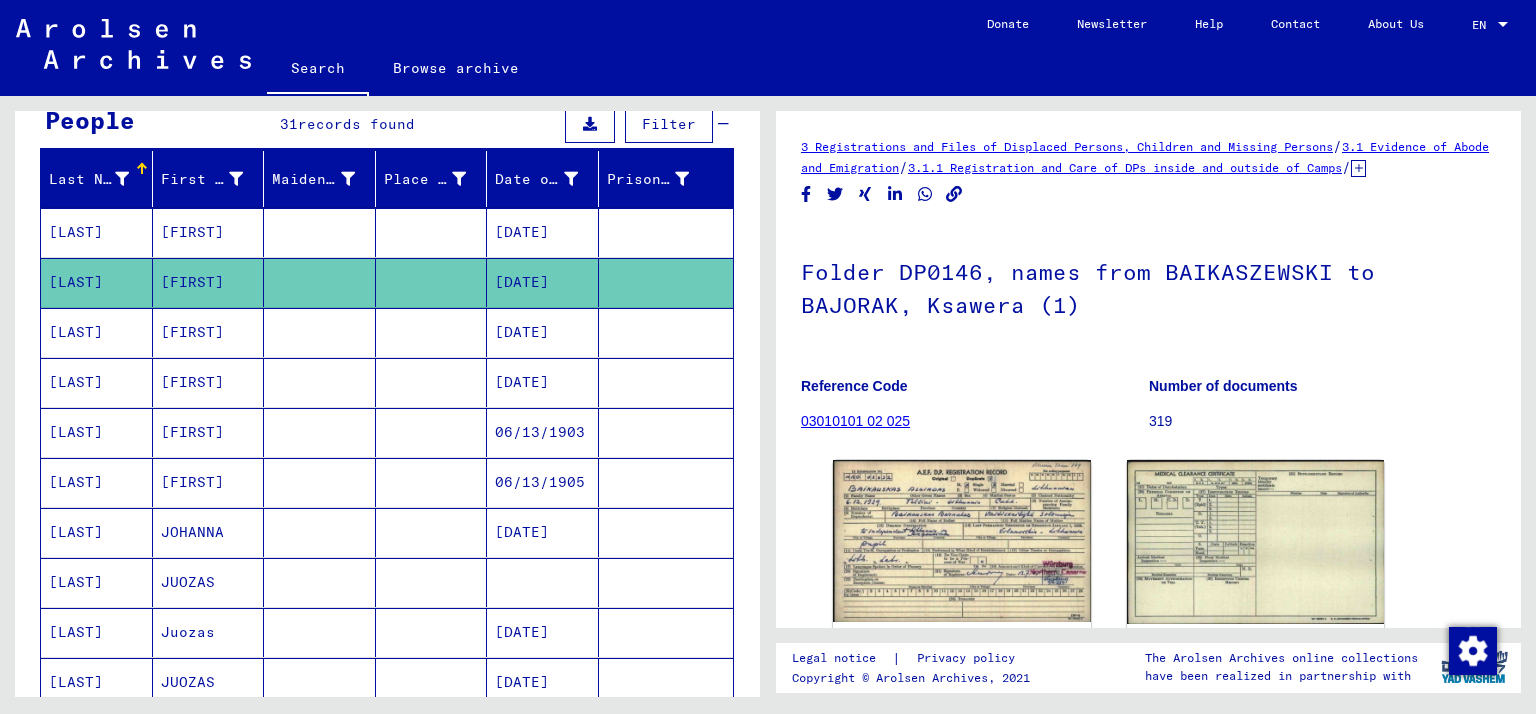 click on "[DATE]" at bounding box center (543, 382) 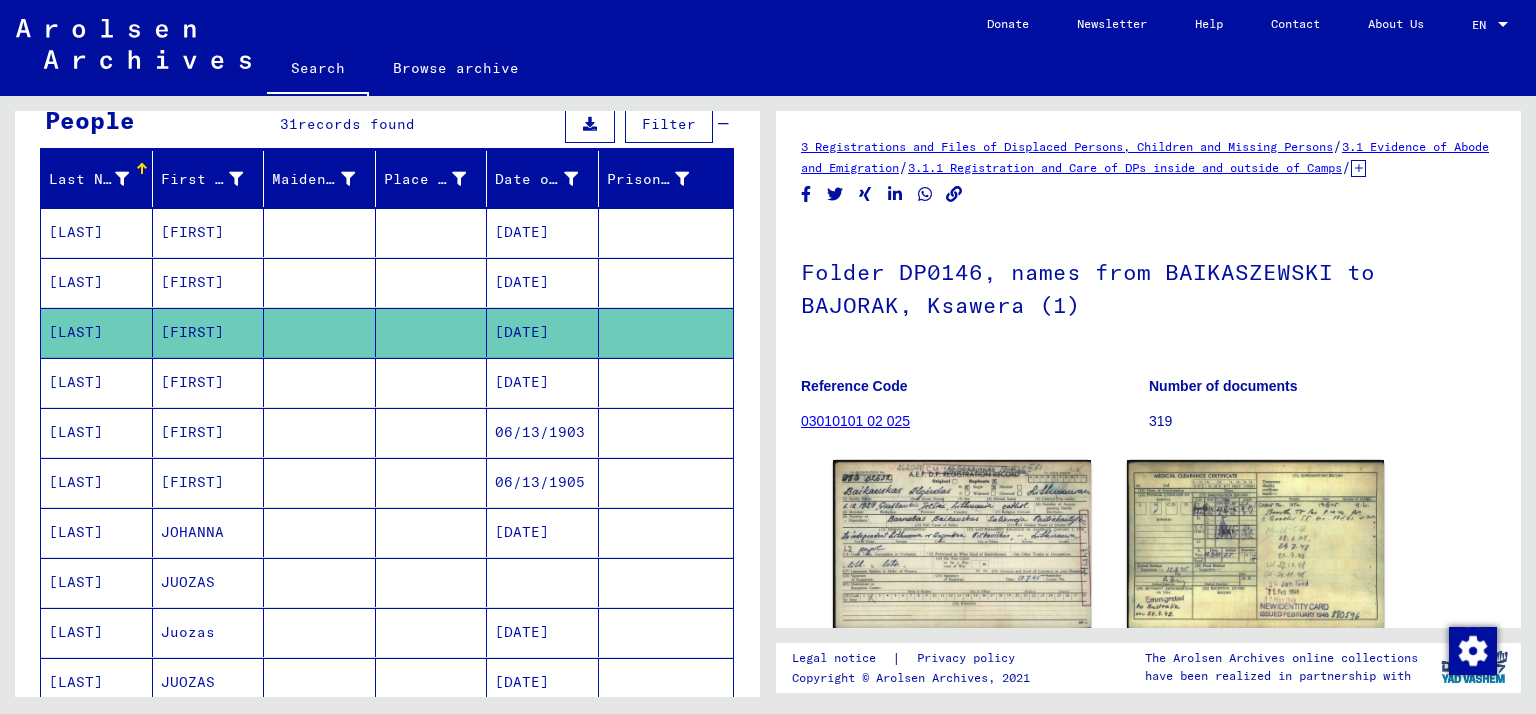 scroll, scrollTop: 0, scrollLeft: 0, axis: both 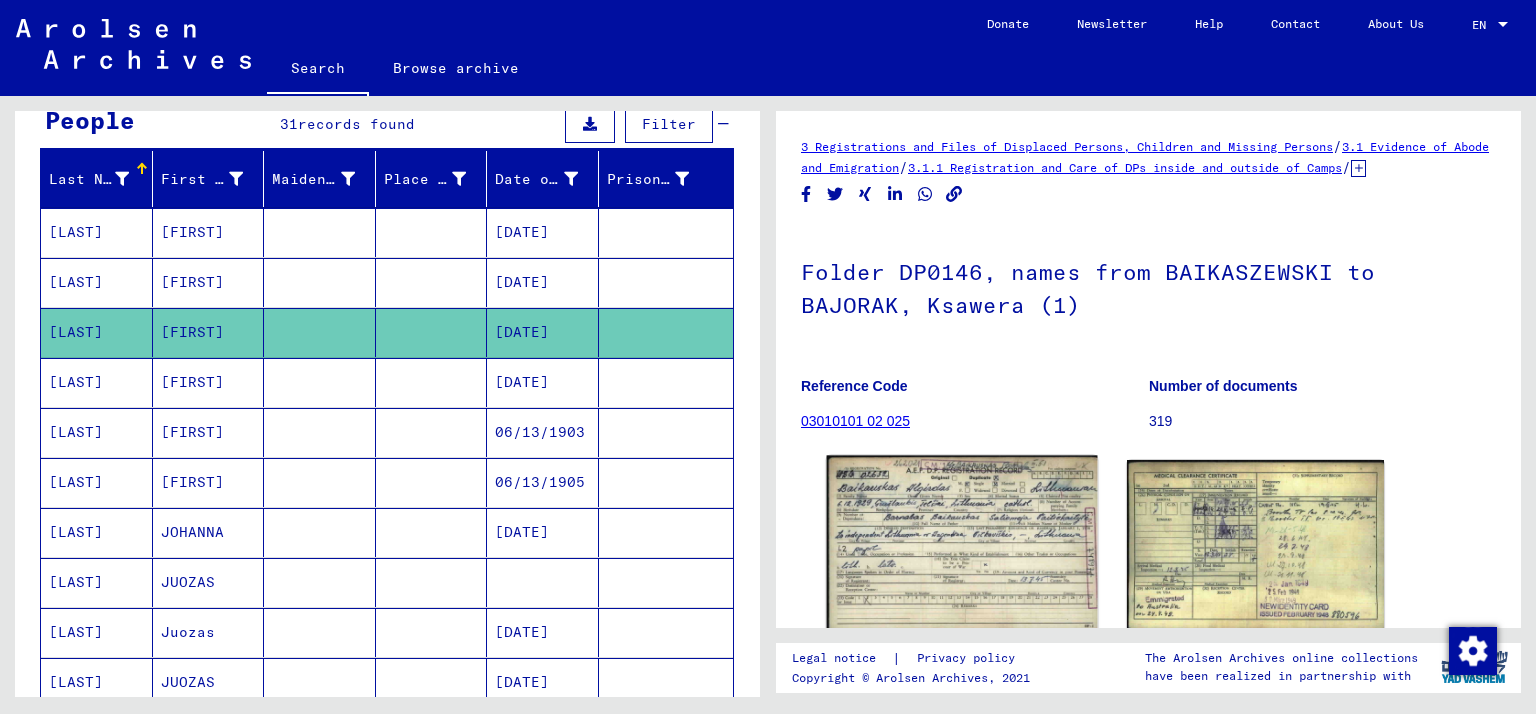 click 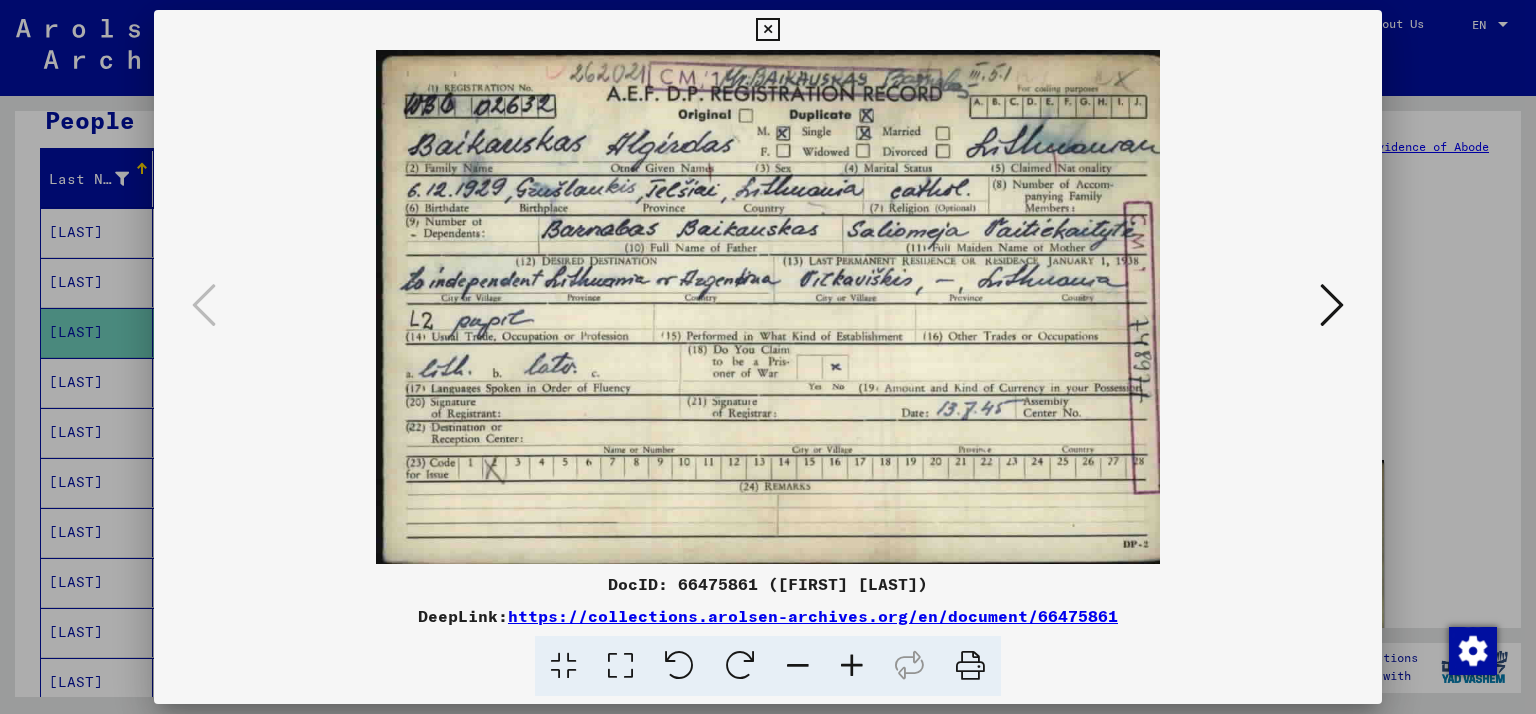 click at bounding box center [1332, 305] 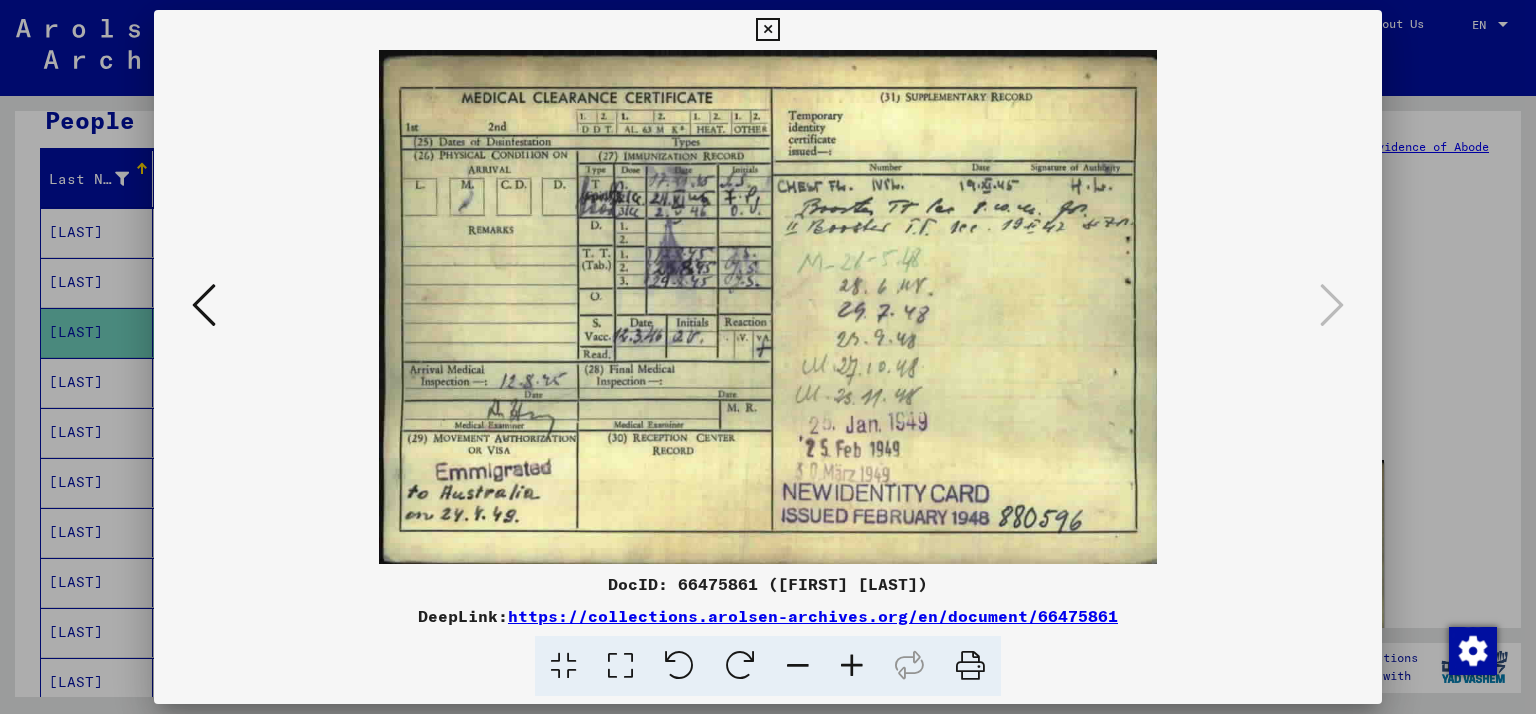 click at bounding box center [204, 305] 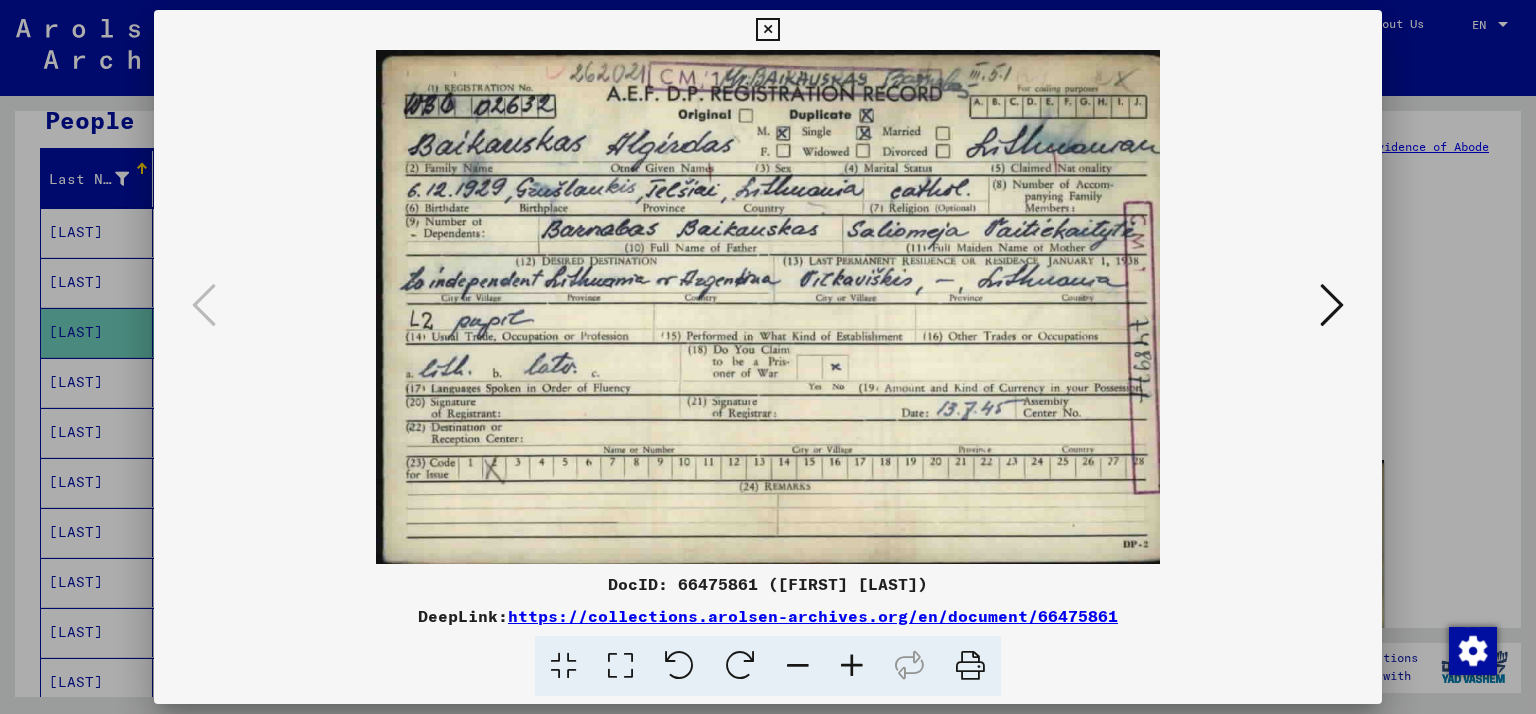 click at bounding box center [1332, 305] 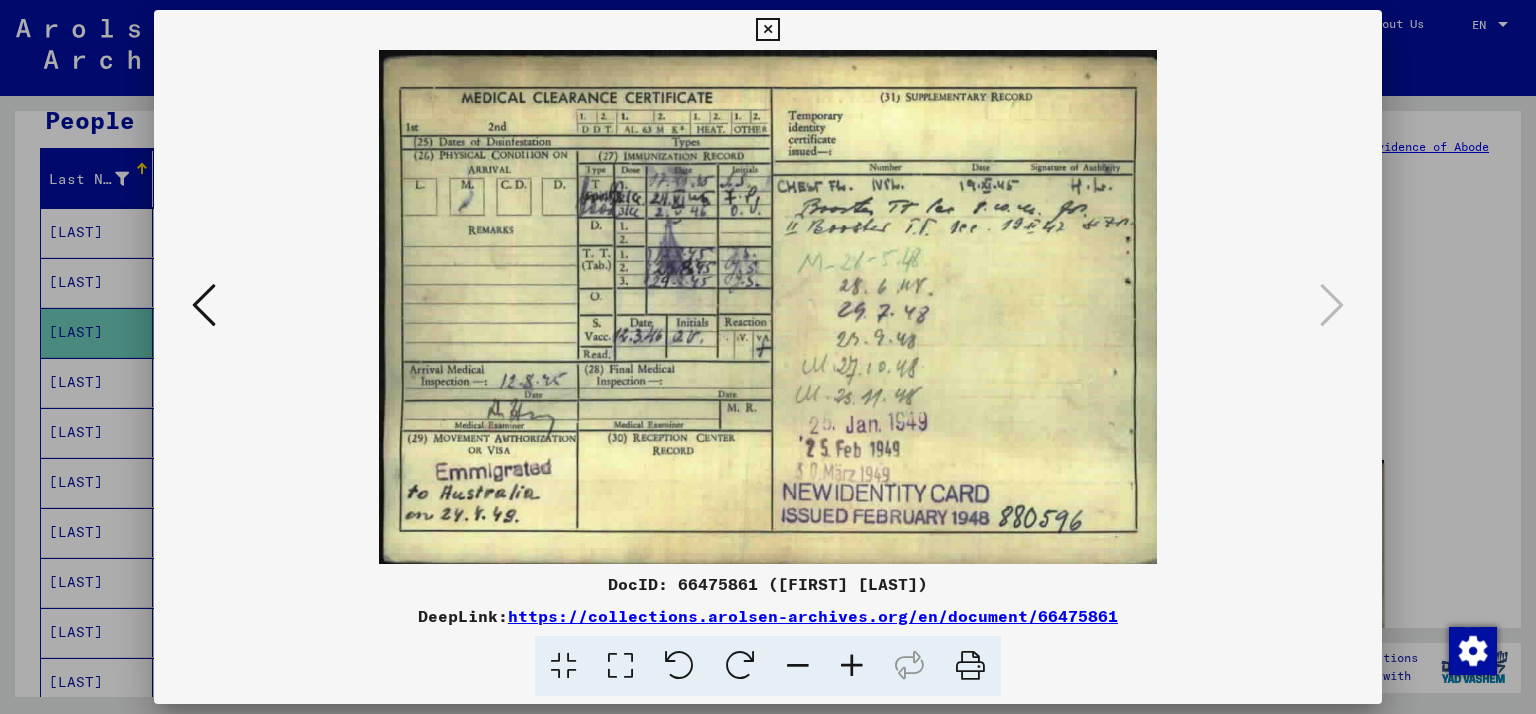 click at bounding box center (768, 307) 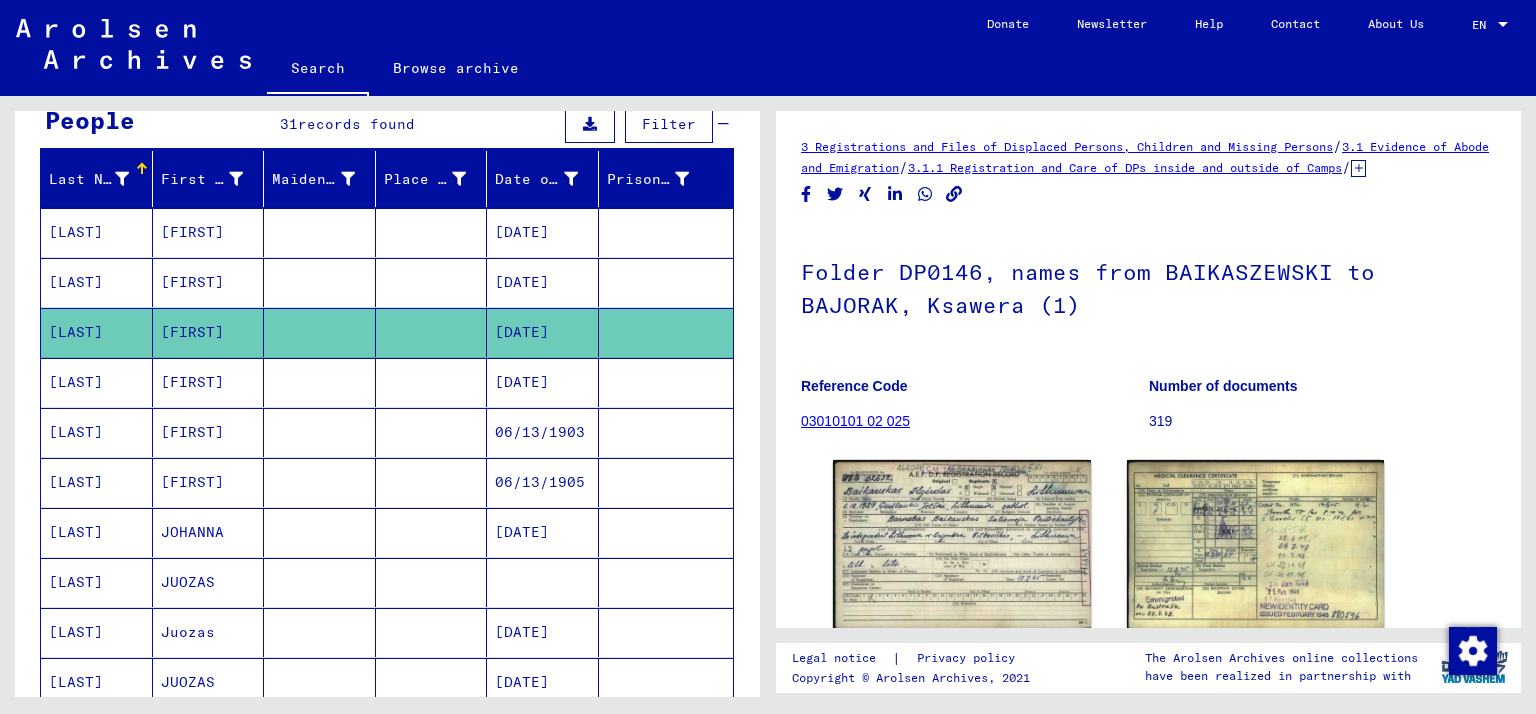 click on "[DATE]" at bounding box center [543, 432] 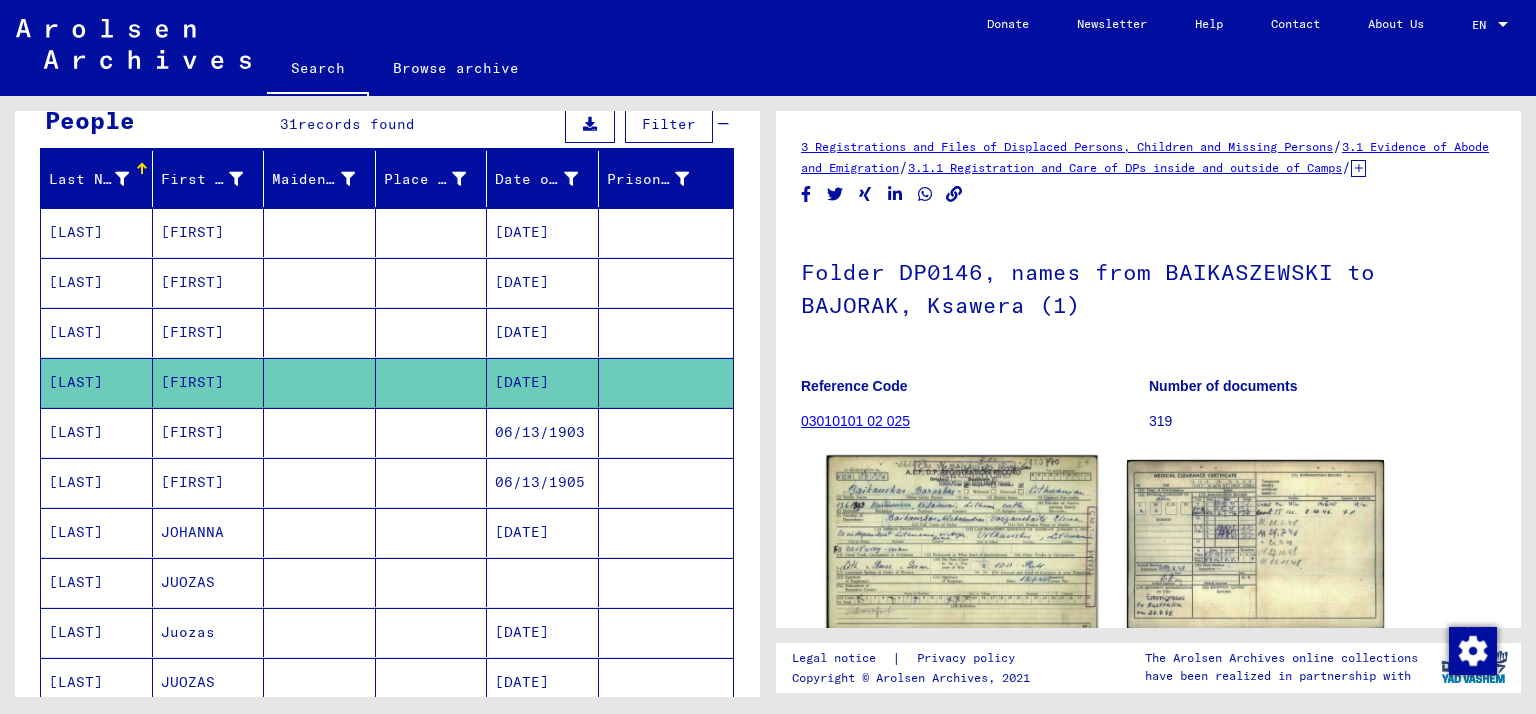 scroll, scrollTop: 0, scrollLeft: 0, axis: both 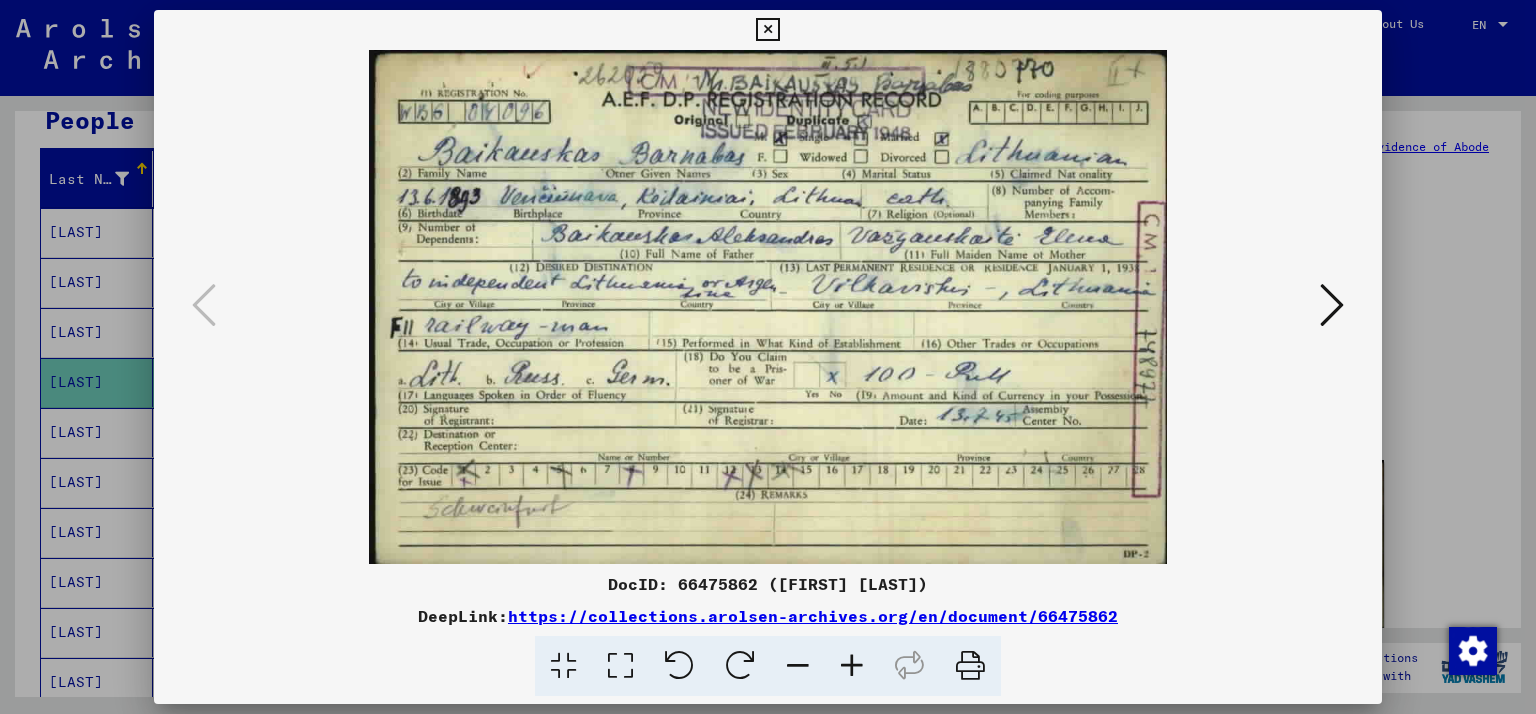 click at bounding box center [768, 307] 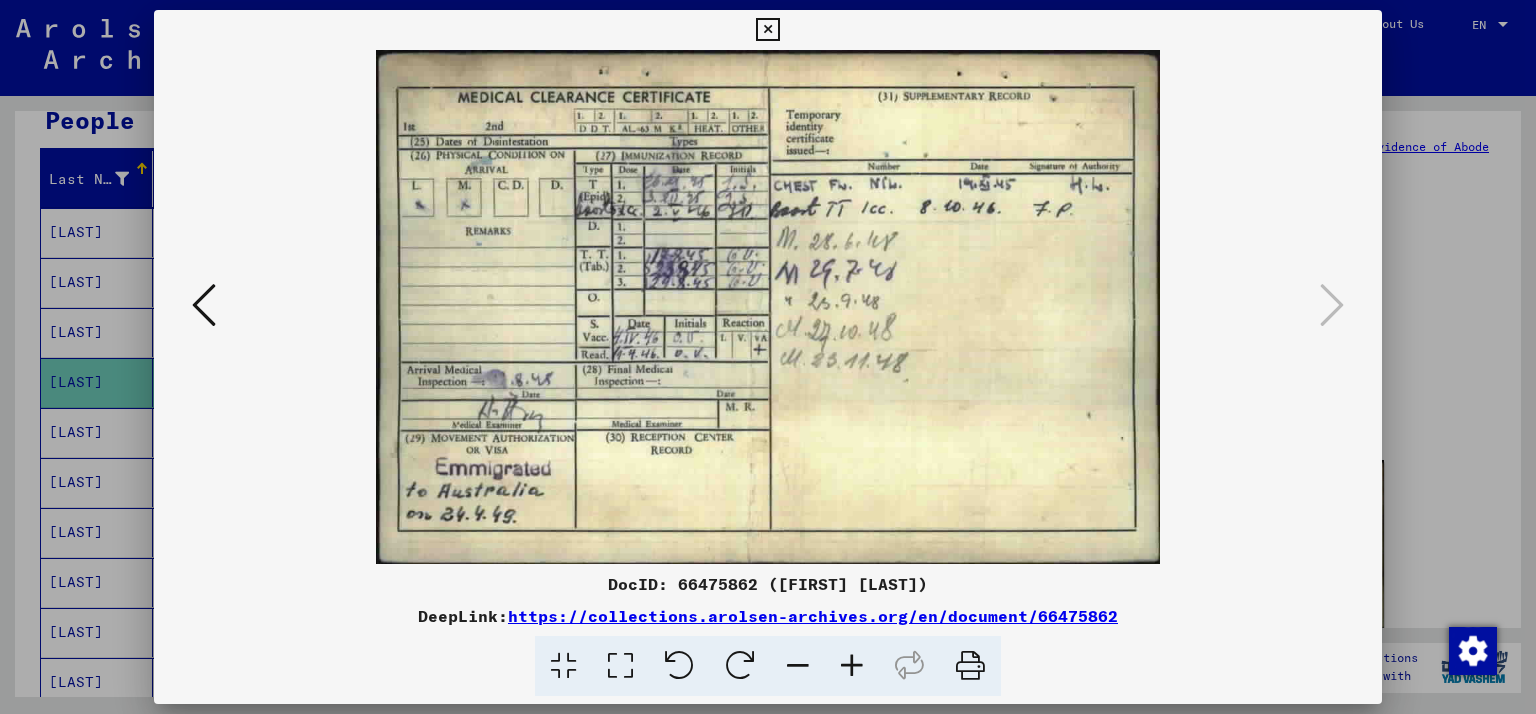 click at bounding box center (767, 30) 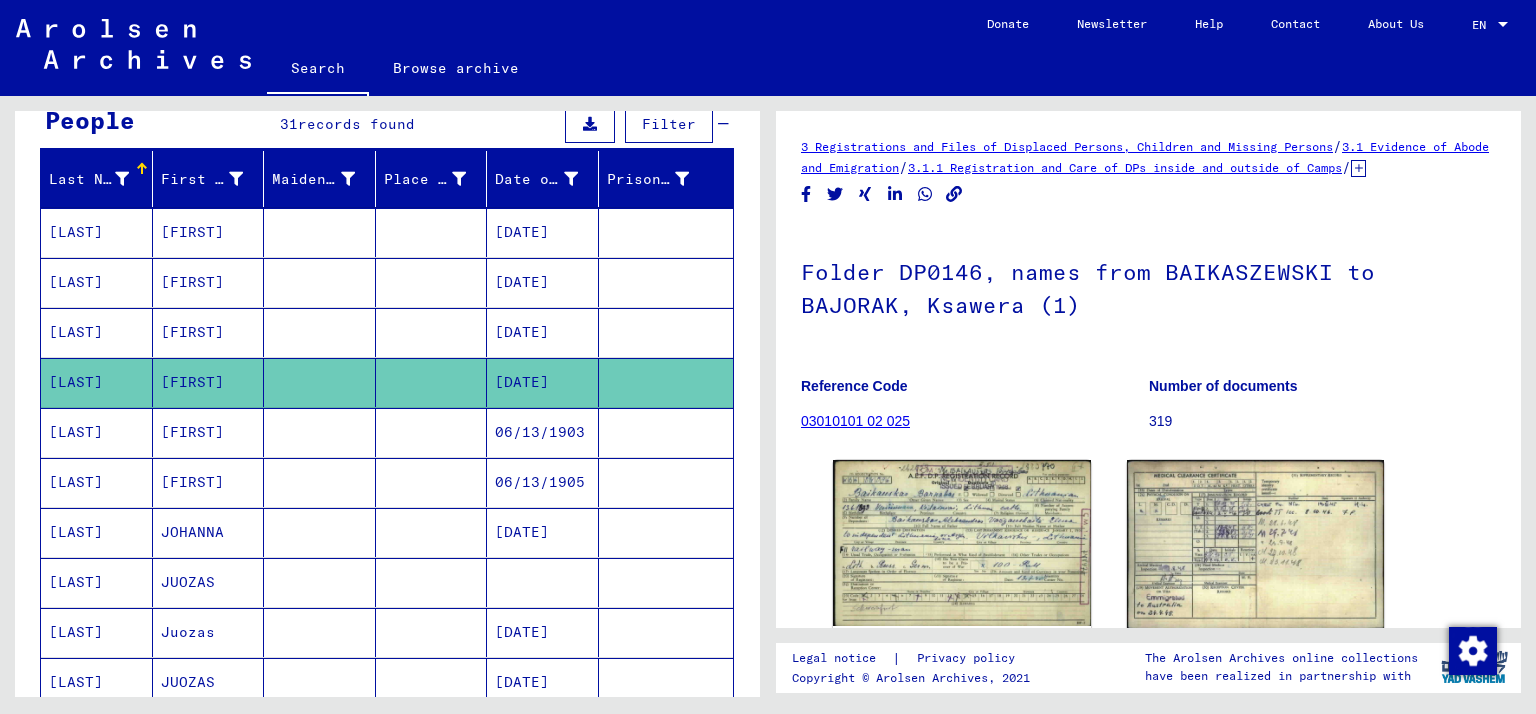 click at bounding box center [432, 482] 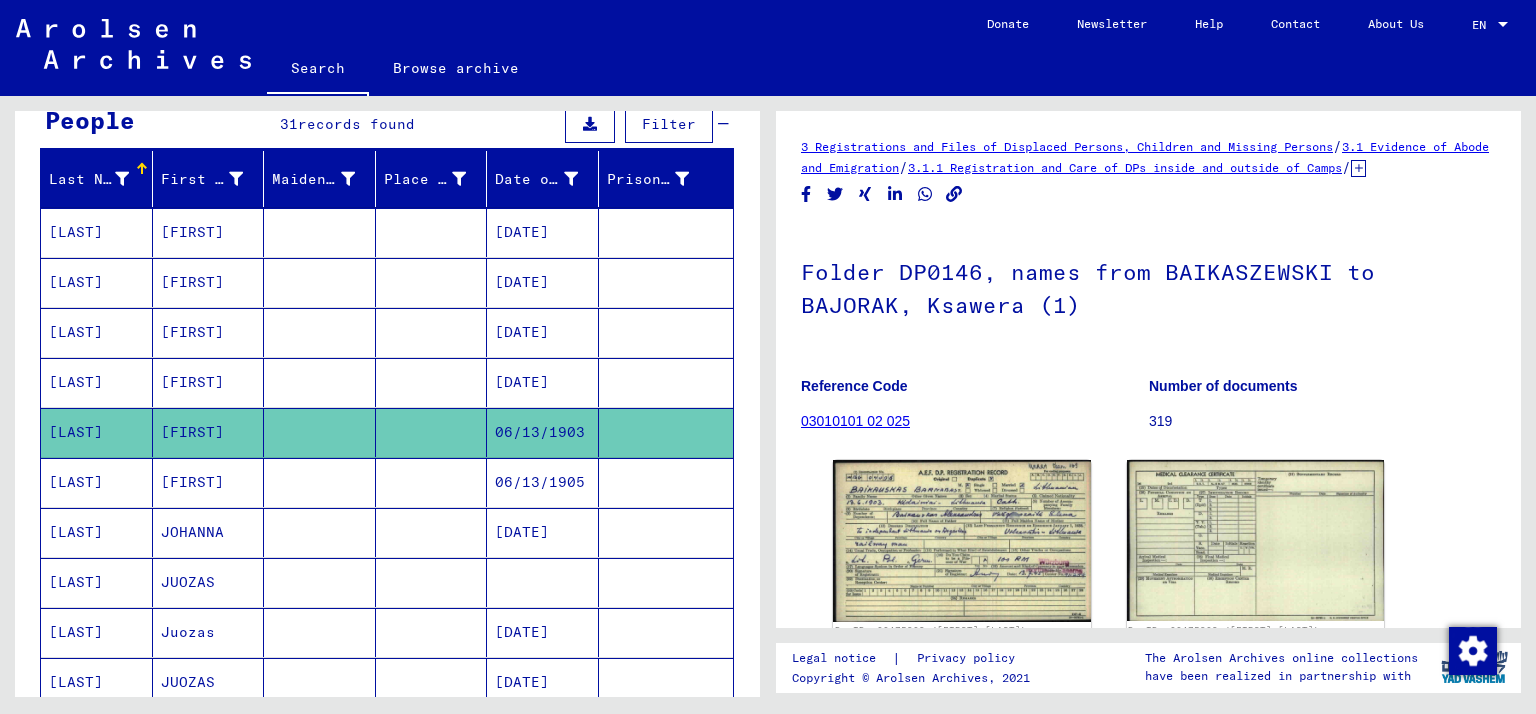 scroll, scrollTop: 0, scrollLeft: 0, axis: both 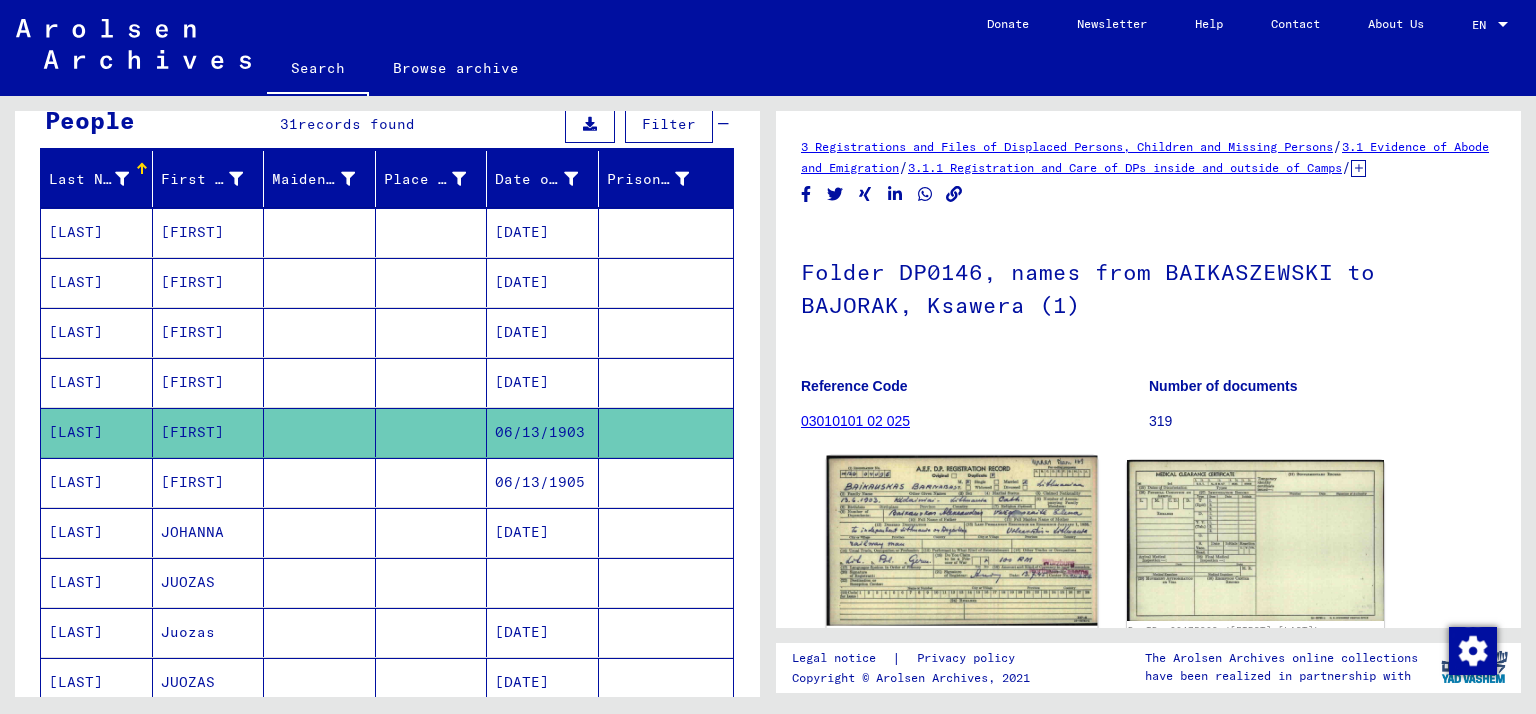 click 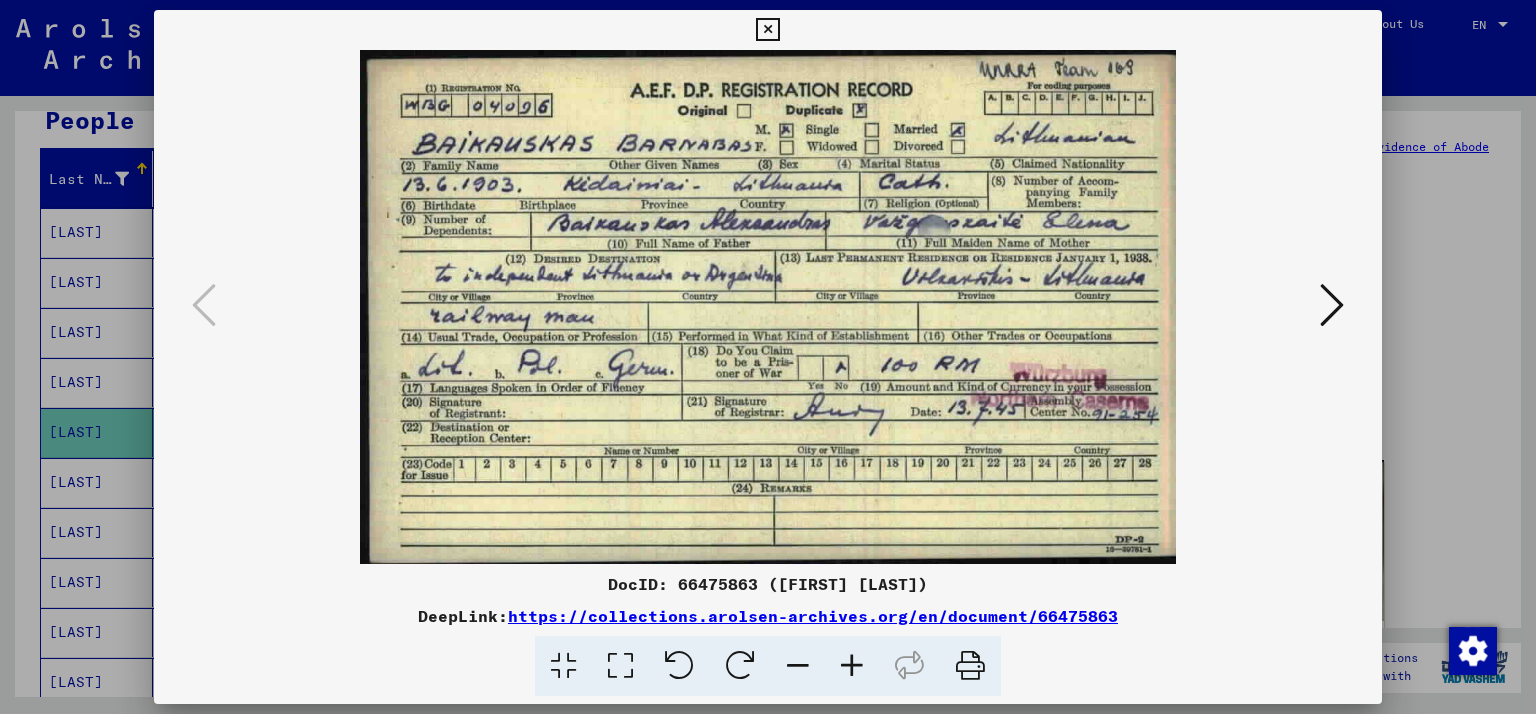 click at bounding box center [767, 30] 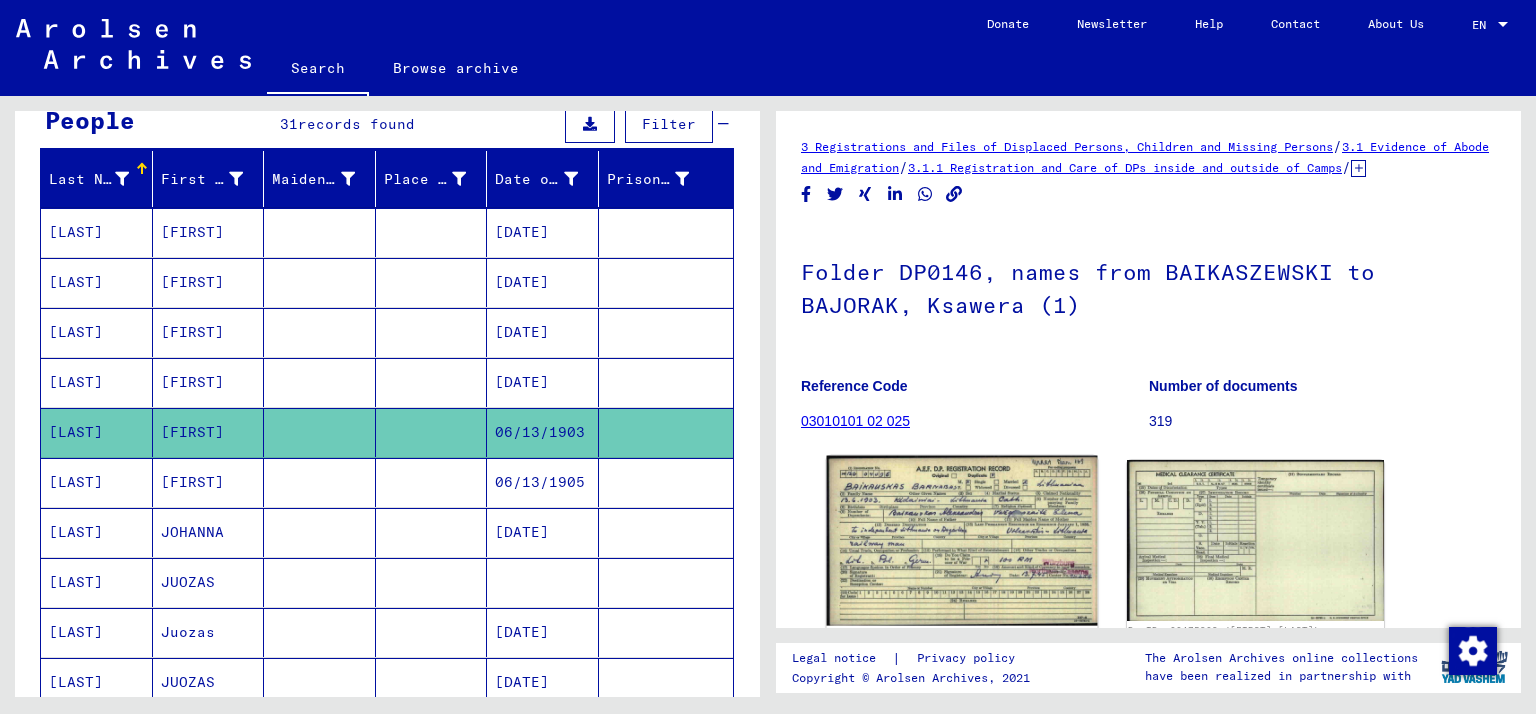 click 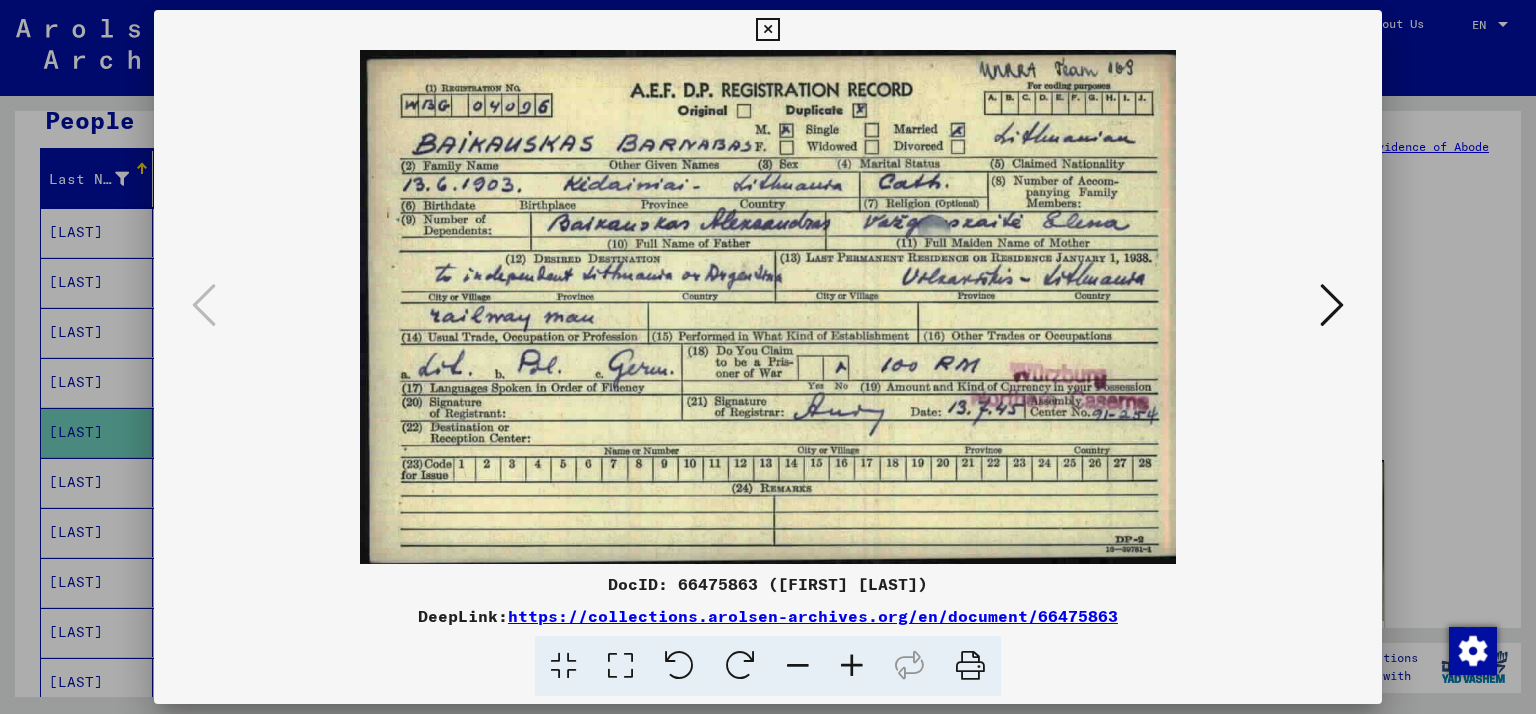 click at bounding box center [1332, 305] 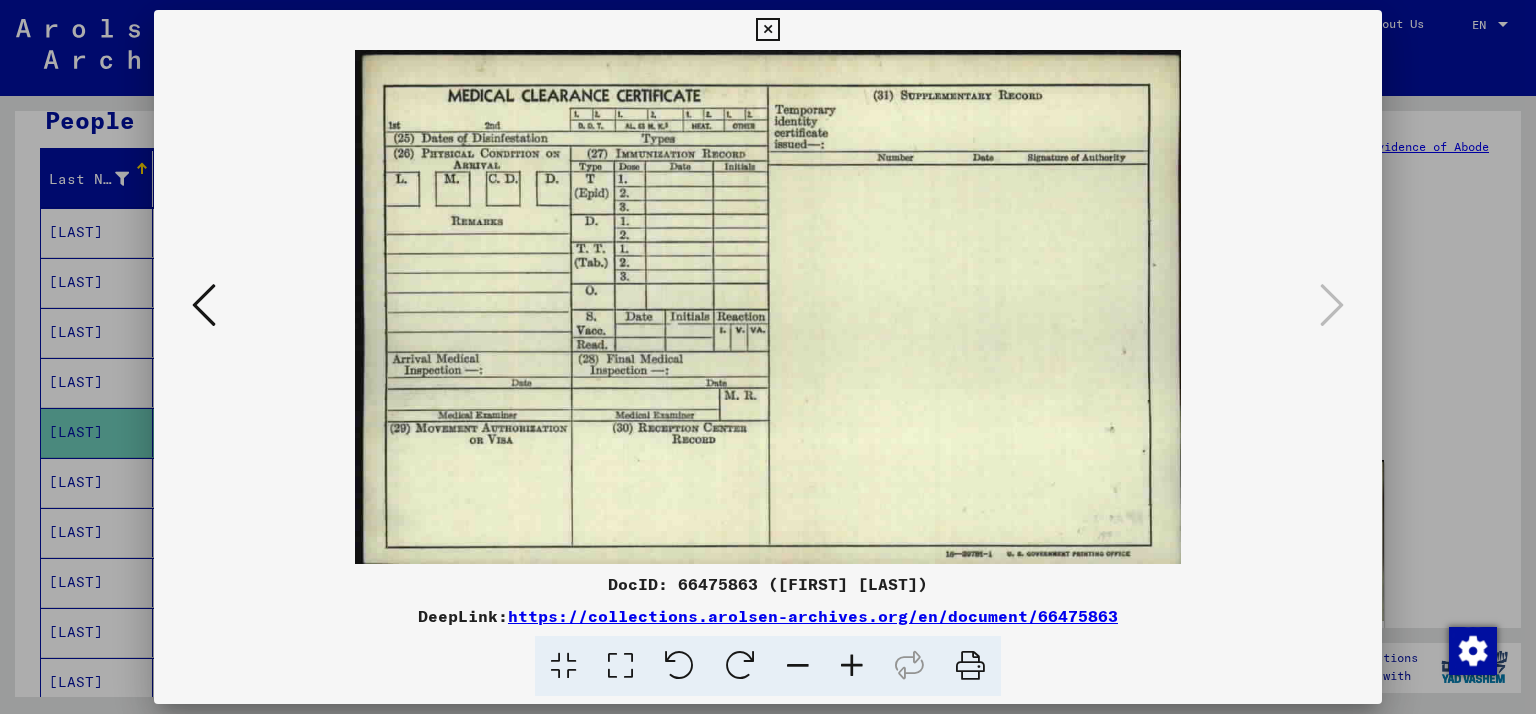 click at bounding box center (767, 30) 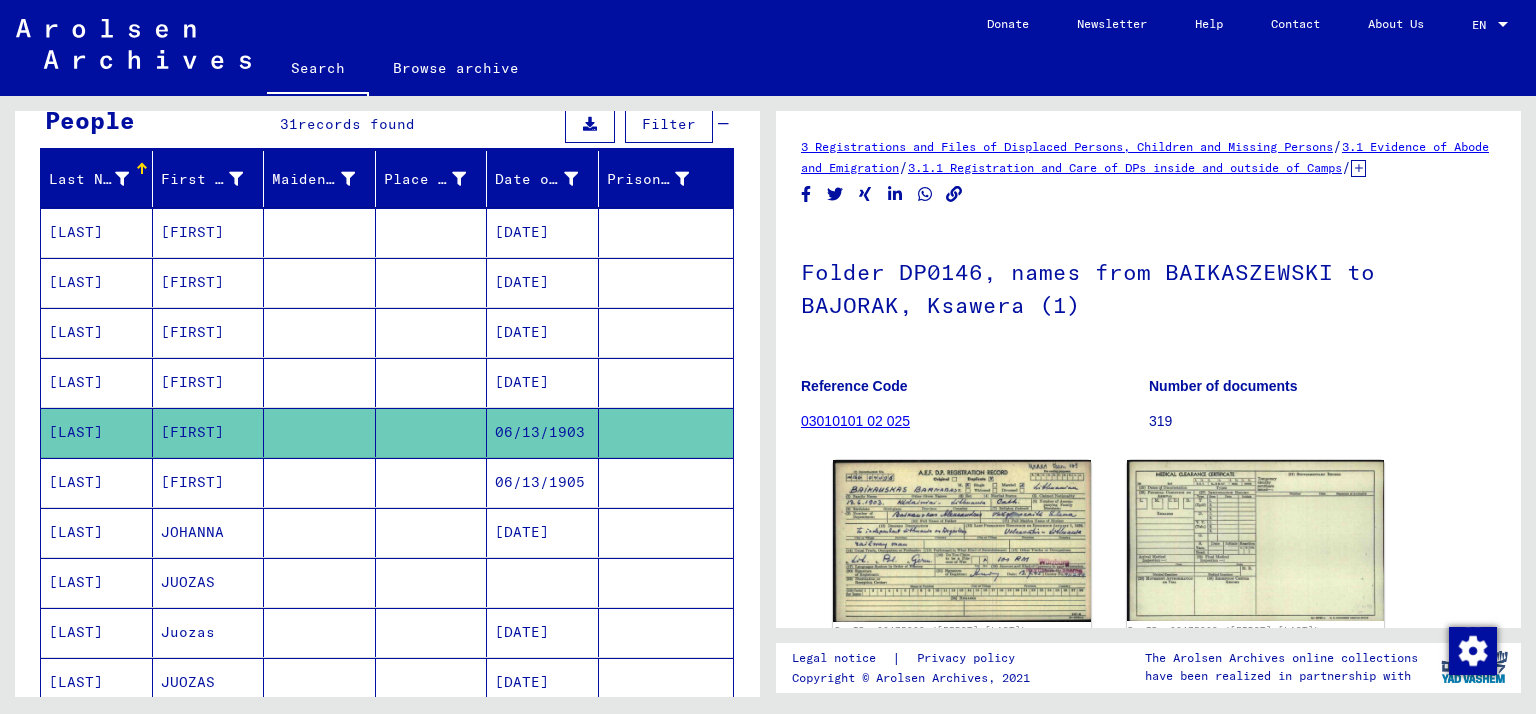 click at bounding box center (320, 532) 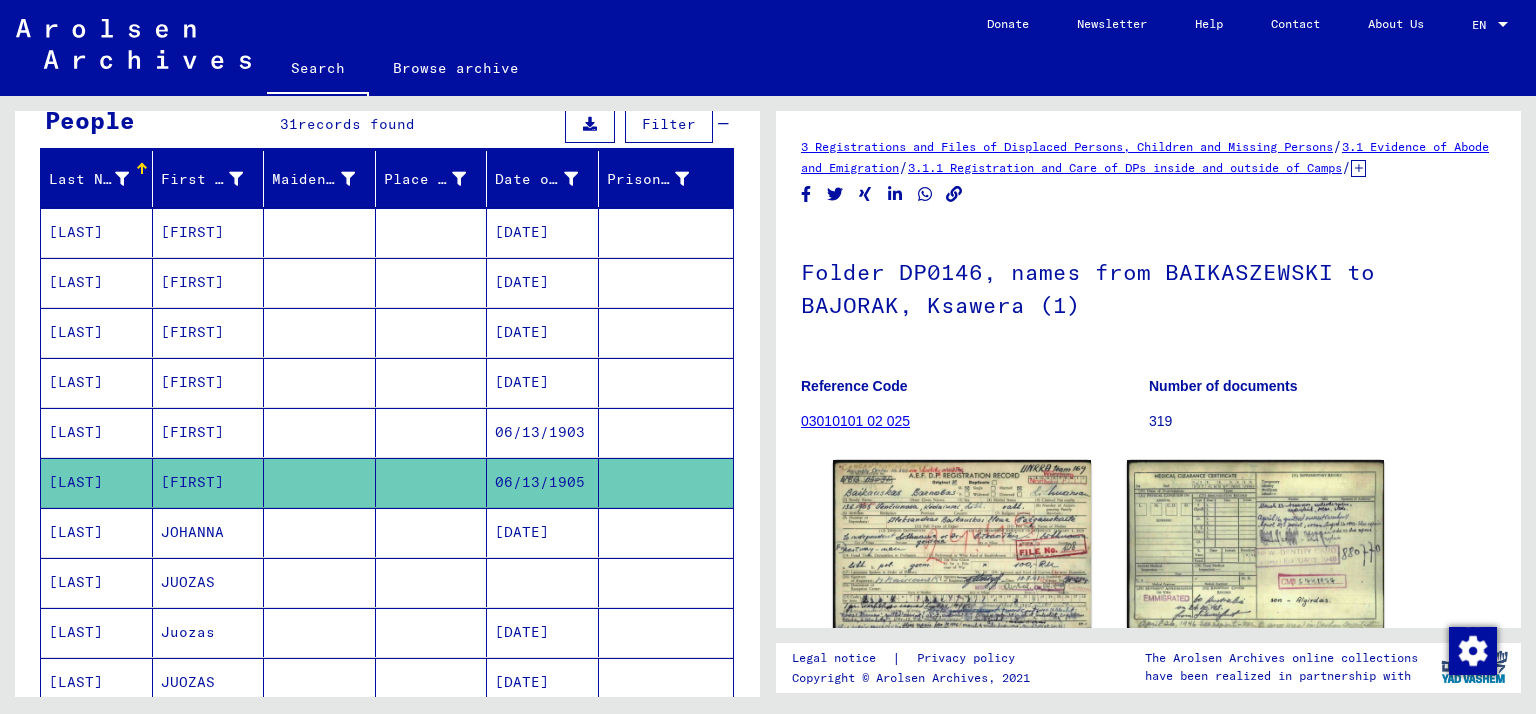 scroll, scrollTop: 0, scrollLeft: 0, axis: both 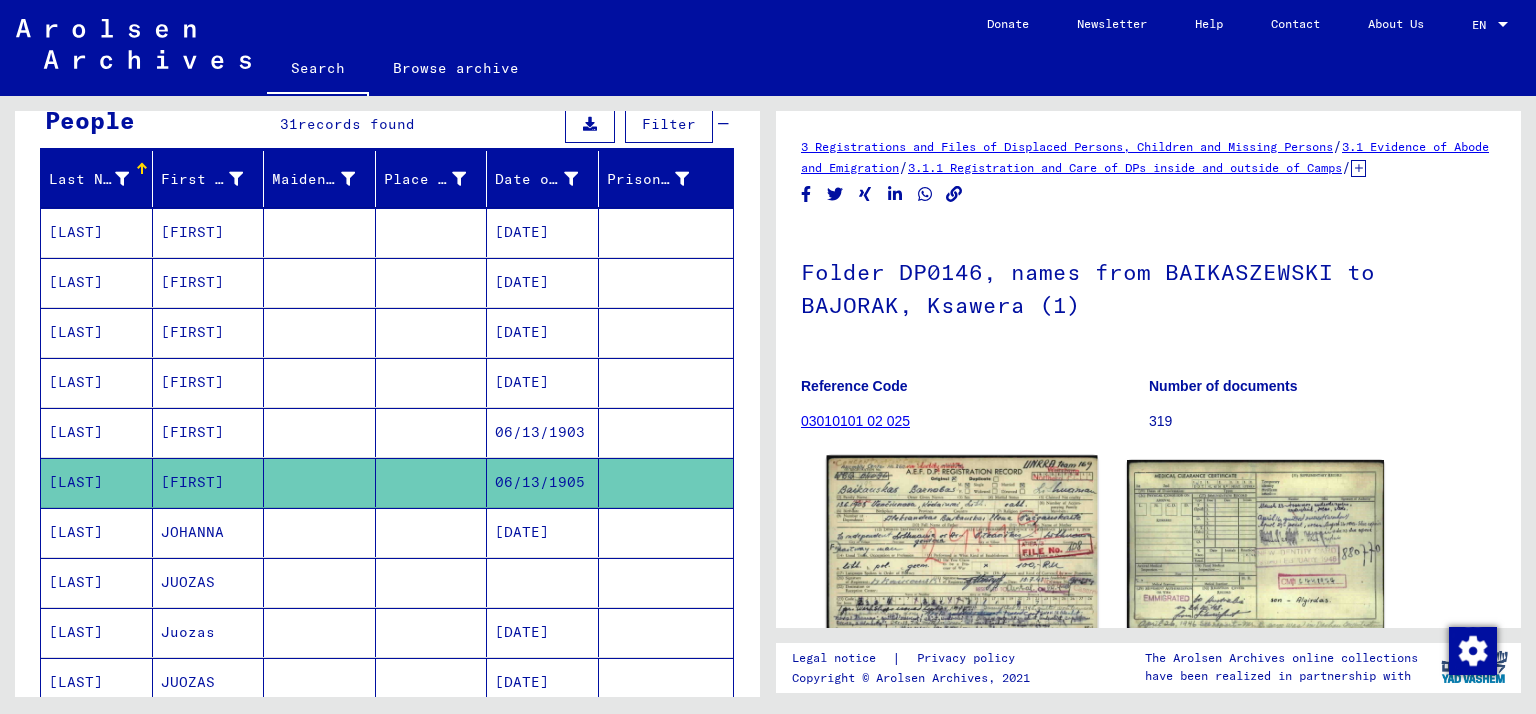 click 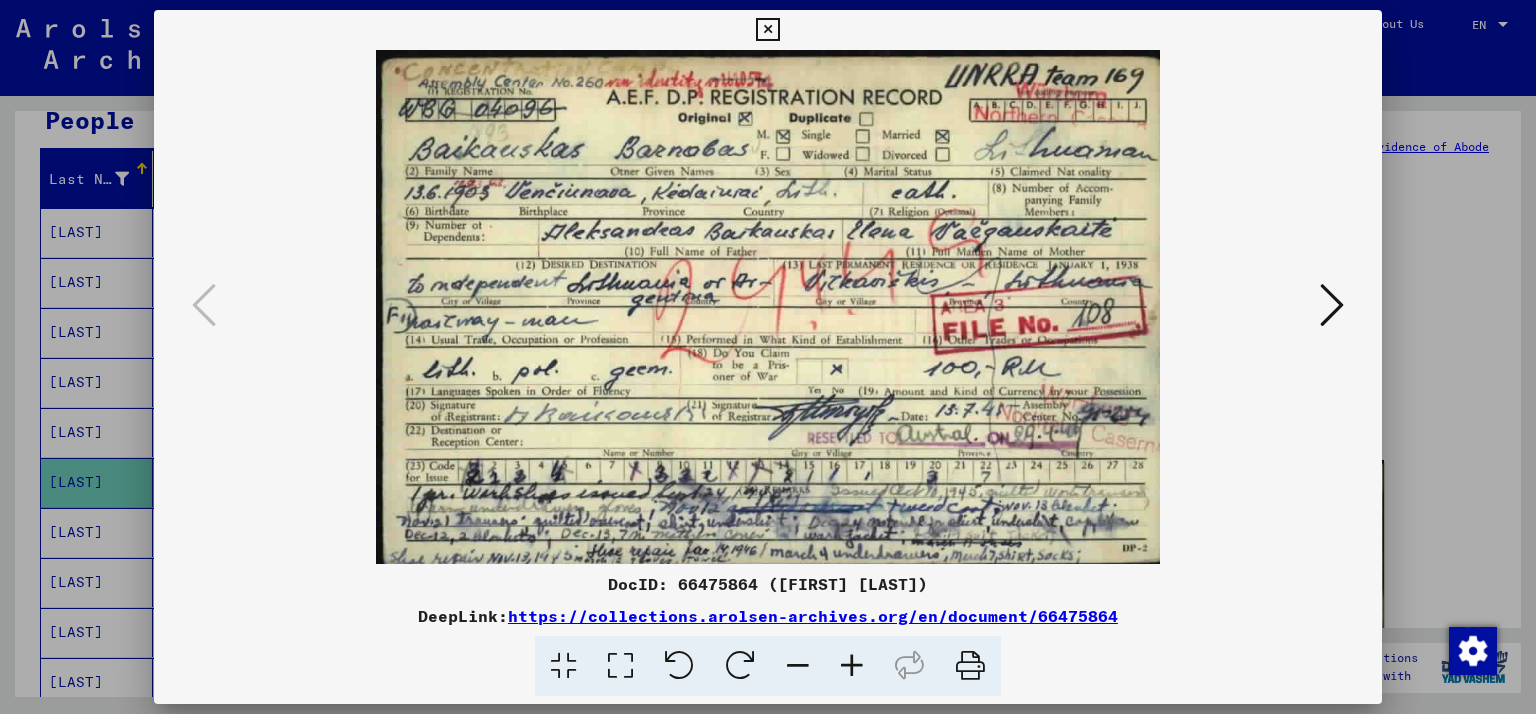 click at bounding box center (1332, 305) 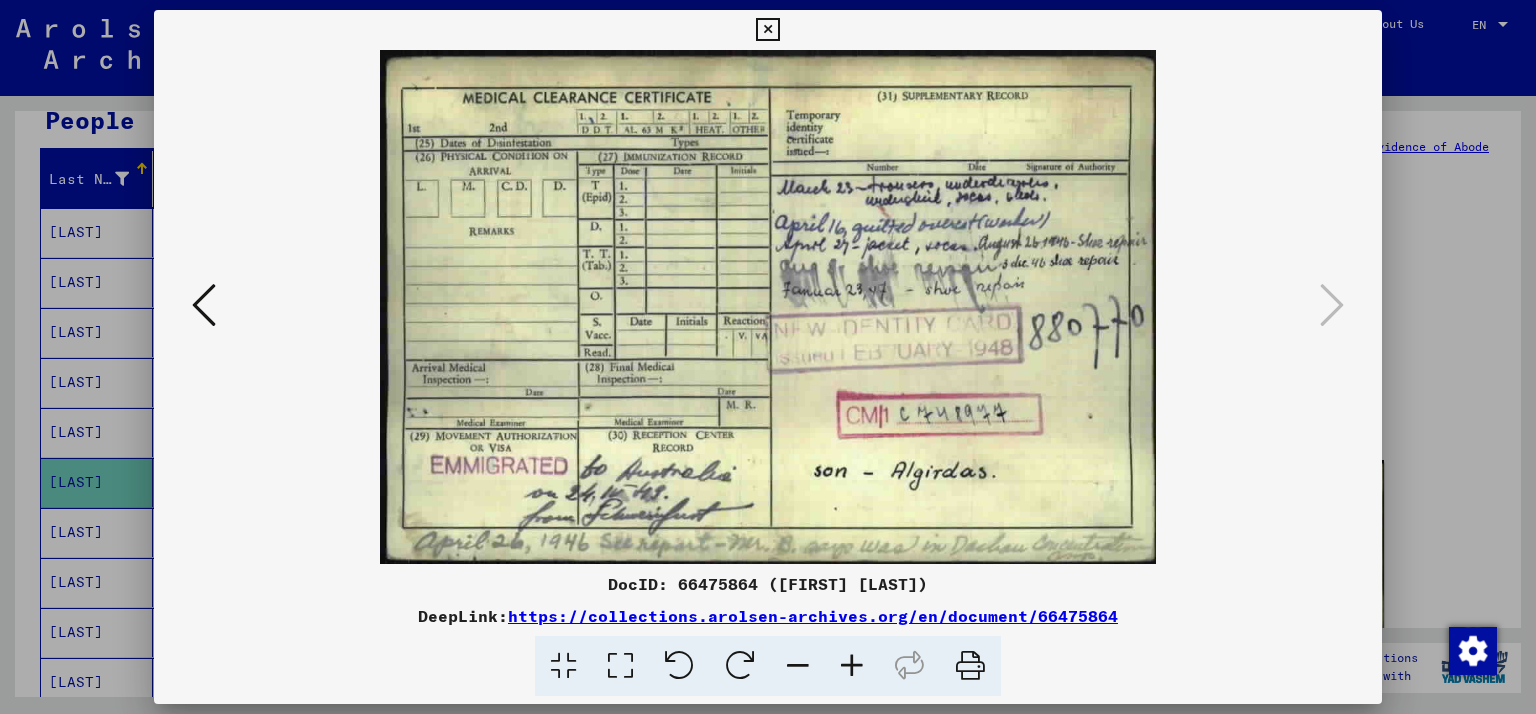 click at bounding box center [767, 30] 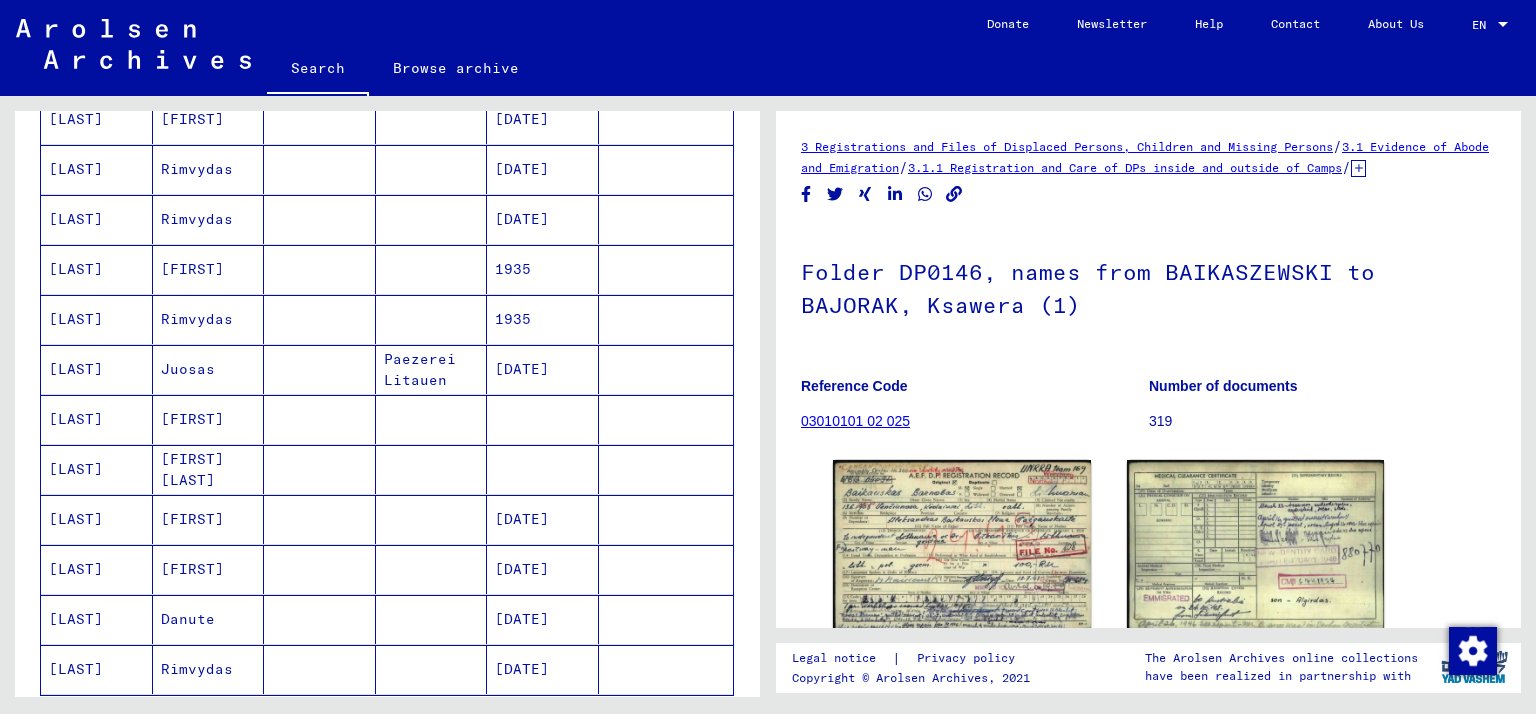 scroll, scrollTop: 971, scrollLeft: 0, axis: vertical 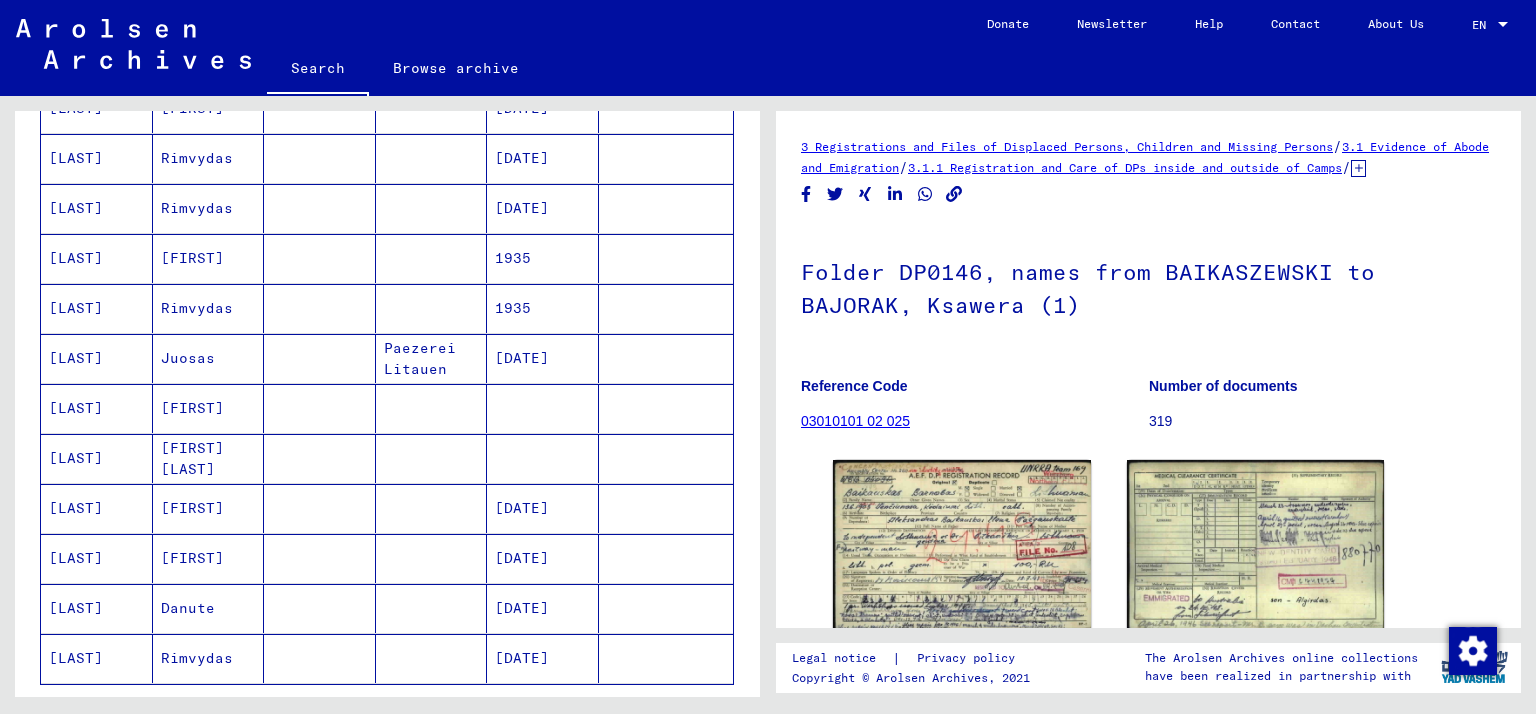 click on "[DATE]" at bounding box center [543, 558] 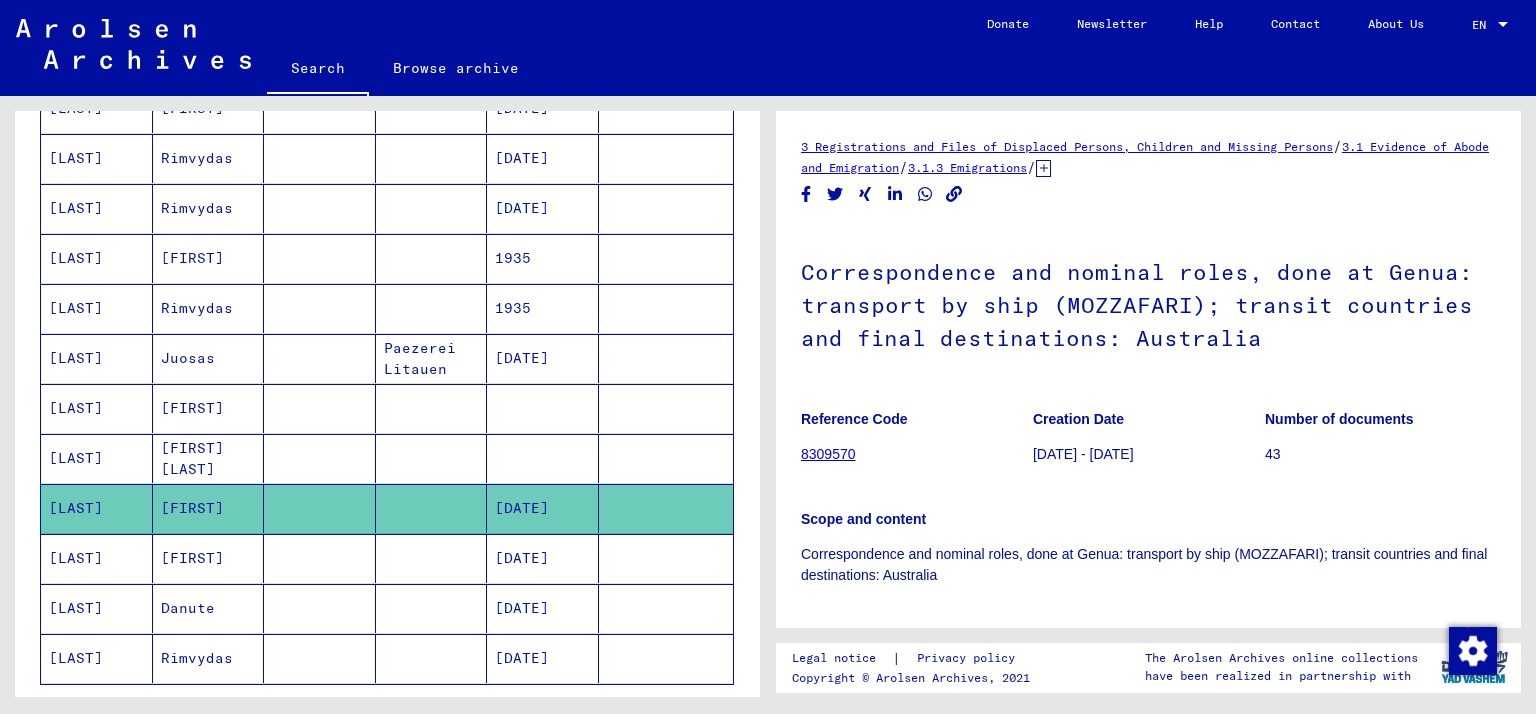 scroll, scrollTop: 0, scrollLeft: 0, axis: both 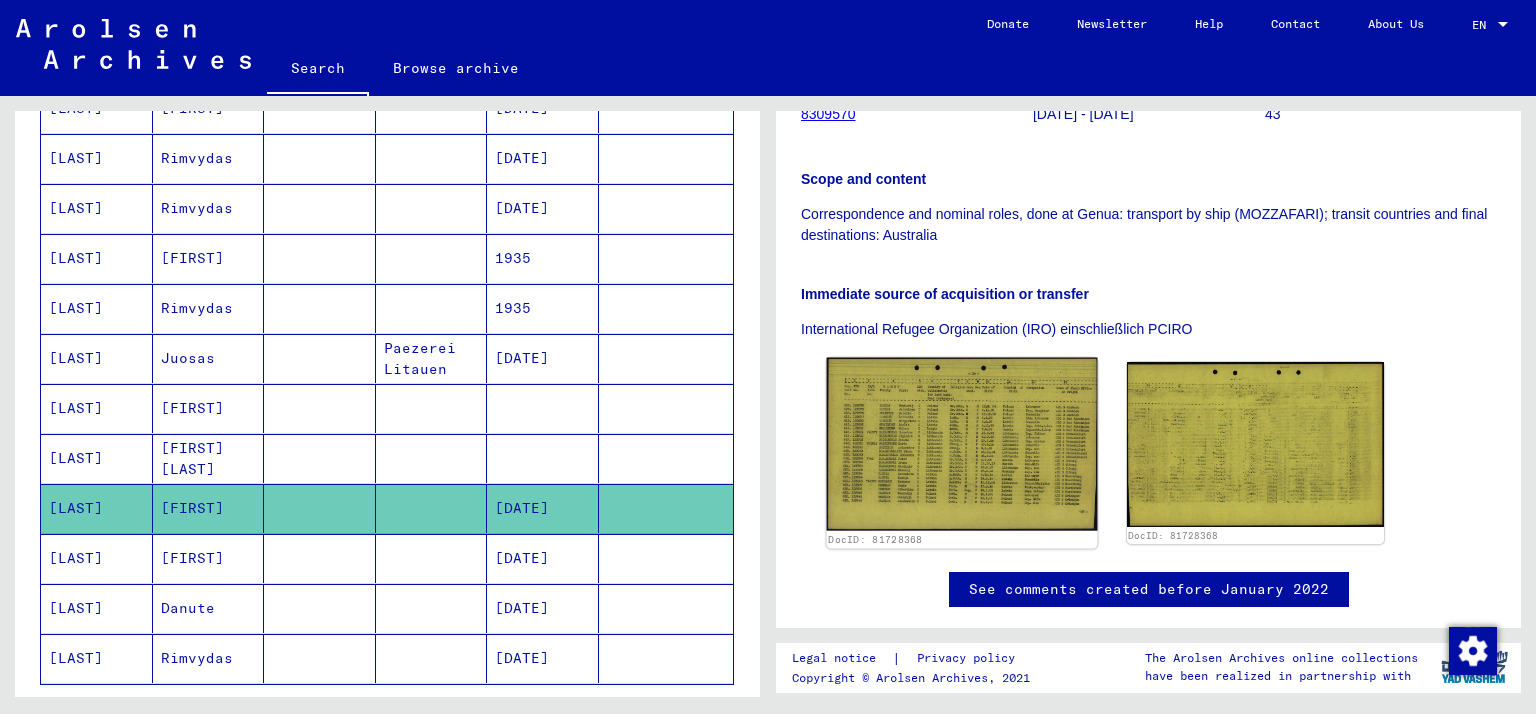 click 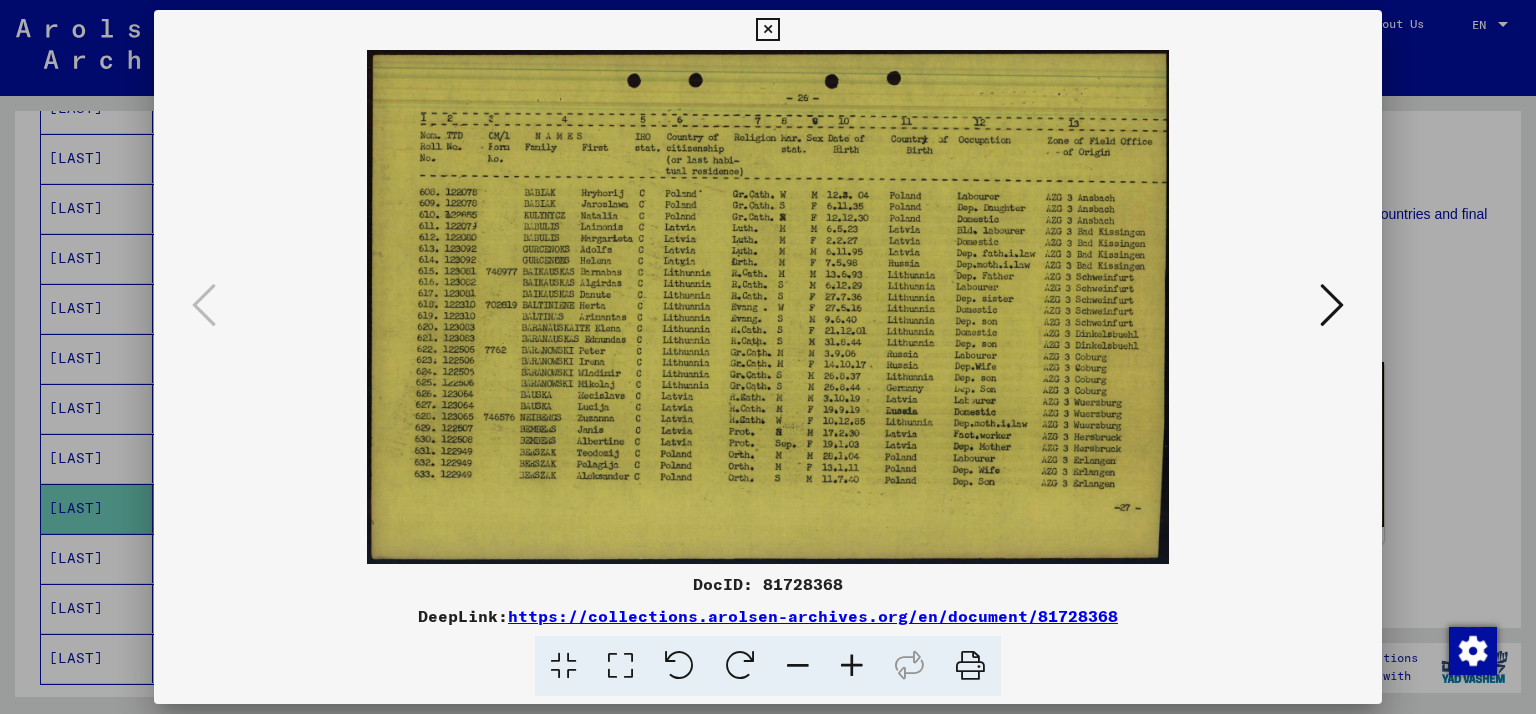 click at bounding box center (852, 666) 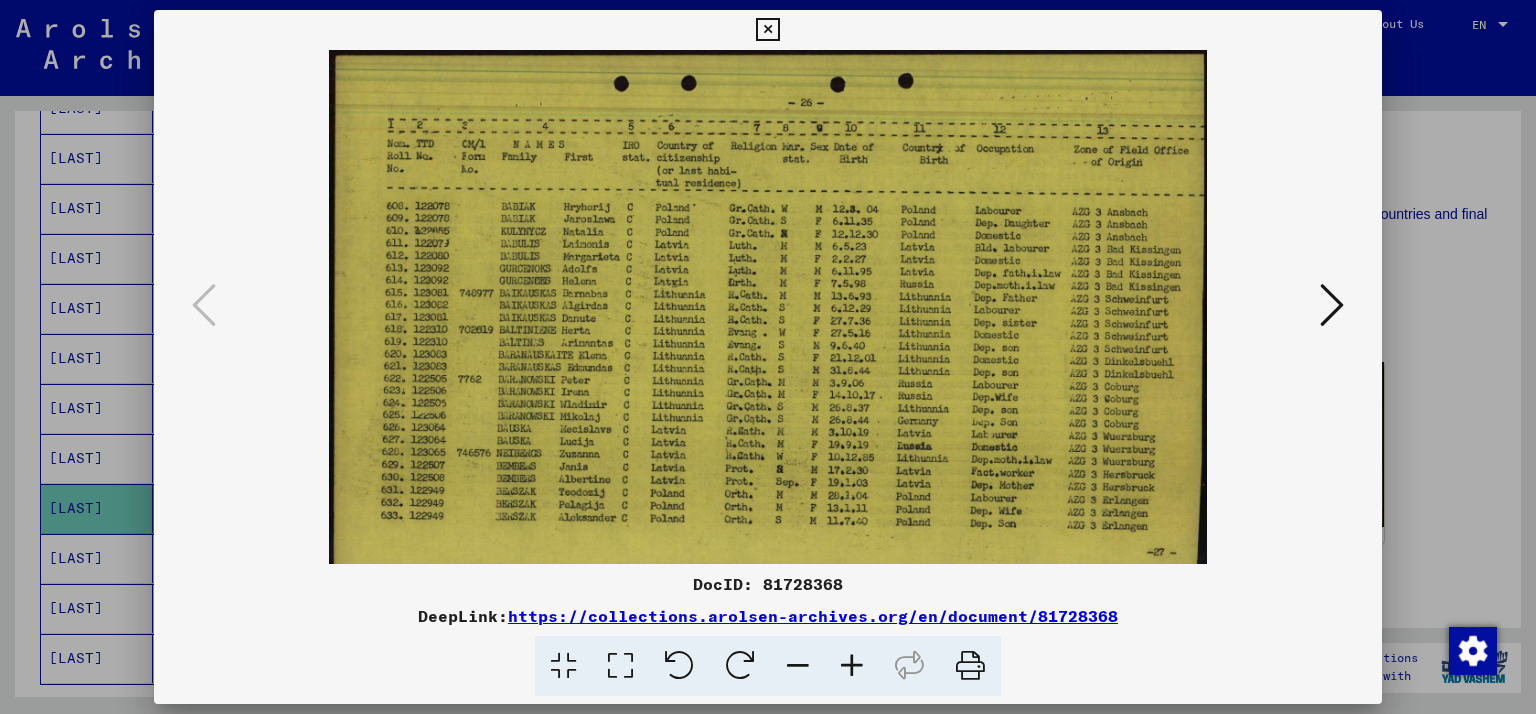 click at bounding box center (852, 666) 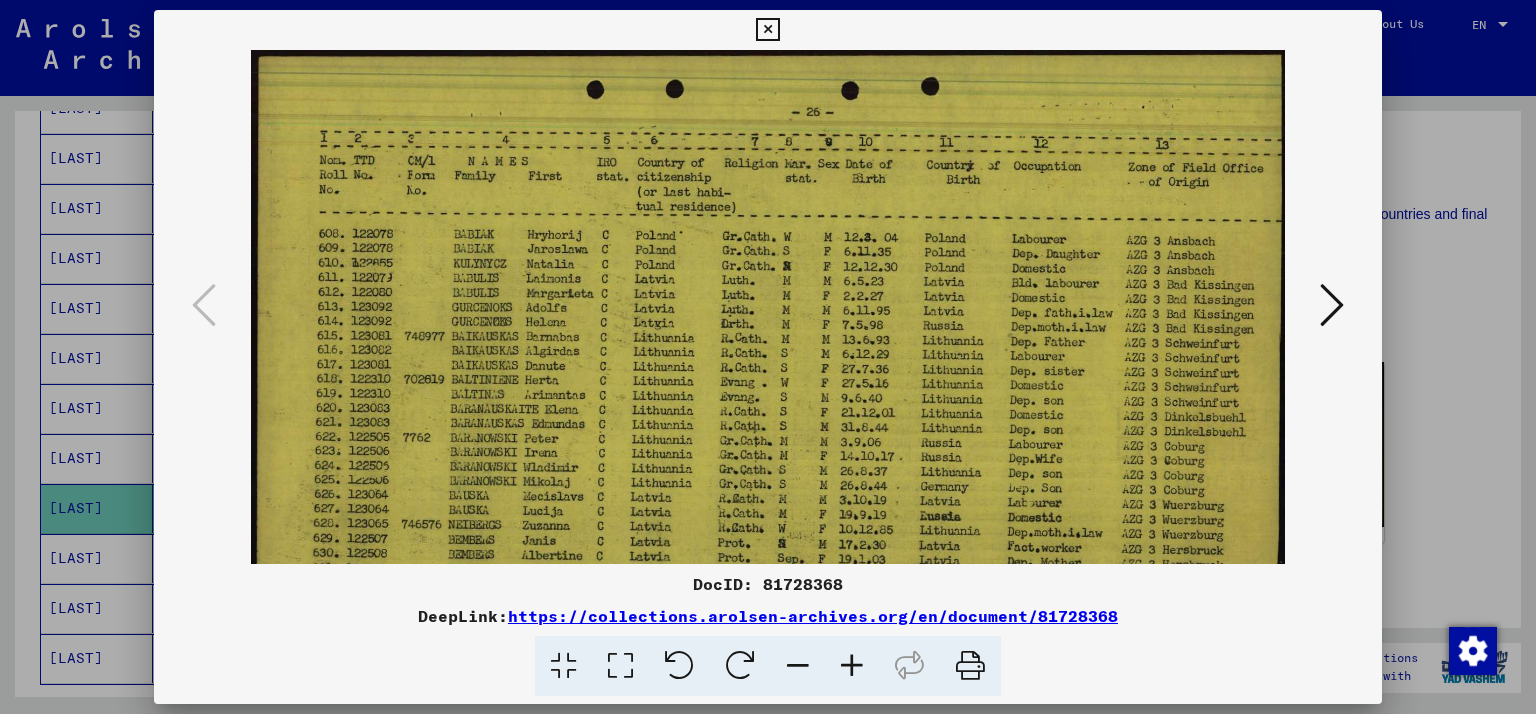 click at bounding box center [852, 666] 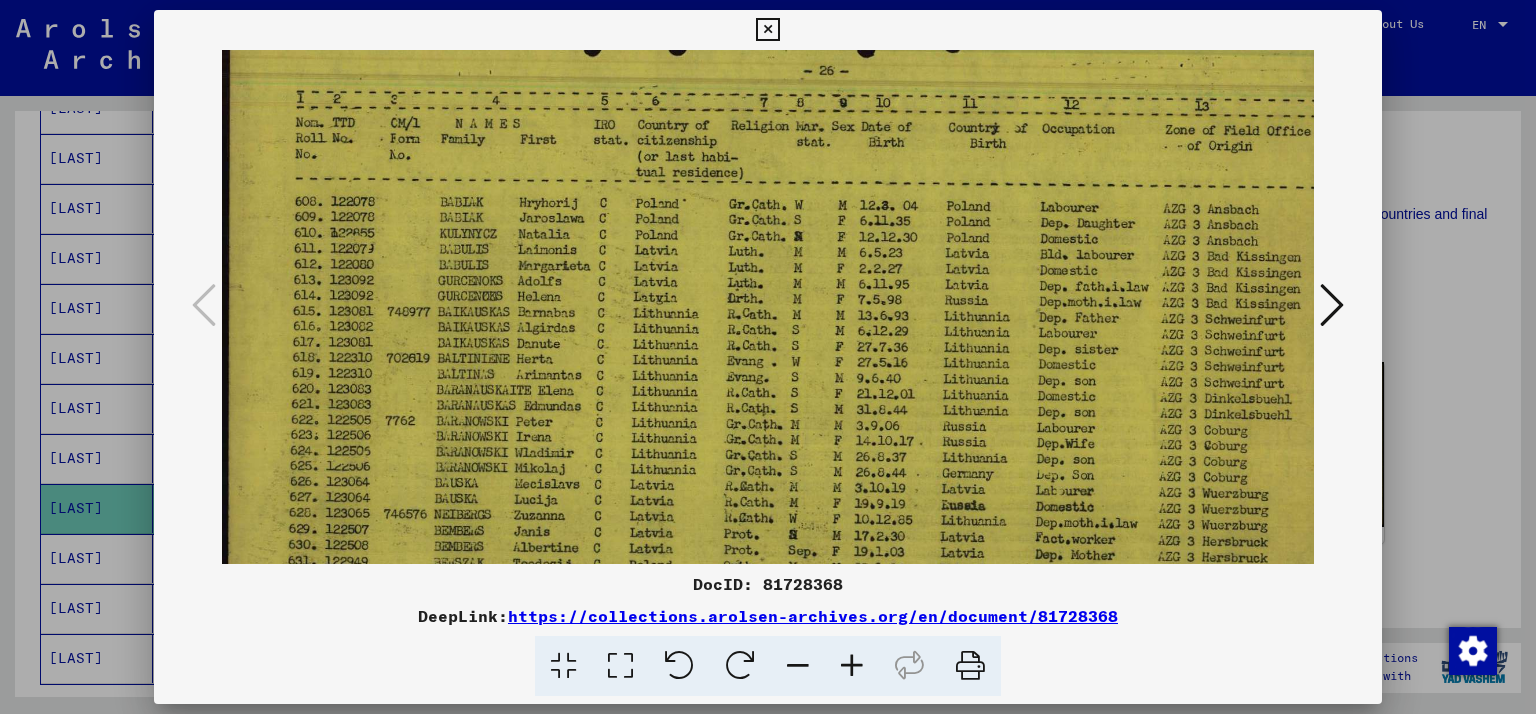 scroll, scrollTop: 51, scrollLeft: 0, axis: vertical 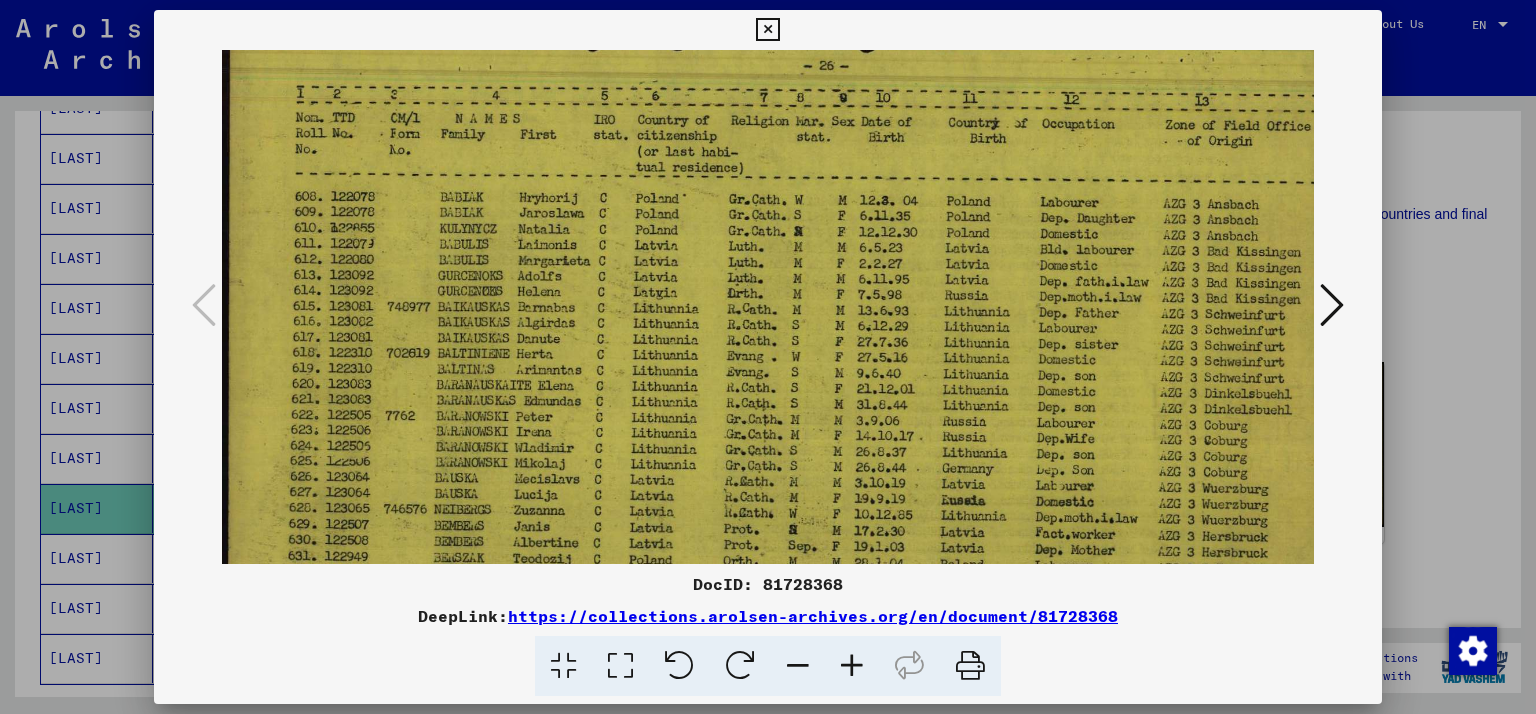 drag, startPoint x: 733, startPoint y: 428, endPoint x: 744, endPoint y: 373, distance: 56.089214 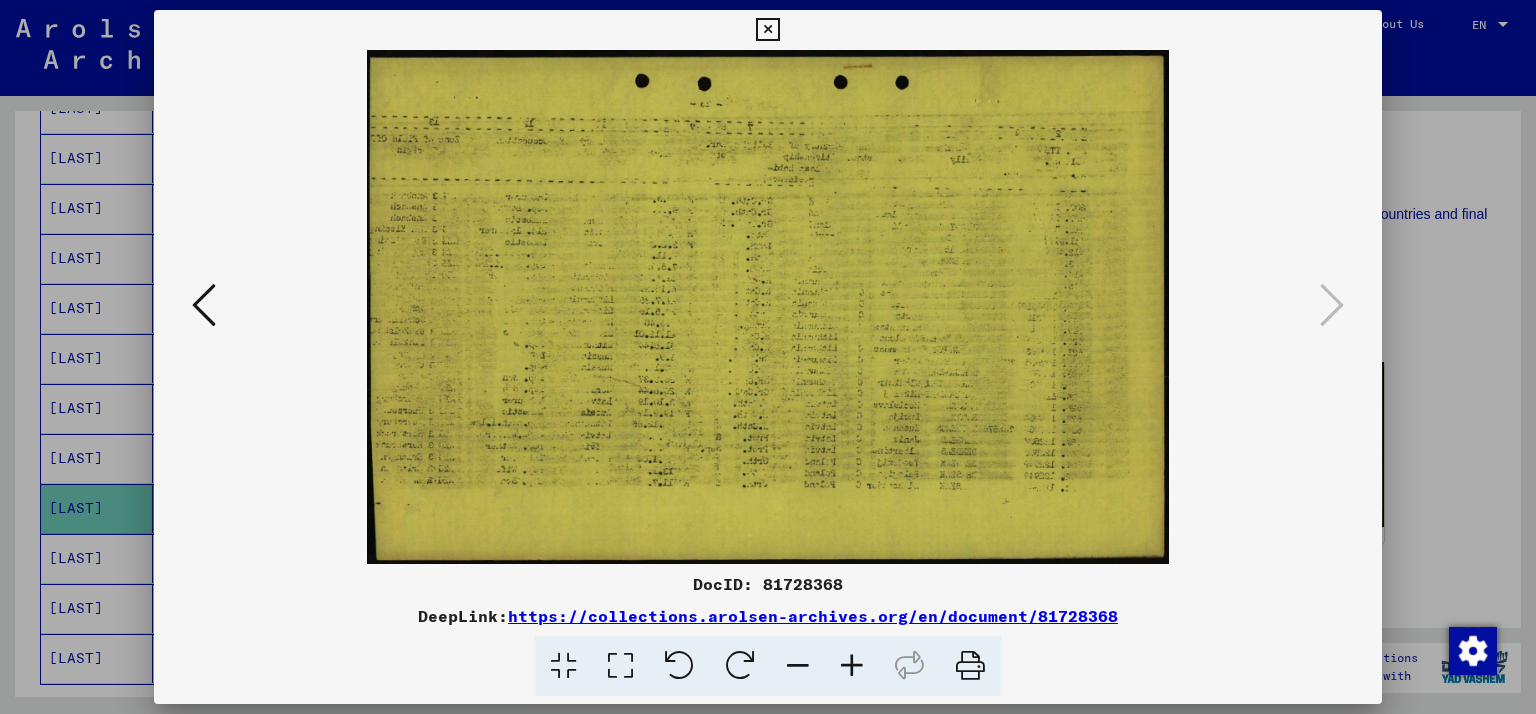 click at bounding box center [767, 30] 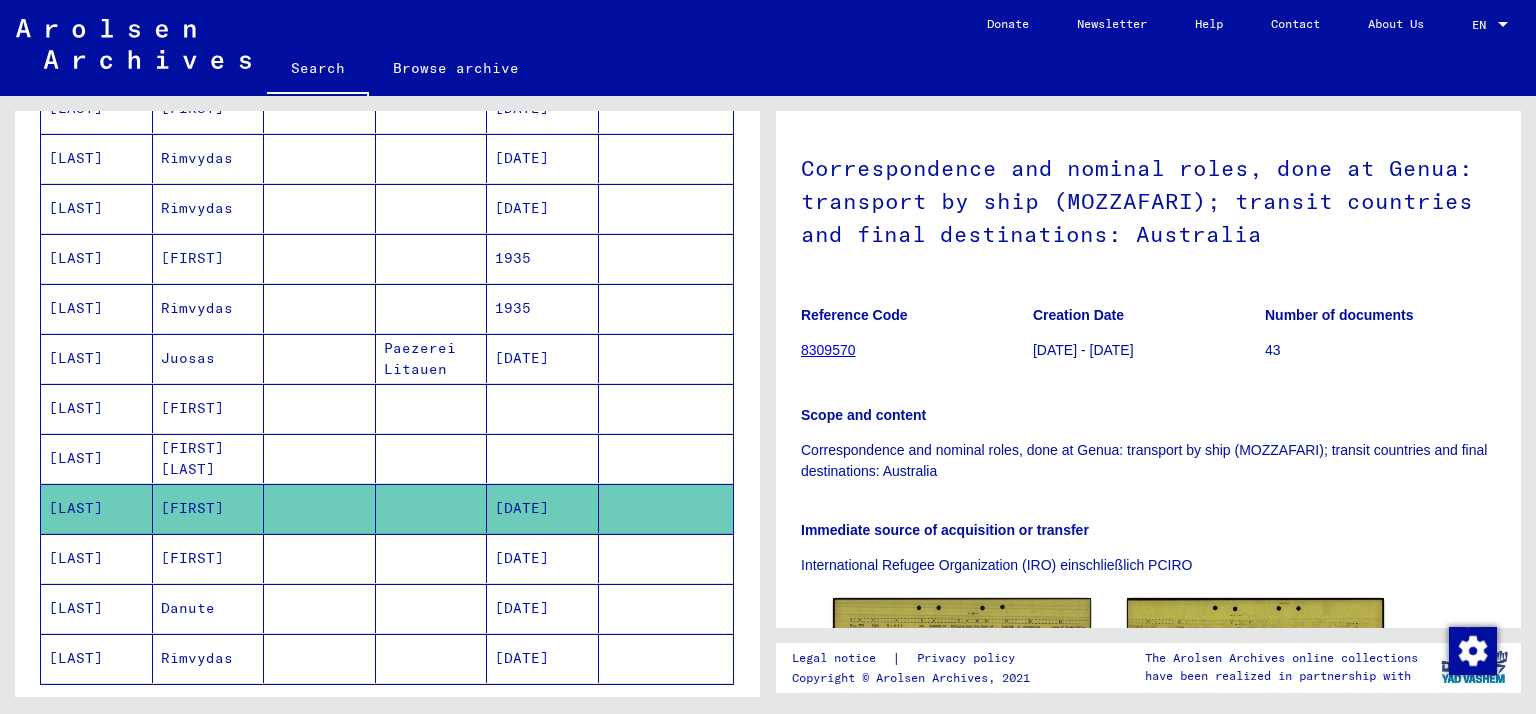 scroll, scrollTop: 100, scrollLeft: 0, axis: vertical 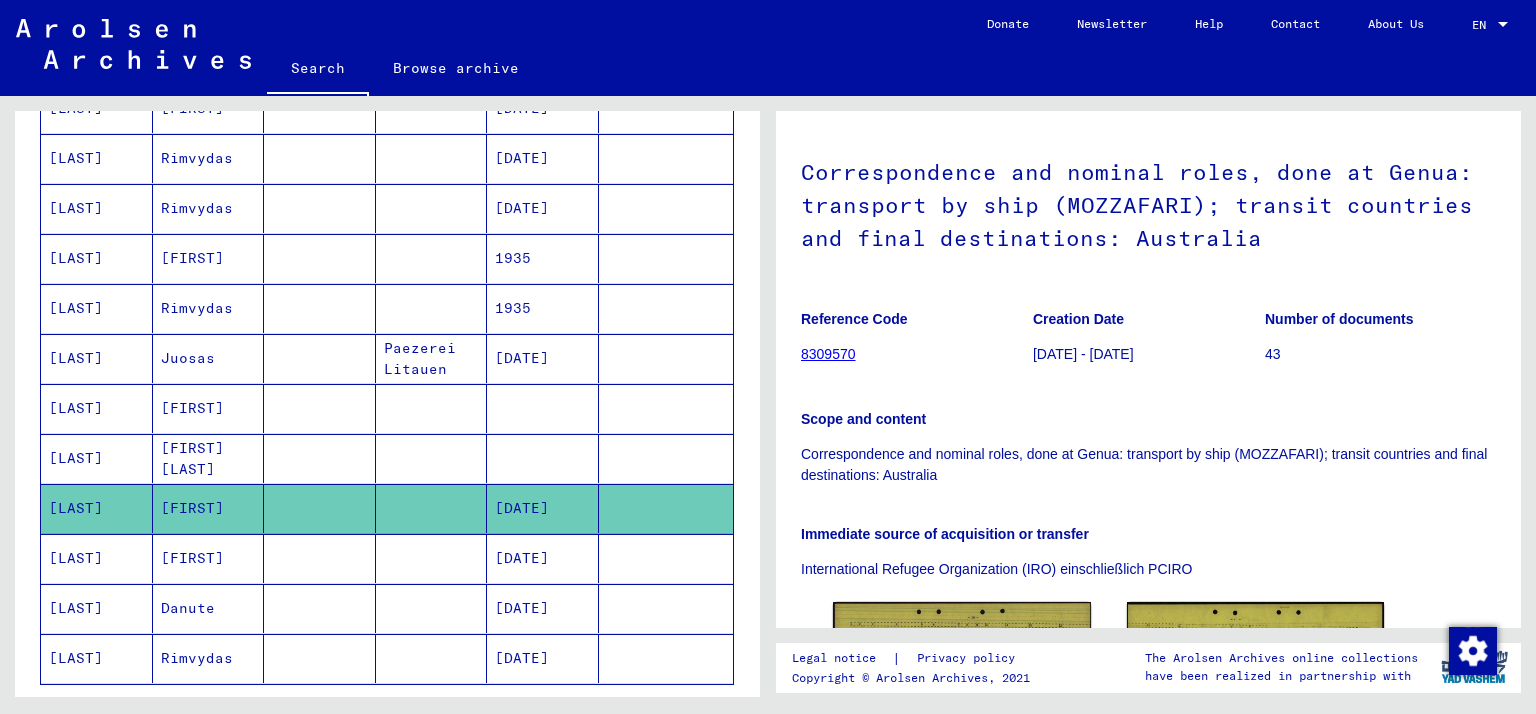 click on "Correspondence and nominal roles, done at Genua: transport by ship (MOZZAFARI); transit countries and final destinations: Australia" 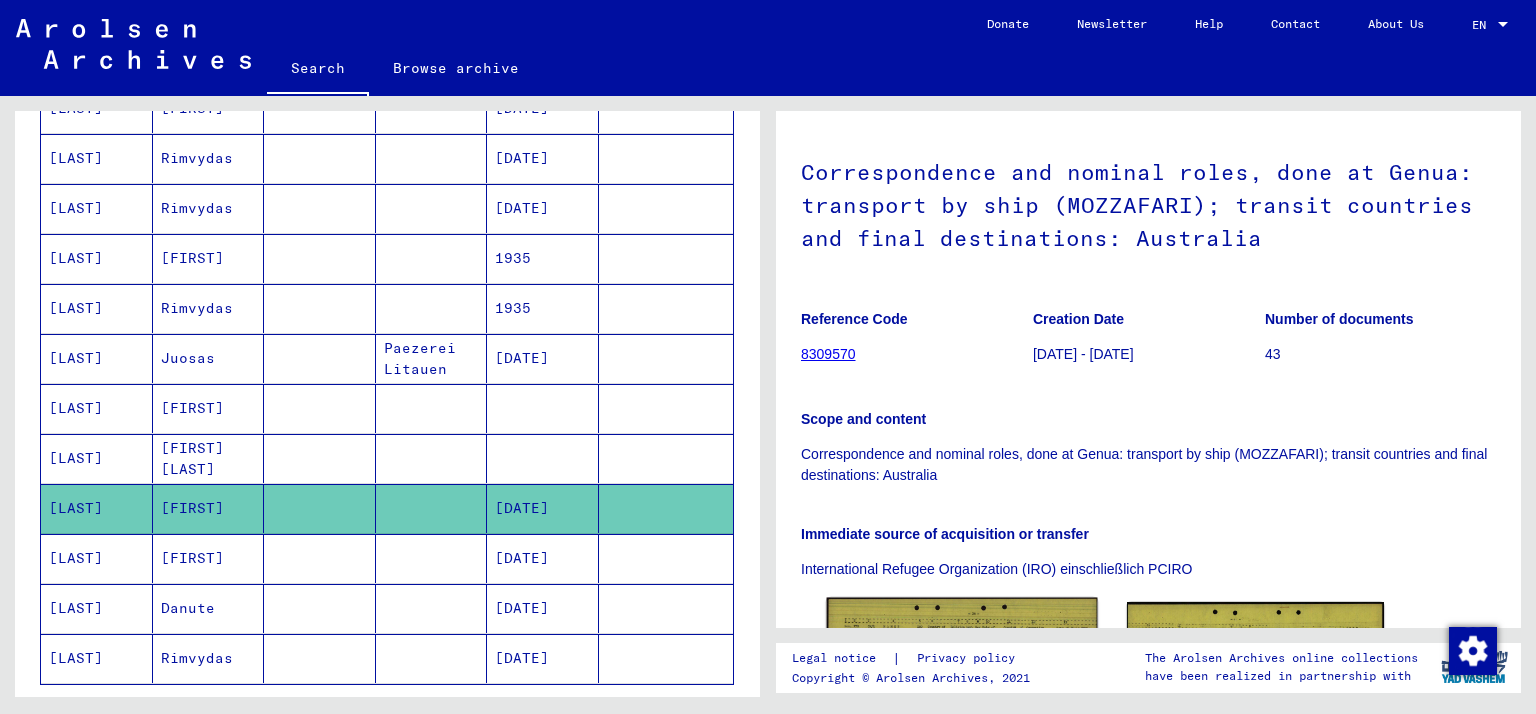 click 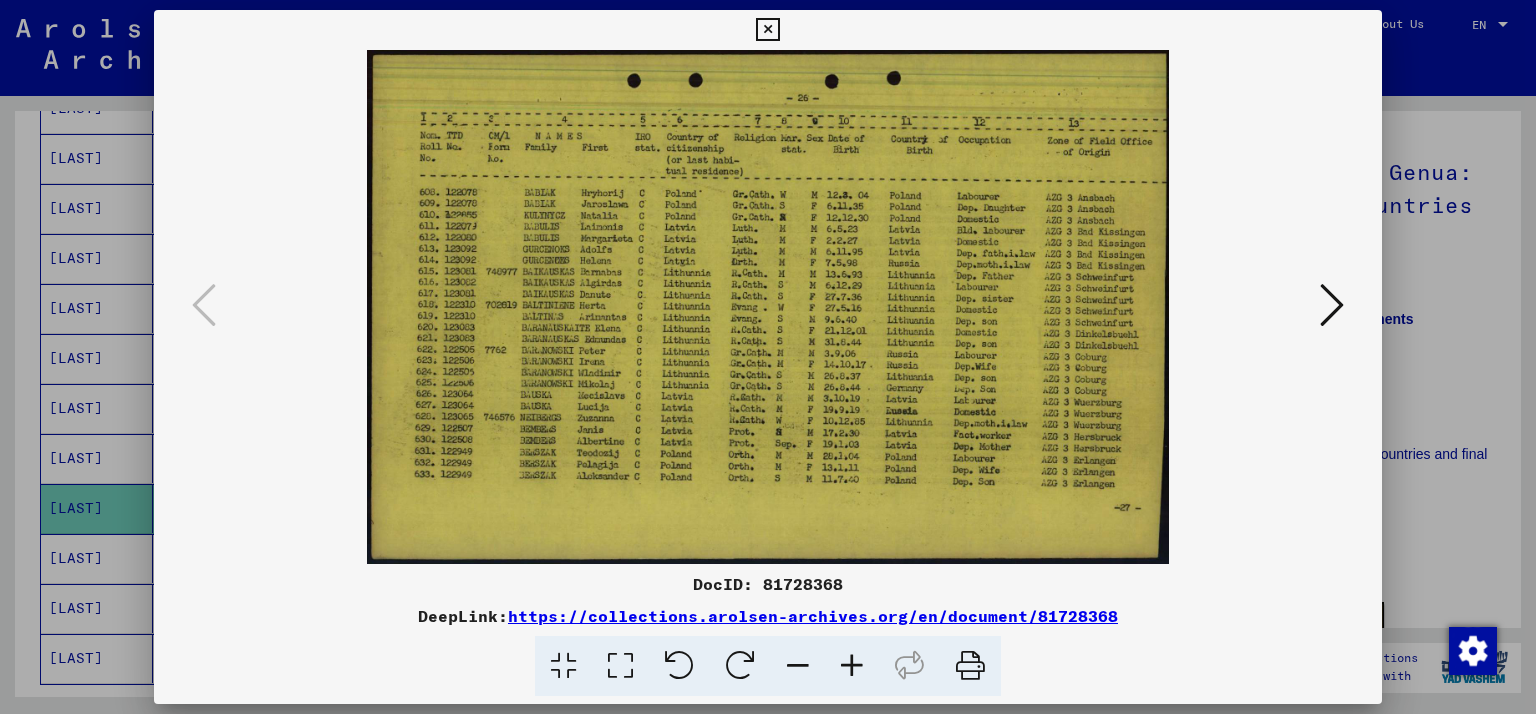 drag, startPoint x: 1137, startPoint y: 614, endPoint x: 405, endPoint y: 607, distance: 732.03345 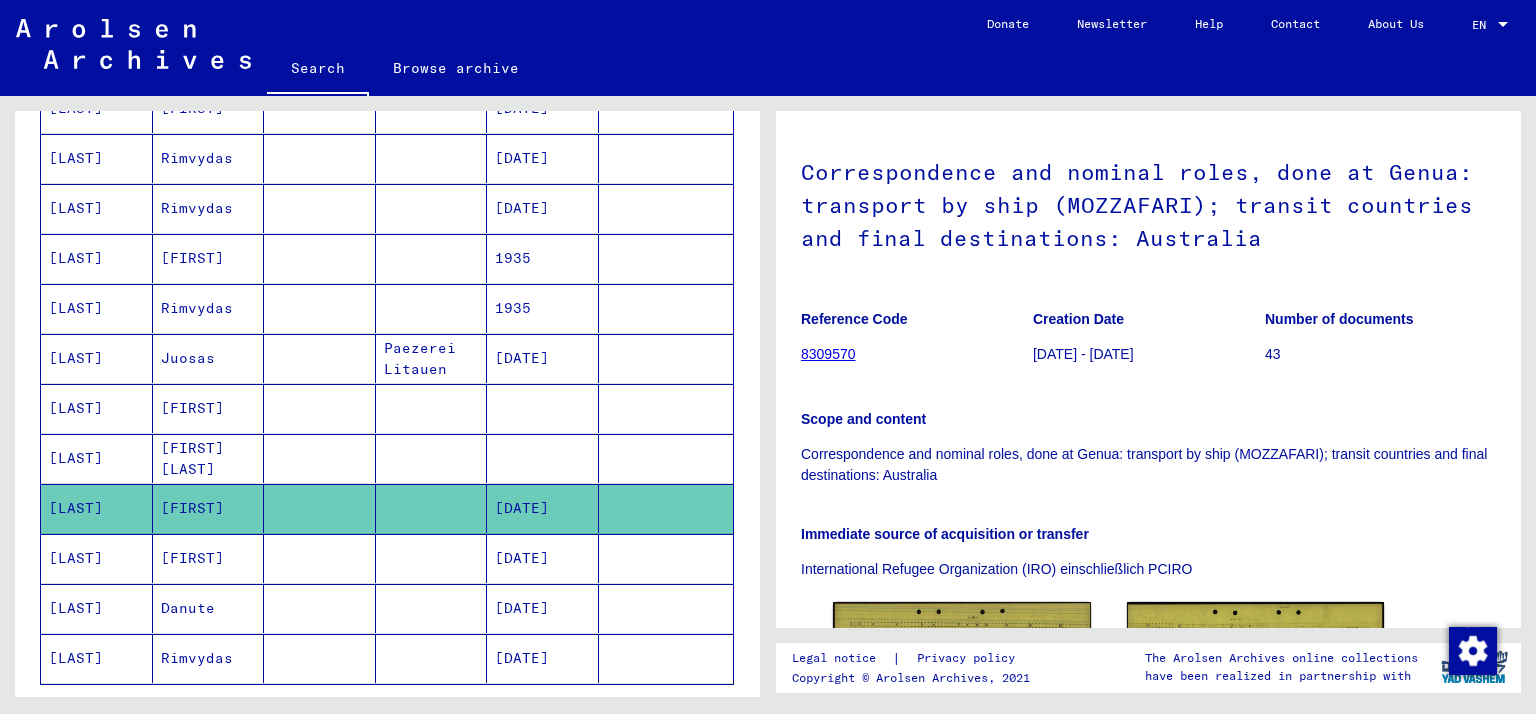 click at bounding box center [432, 608] 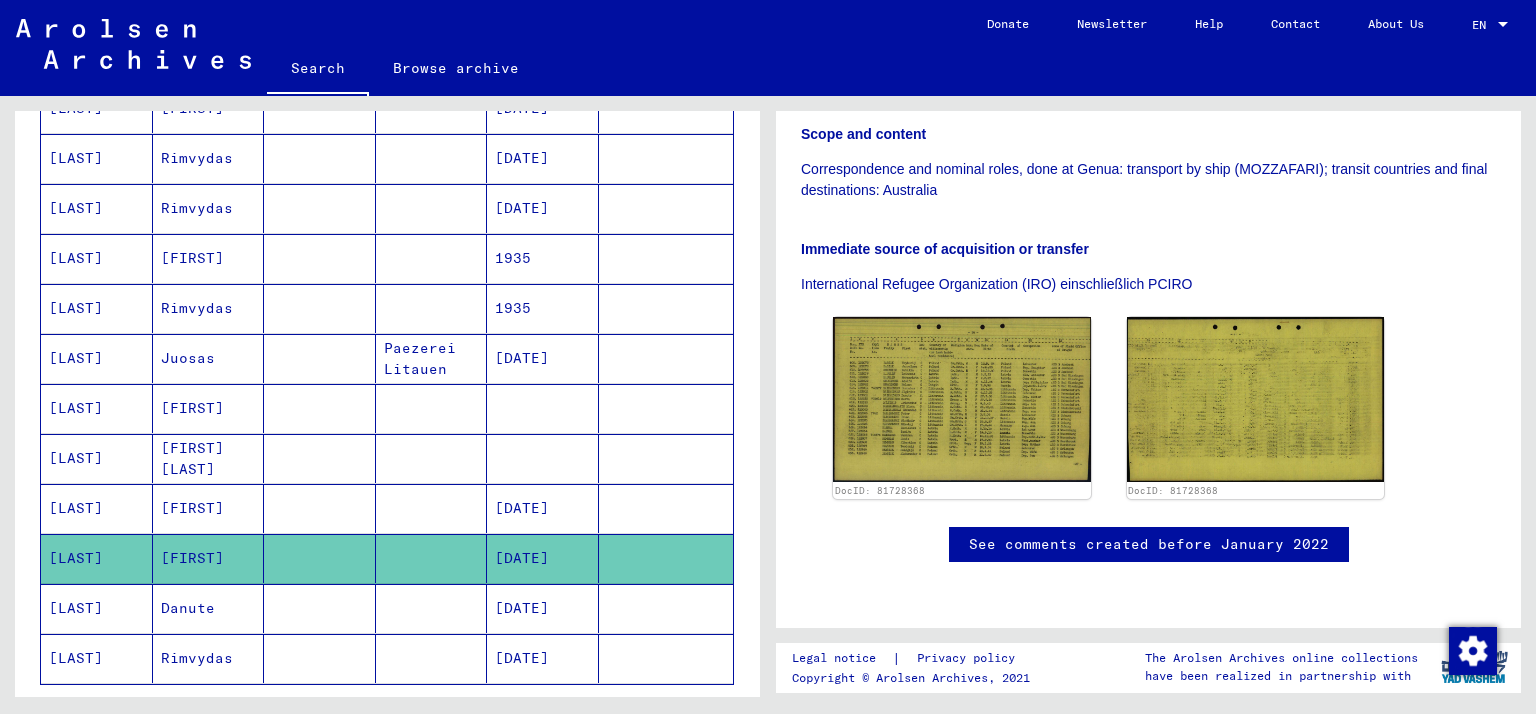 scroll, scrollTop: 445, scrollLeft: 0, axis: vertical 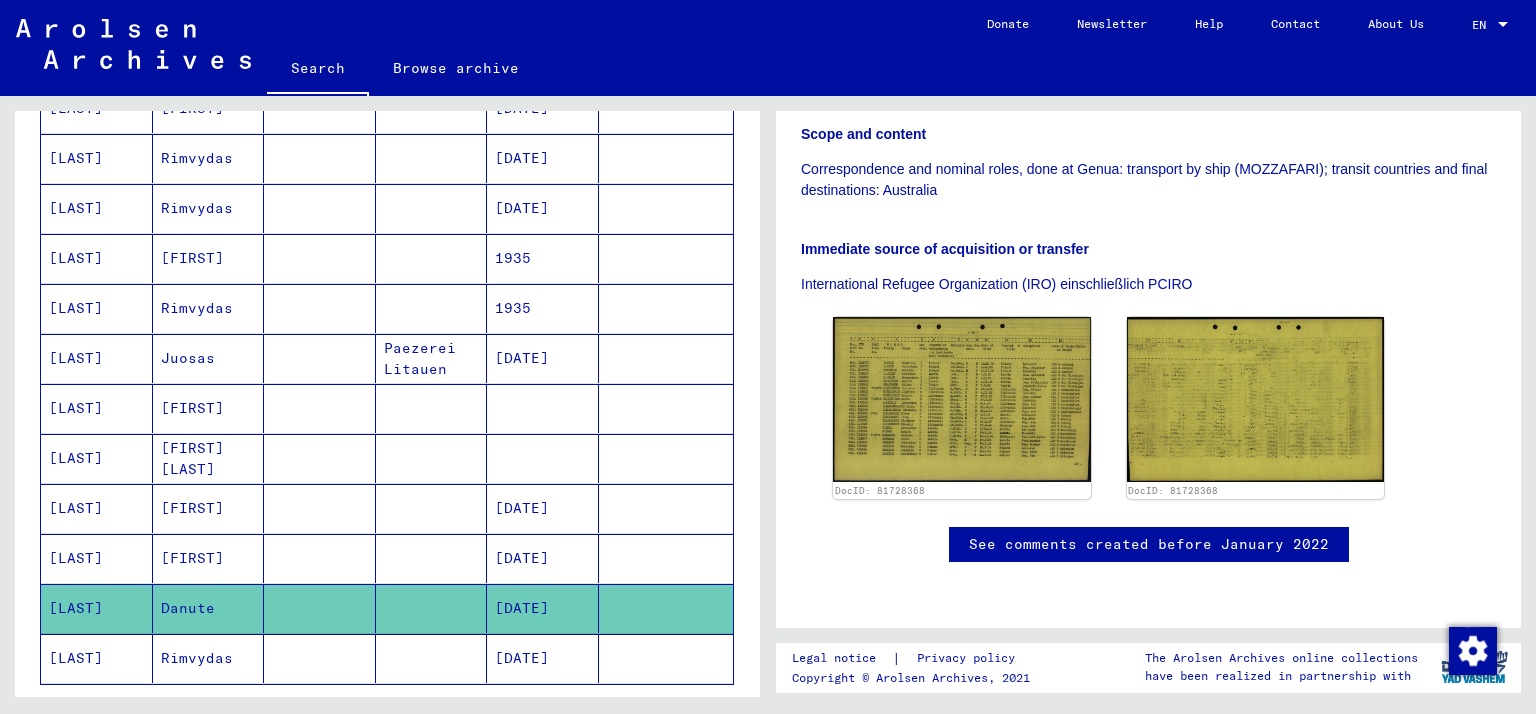 click 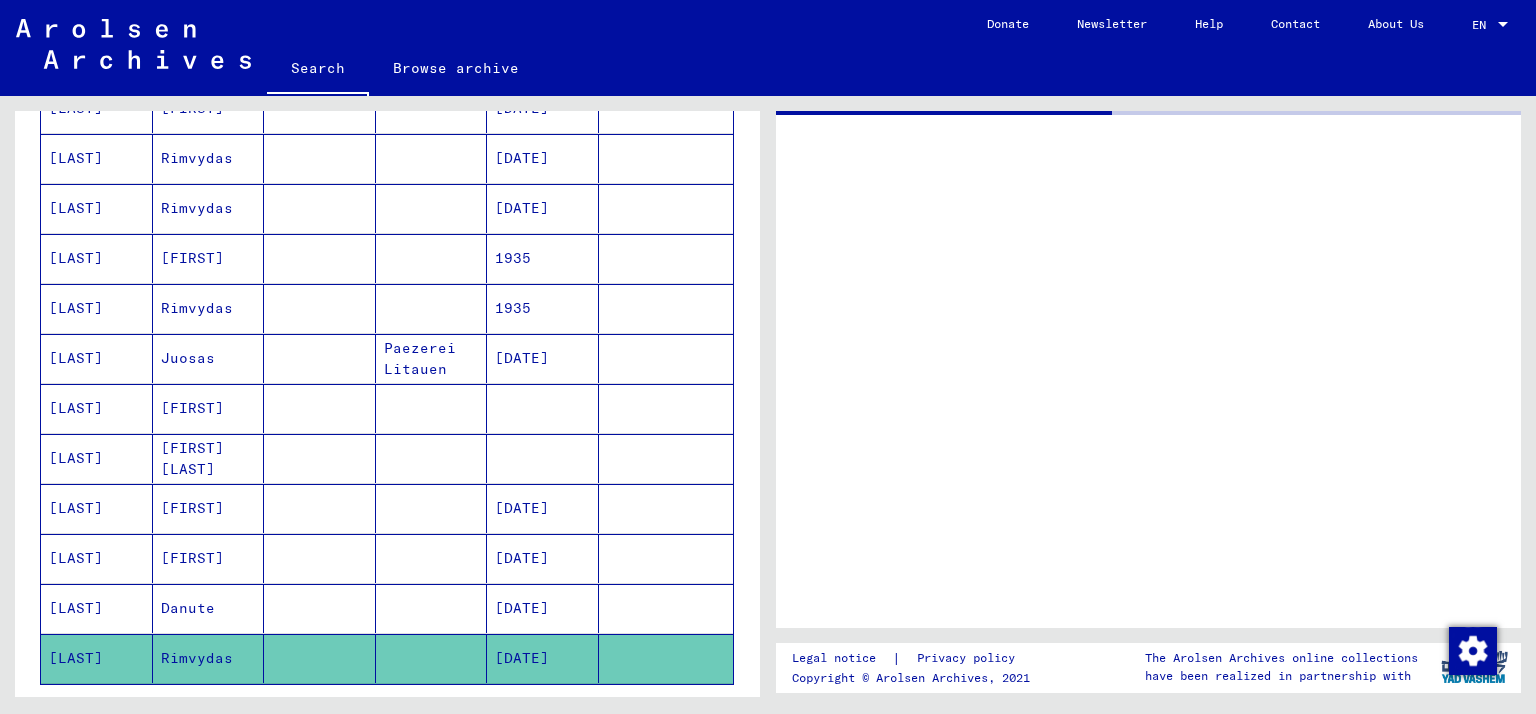 scroll, scrollTop: 0, scrollLeft: 0, axis: both 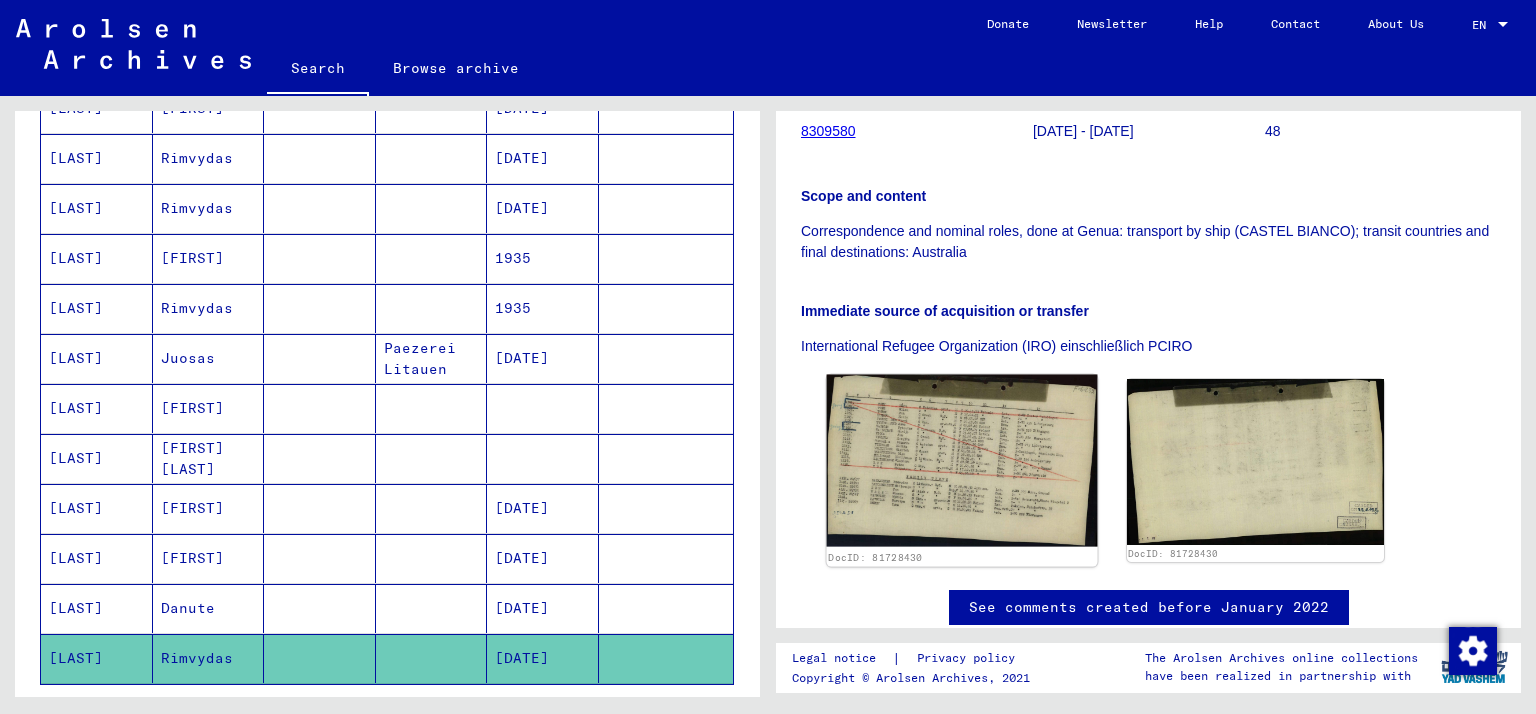 click 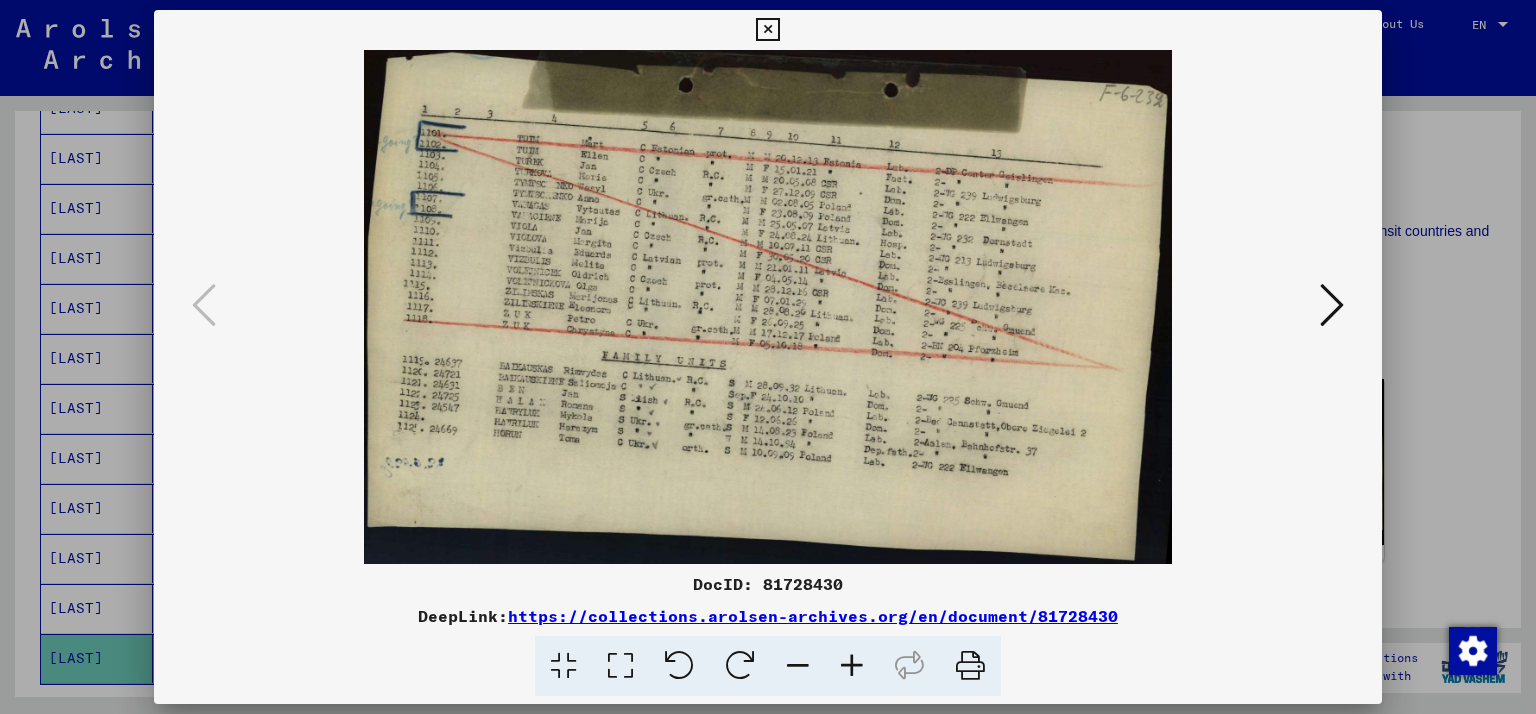 click at bounding box center [767, 30] 